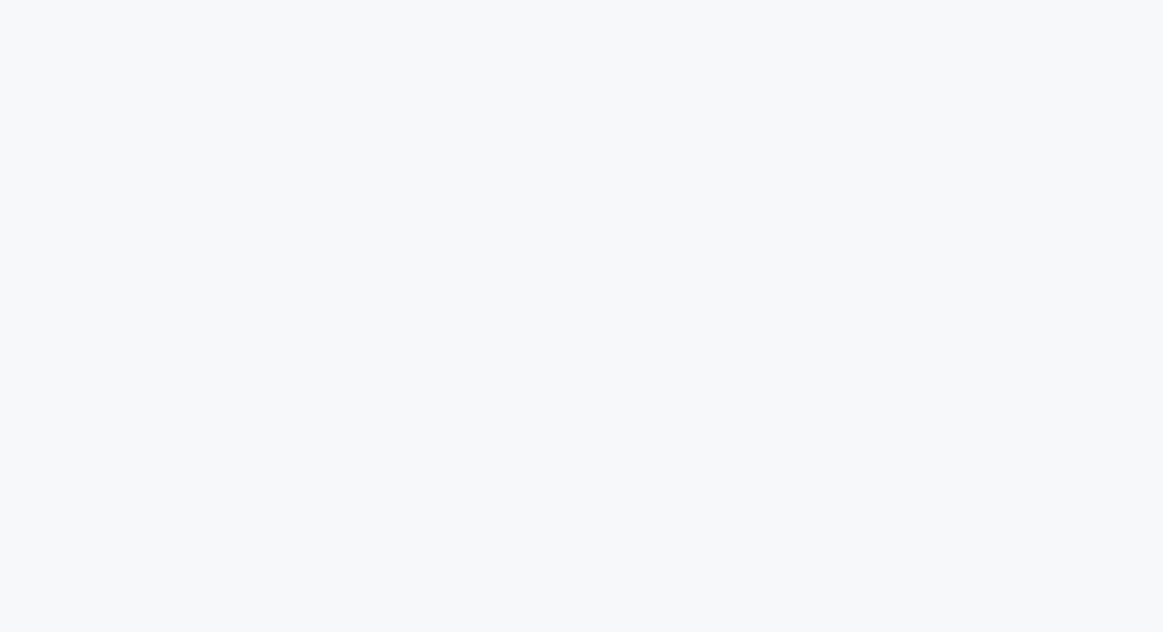 scroll, scrollTop: 0, scrollLeft: 0, axis: both 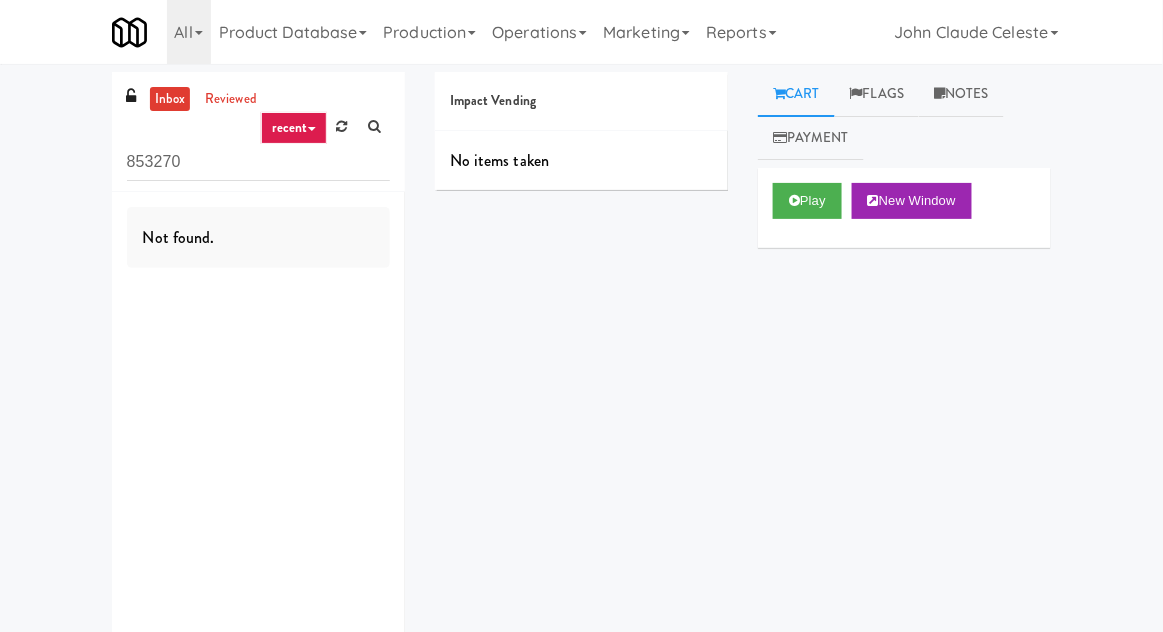 click on "853270" at bounding box center [258, 162] 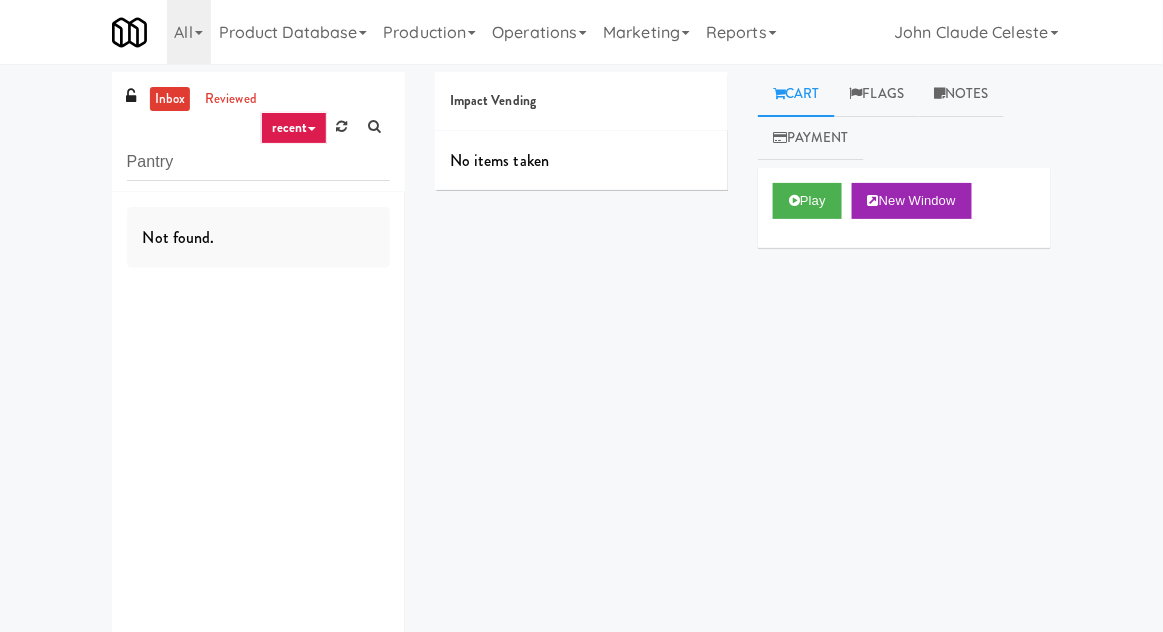 type on "Pantry" 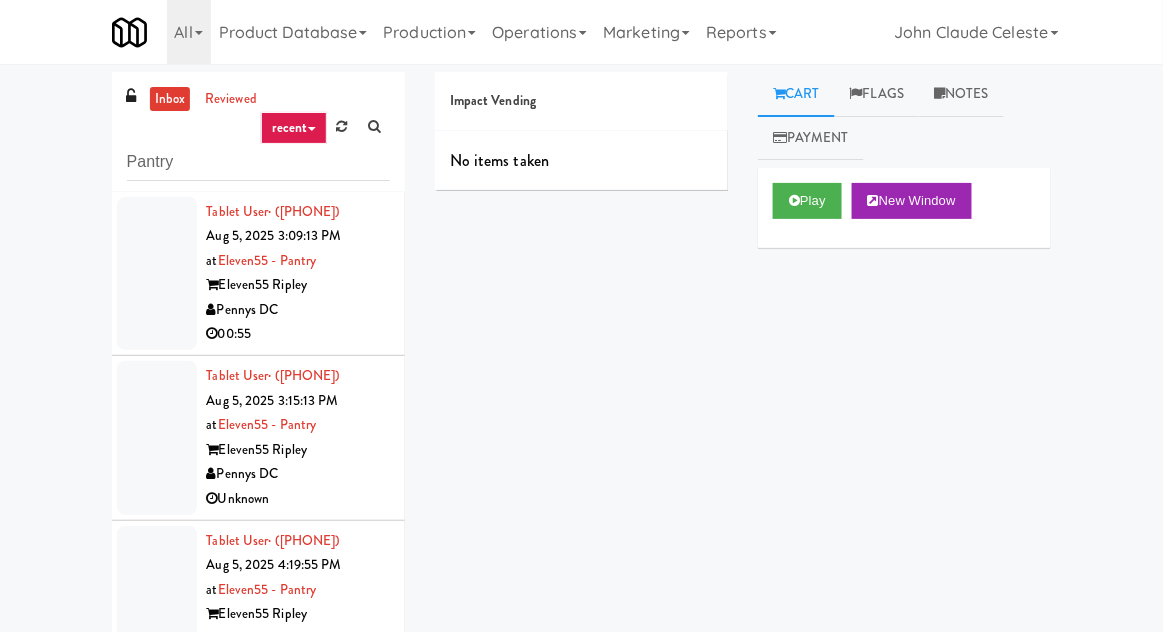 scroll, scrollTop: 173, scrollLeft: 0, axis: vertical 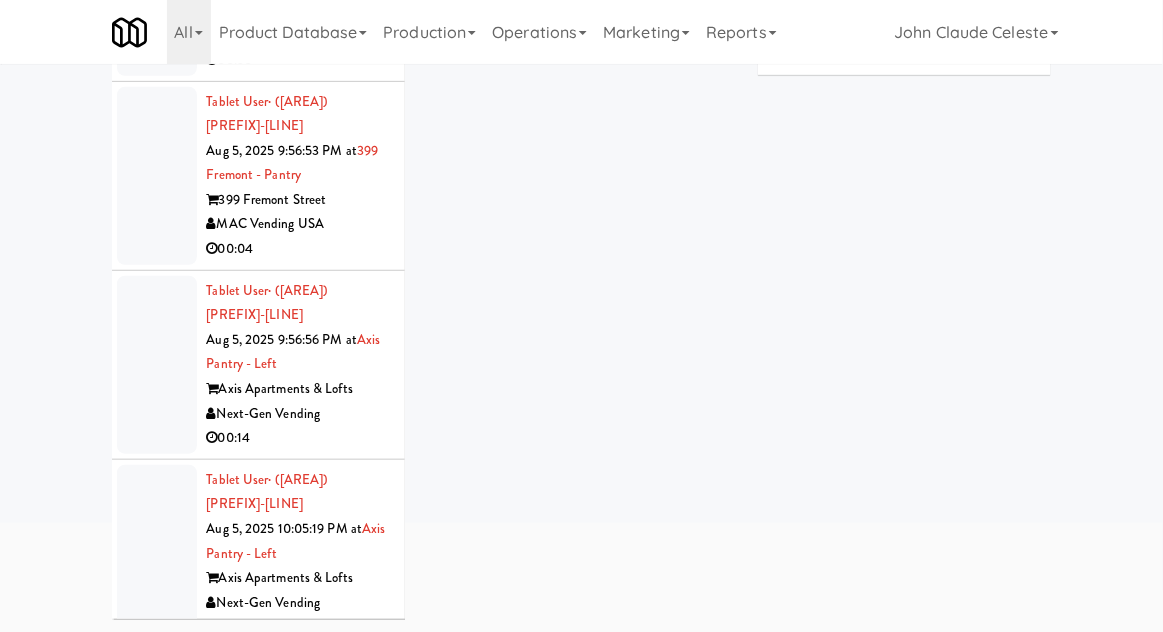 click on "Tablet User  · ([PHONE]) Aug 5, 2025 10:05:19 PM at&nbsp;Axis Pantry - Left Axis Apartments & Lofts Next-Gen Vending 00:12" at bounding box center [258, 554] 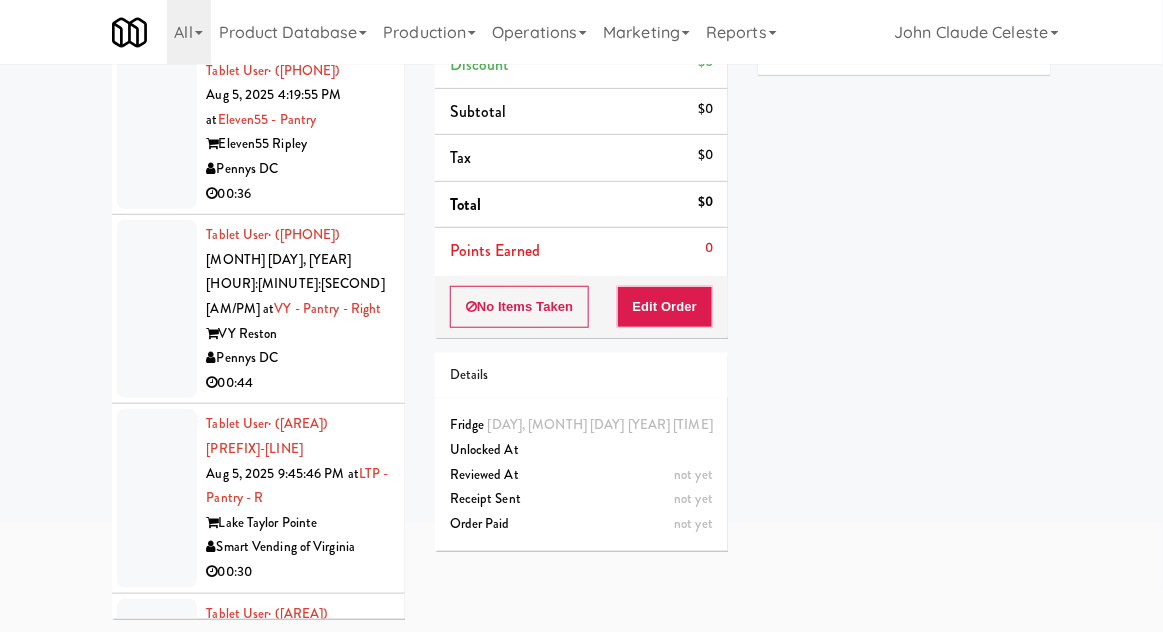 scroll, scrollTop: 284, scrollLeft: 0, axis: vertical 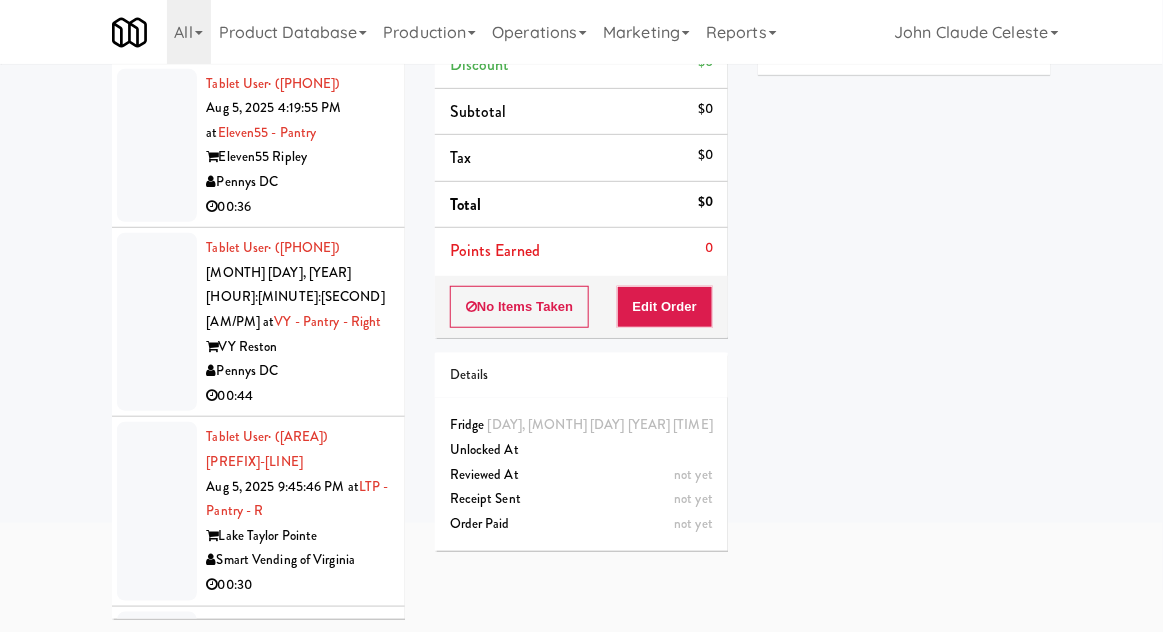 click at bounding box center [157, 322] 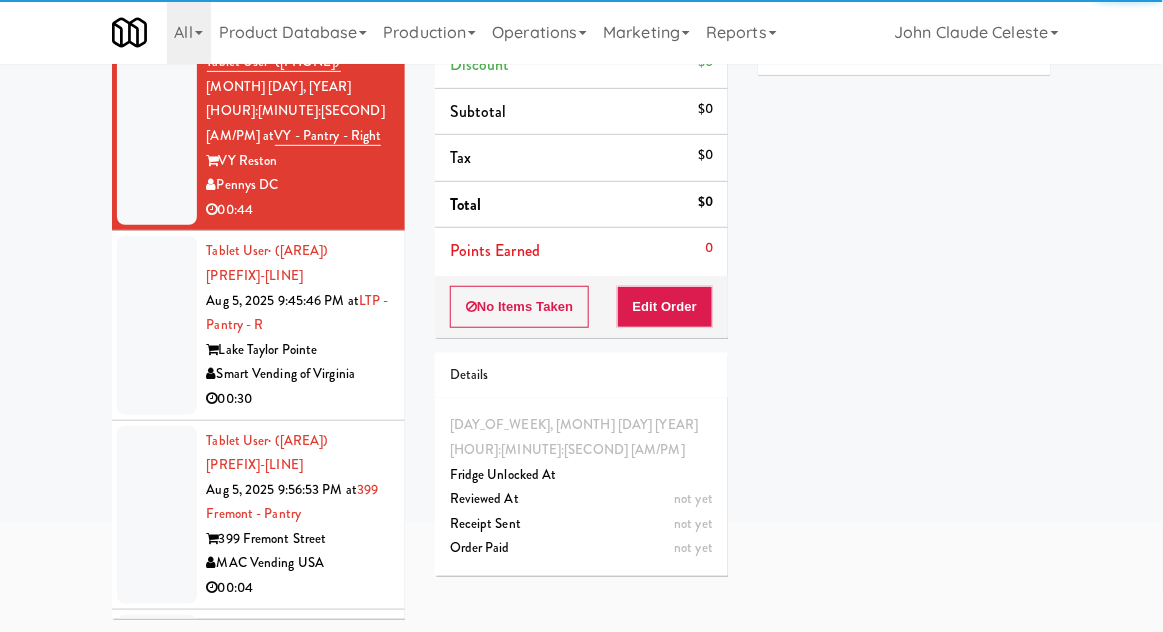 scroll, scrollTop: 466, scrollLeft: 0, axis: vertical 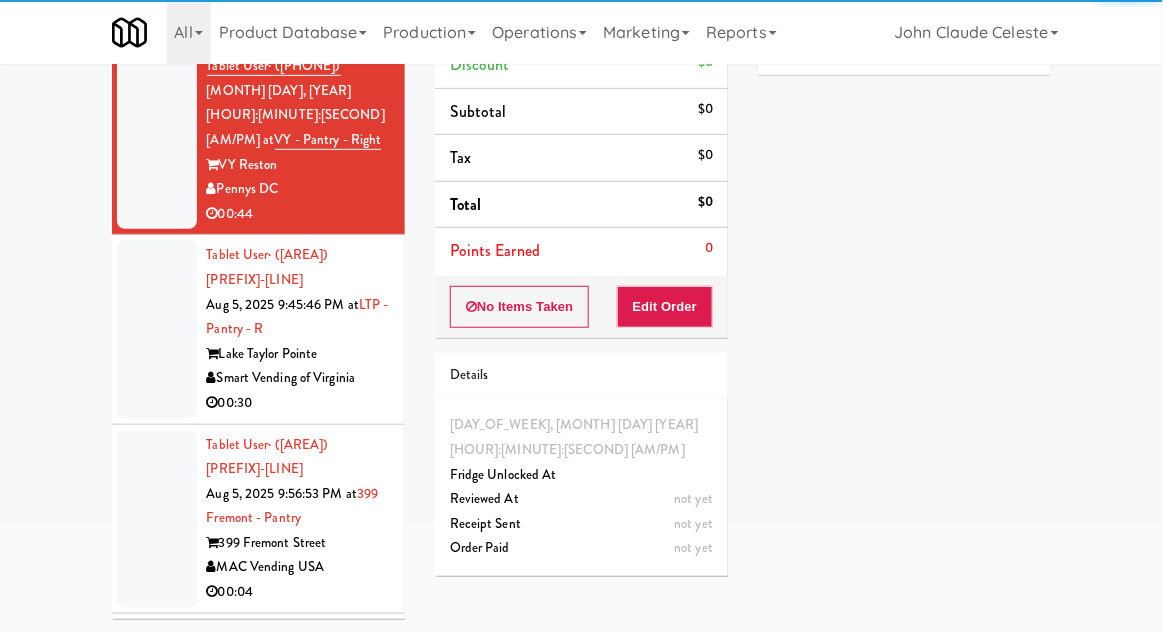 click at bounding box center [157, 519] 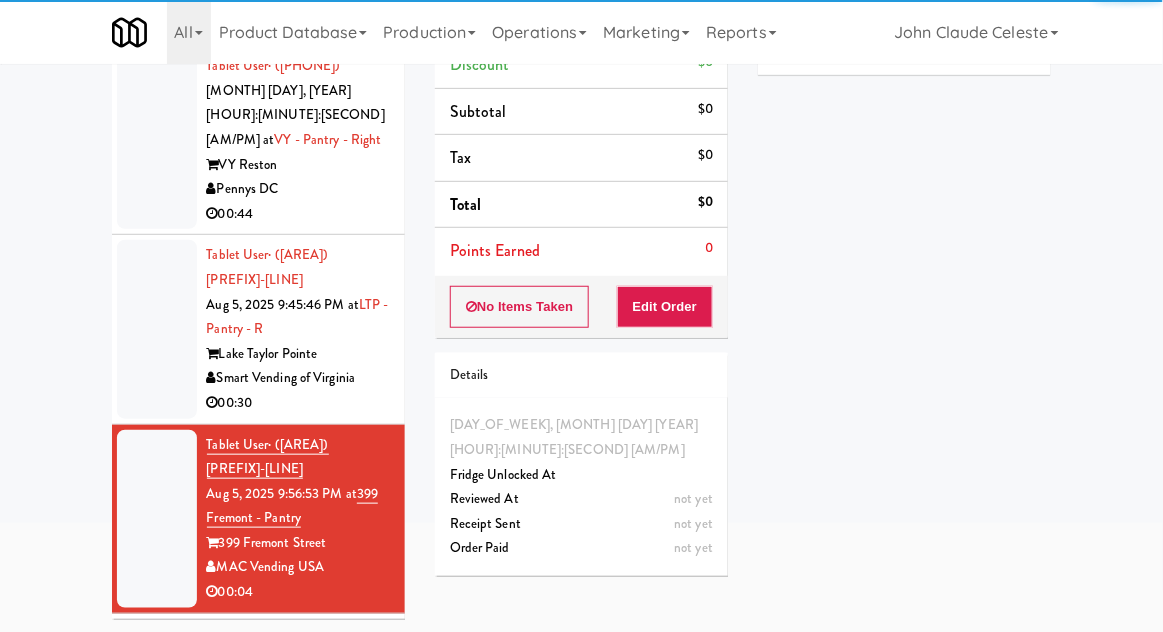 click at bounding box center [157, 329] 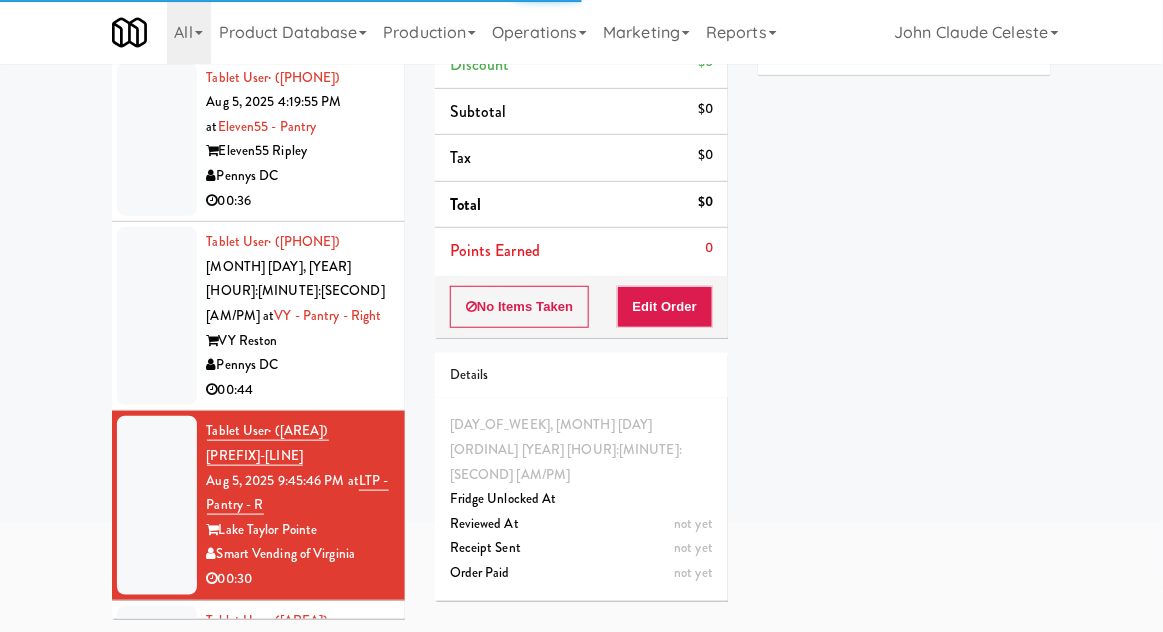 scroll, scrollTop: 278, scrollLeft: 0, axis: vertical 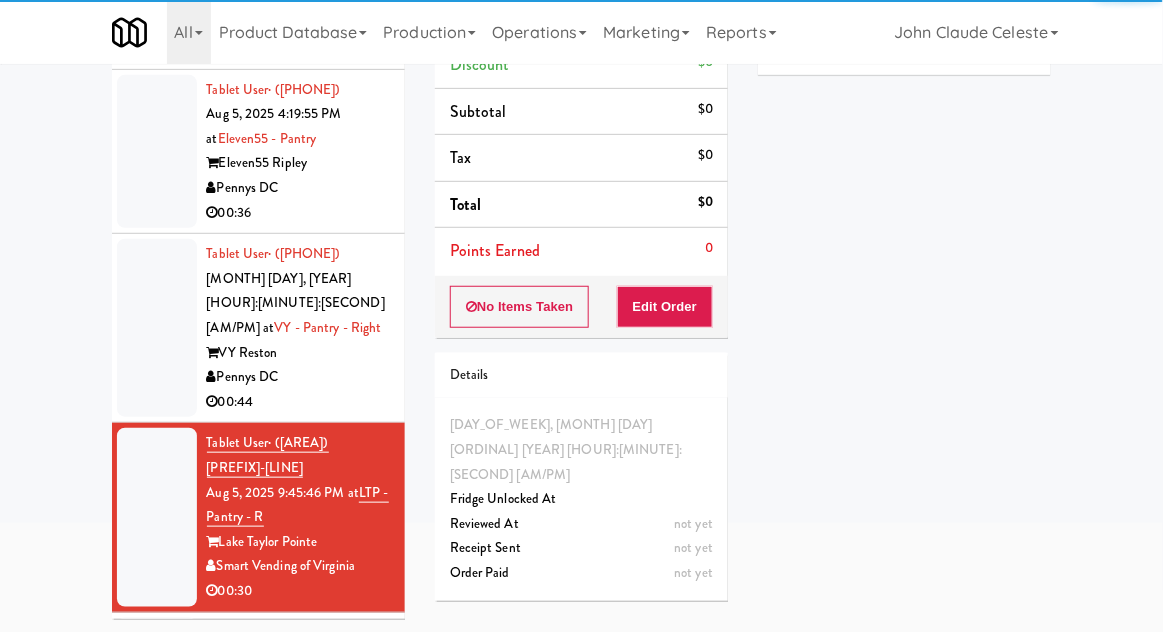 click at bounding box center (157, 328) 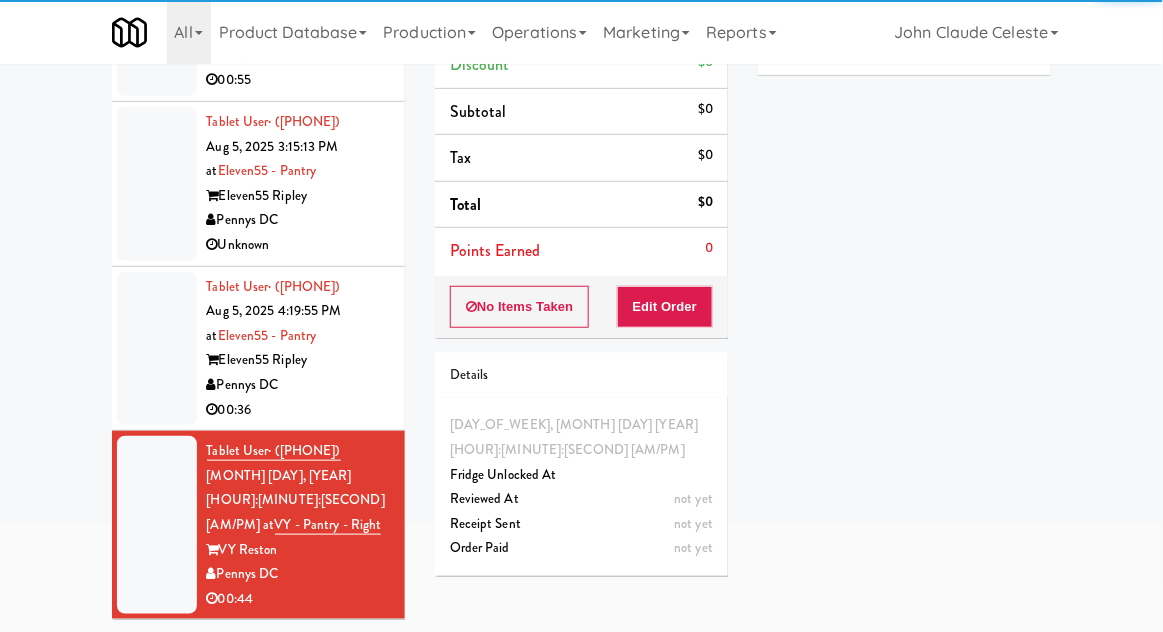 scroll, scrollTop: 68, scrollLeft: 0, axis: vertical 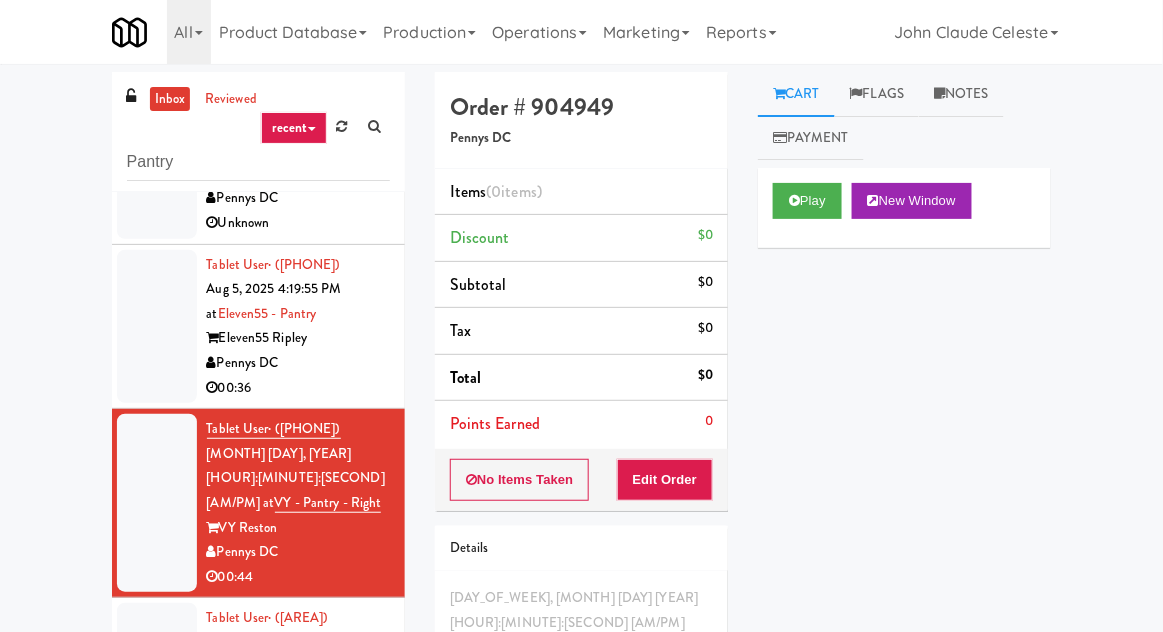 click at bounding box center [157, 327] 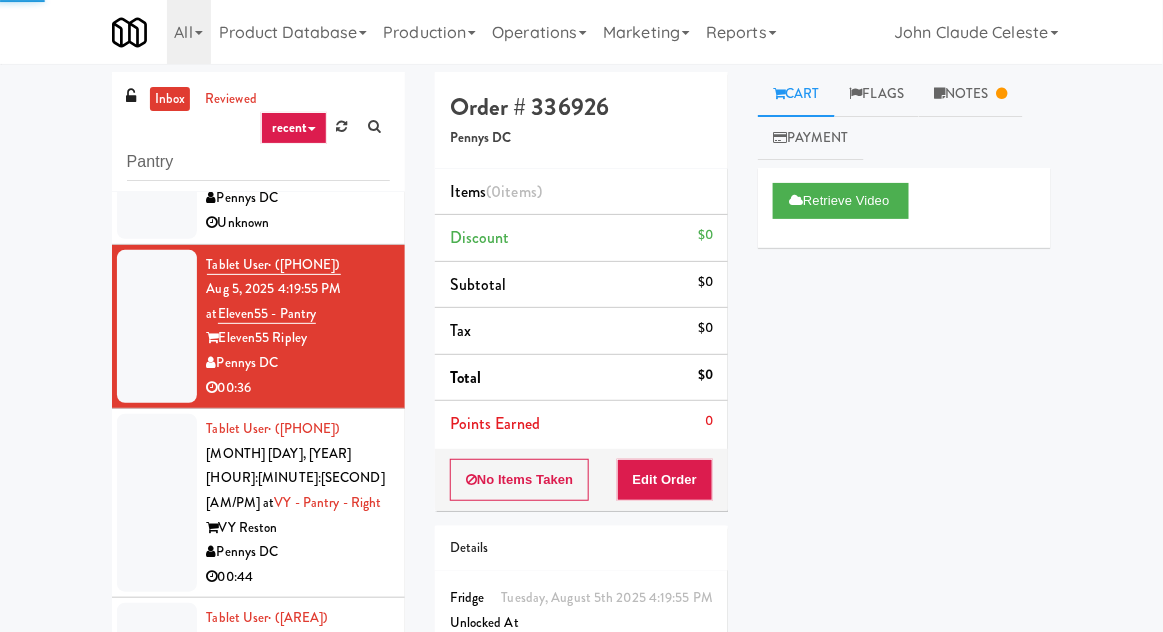 click at bounding box center [157, 503] 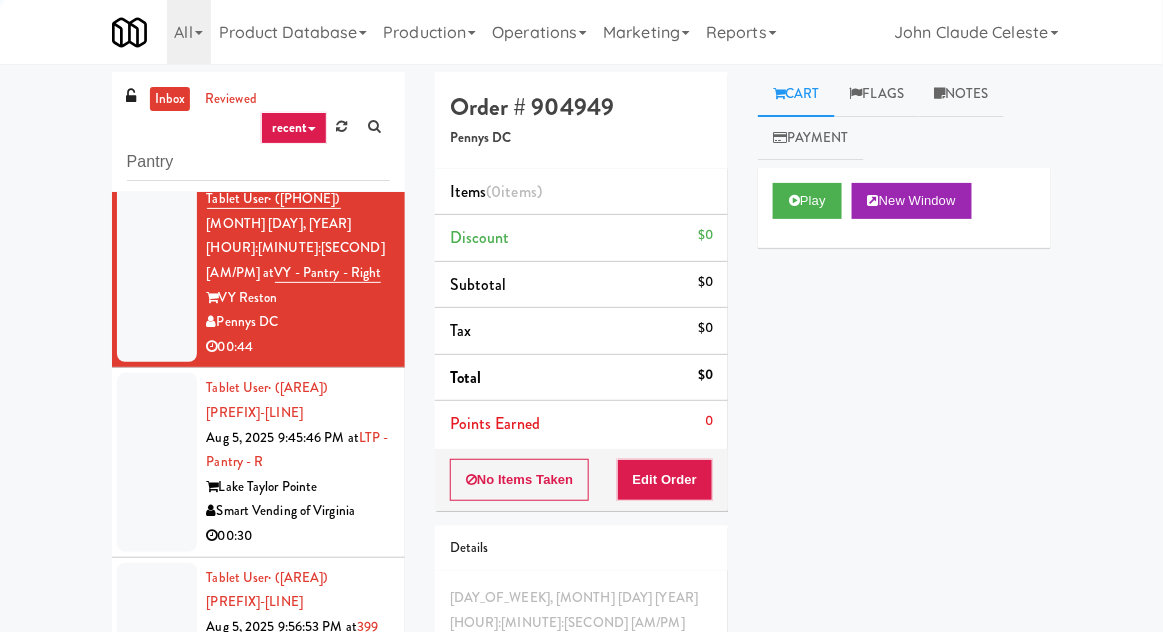 scroll, scrollTop: 545, scrollLeft: 0, axis: vertical 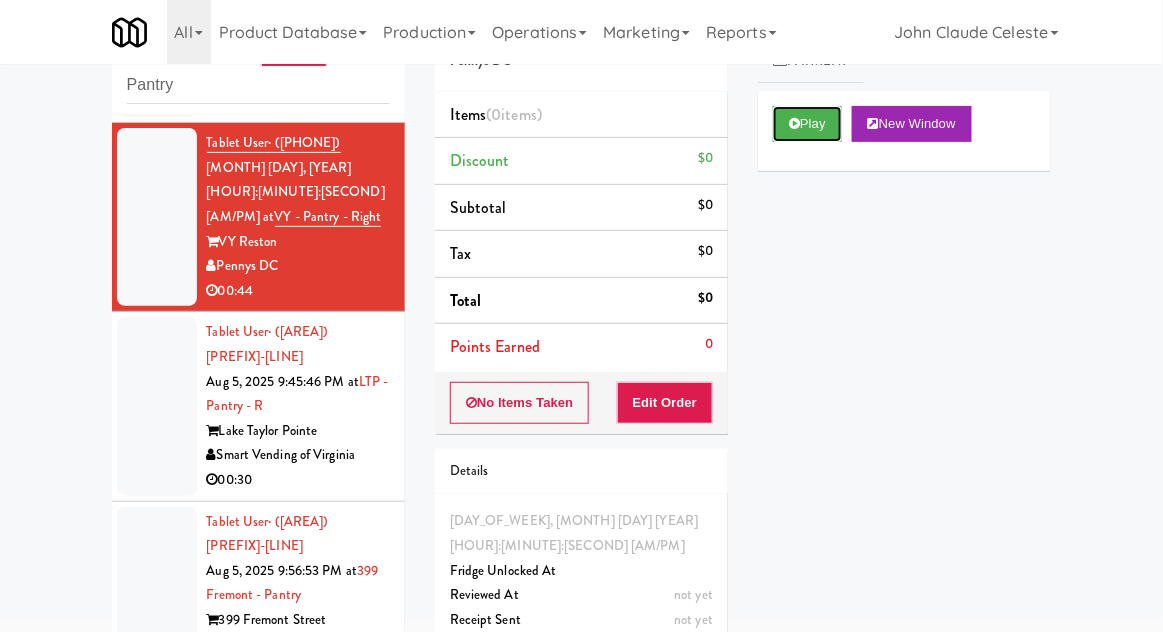 click on "Play" at bounding box center (807, 124) 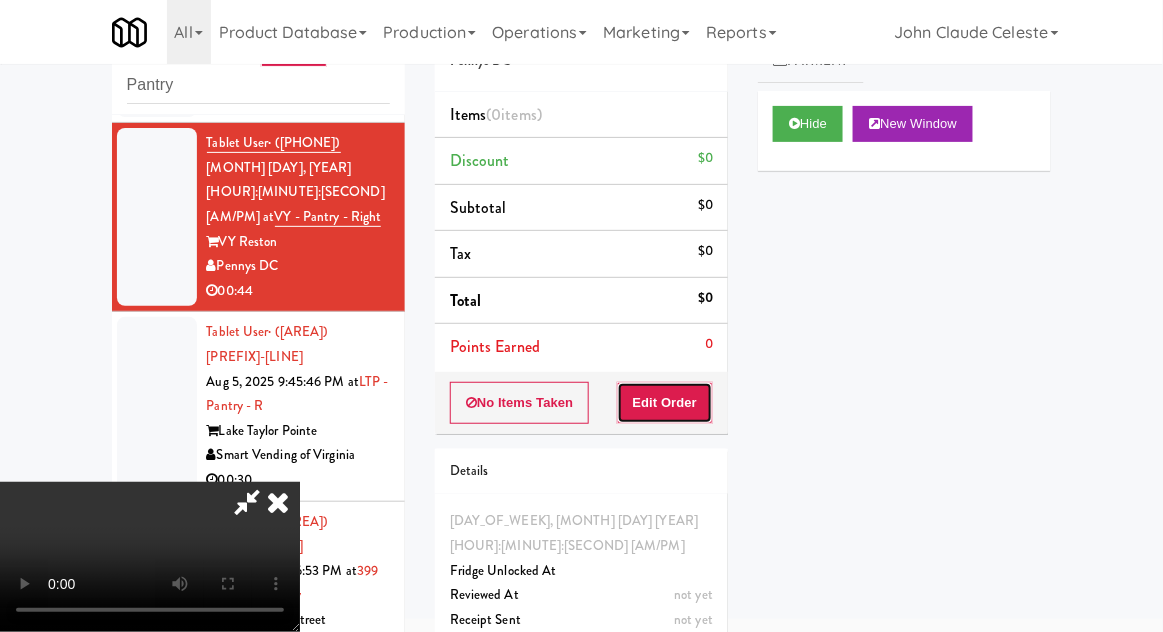 click on "Edit Order" at bounding box center [665, 403] 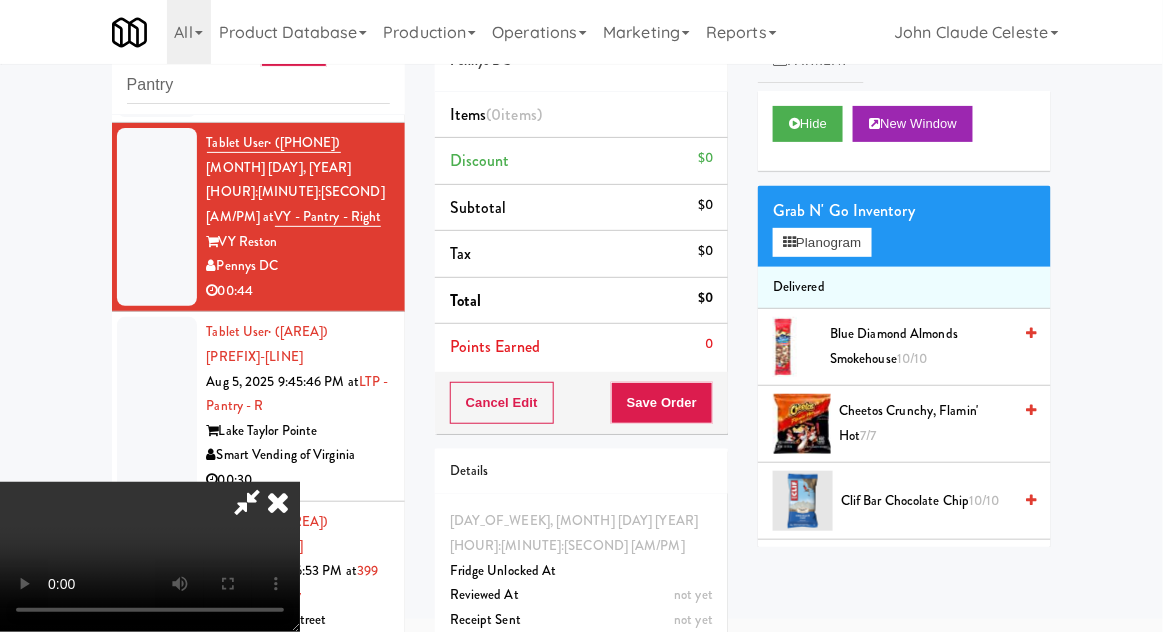 type 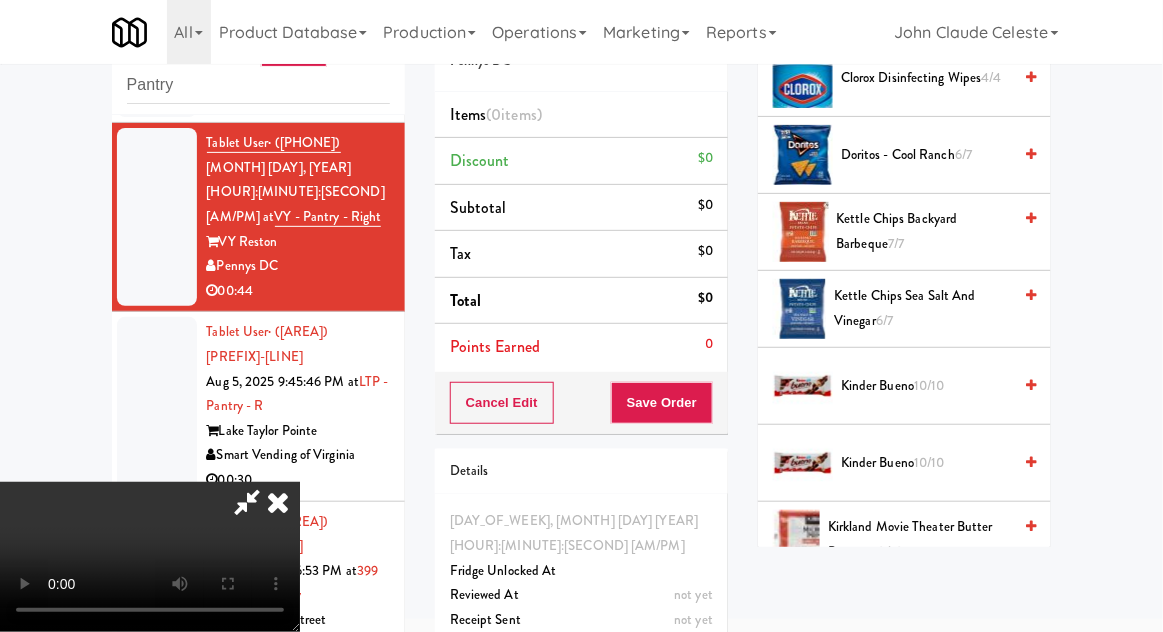 scroll, scrollTop: 501, scrollLeft: 0, axis: vertical 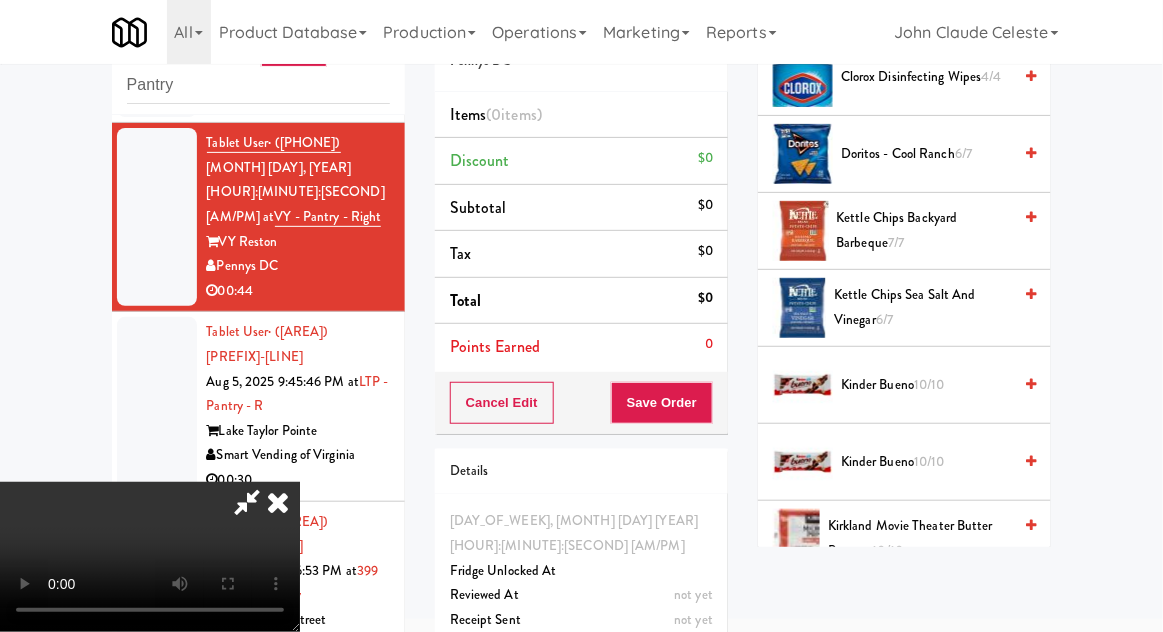 click on "Kirkland Movie Theater Butter Popcorn  10/10" at bounding box center [919, 538] 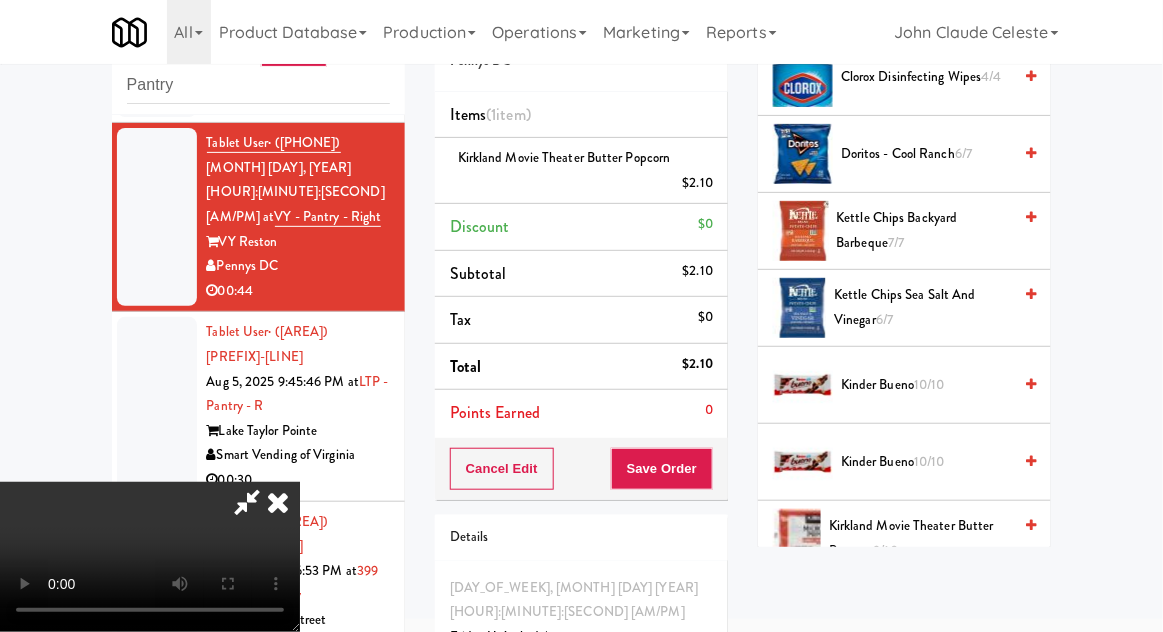 click on "Kettle Chips Sea Salt and Vinegar  6/7" at bounding box center [922, 307] 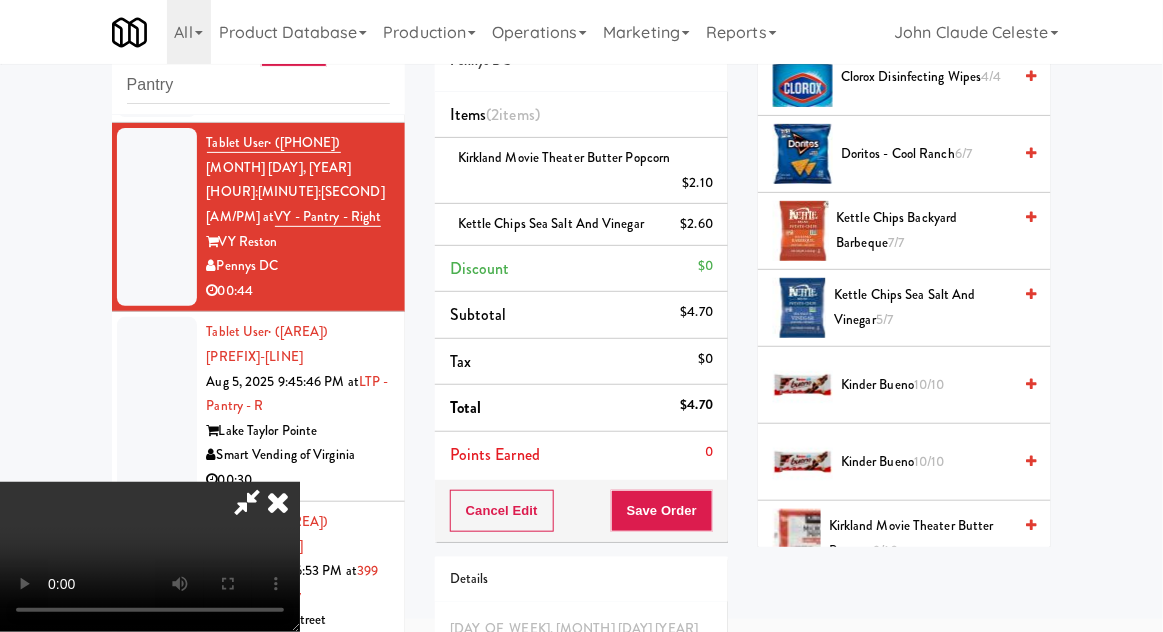 click on "Kettle Chips Sea Salt and Vinegar  5/7" at bounding box center [922, 307] 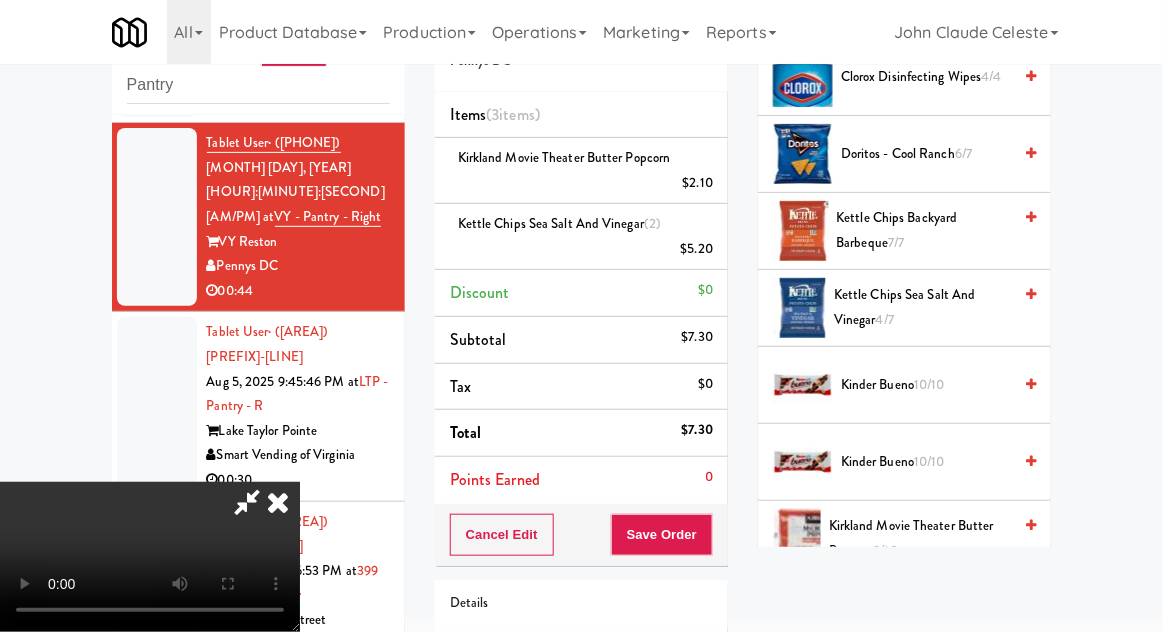 click on "Kinder Bueno  10/10" at bounding box center (926, 462) 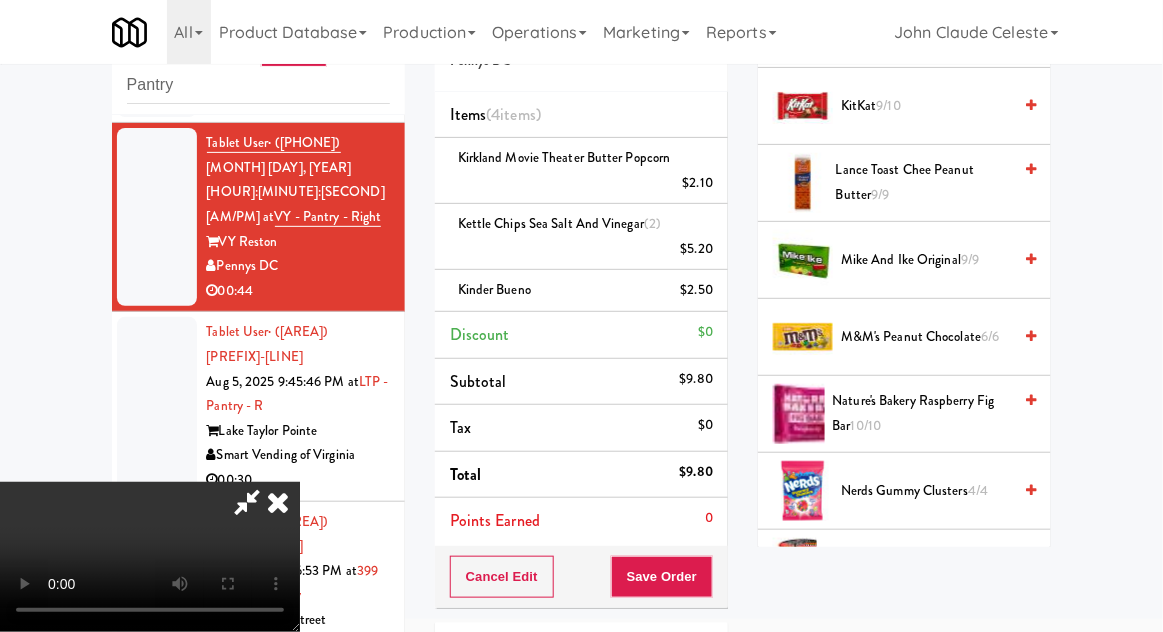 scroll, scrollTop: 1083, scrollLeft: 0, axis: vertical 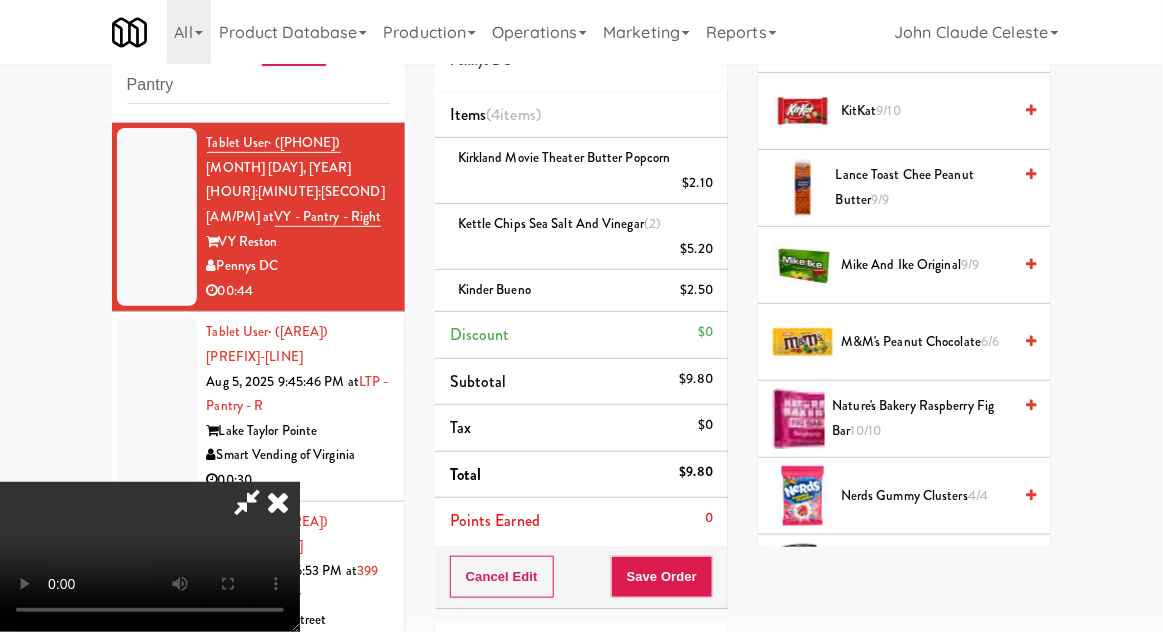 click on "Nerds Gummy Clusters  4/4" at bounding box center [926, 496] 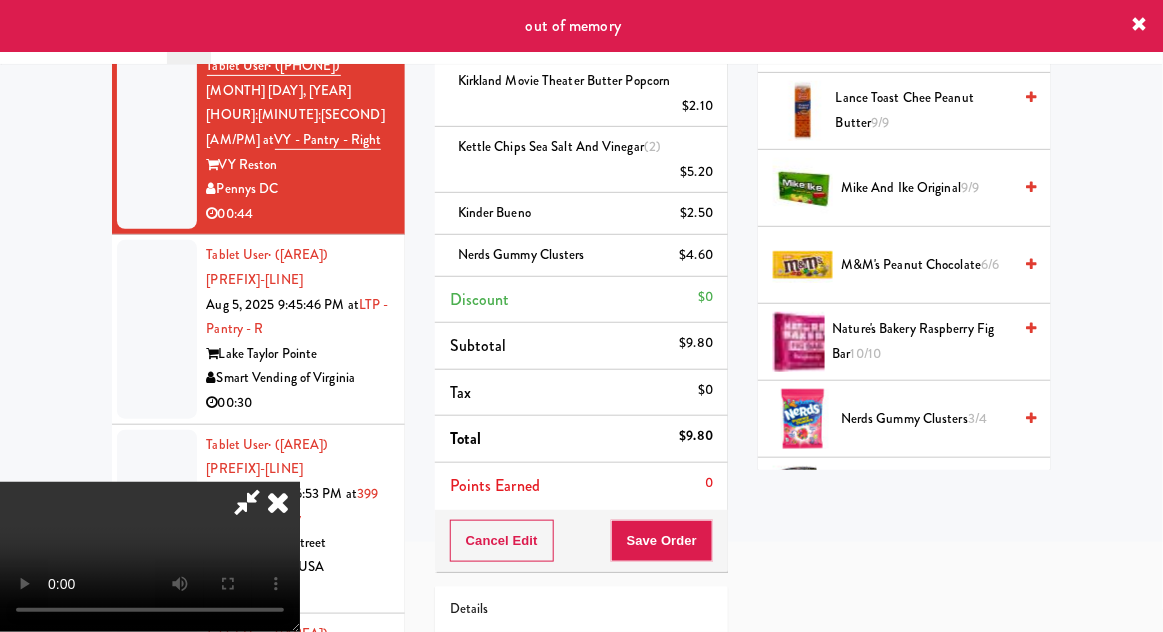 scroll, scrollTop: 223, scrollLeft: 0, axis: vertical 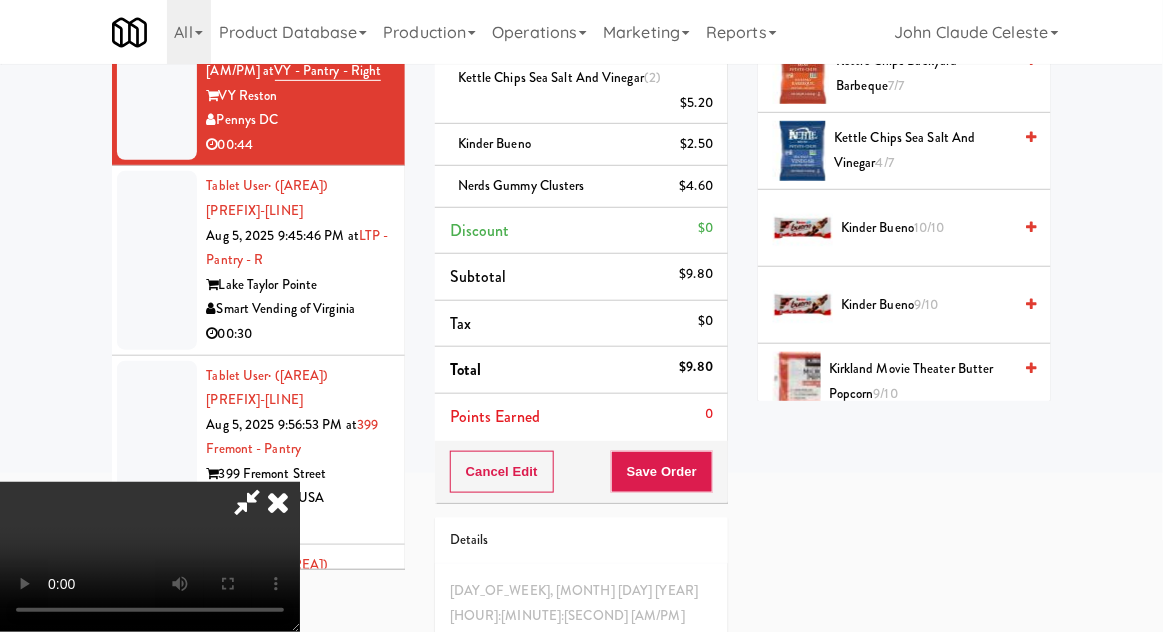 click on "10/10" at bounding box center (929, 227) 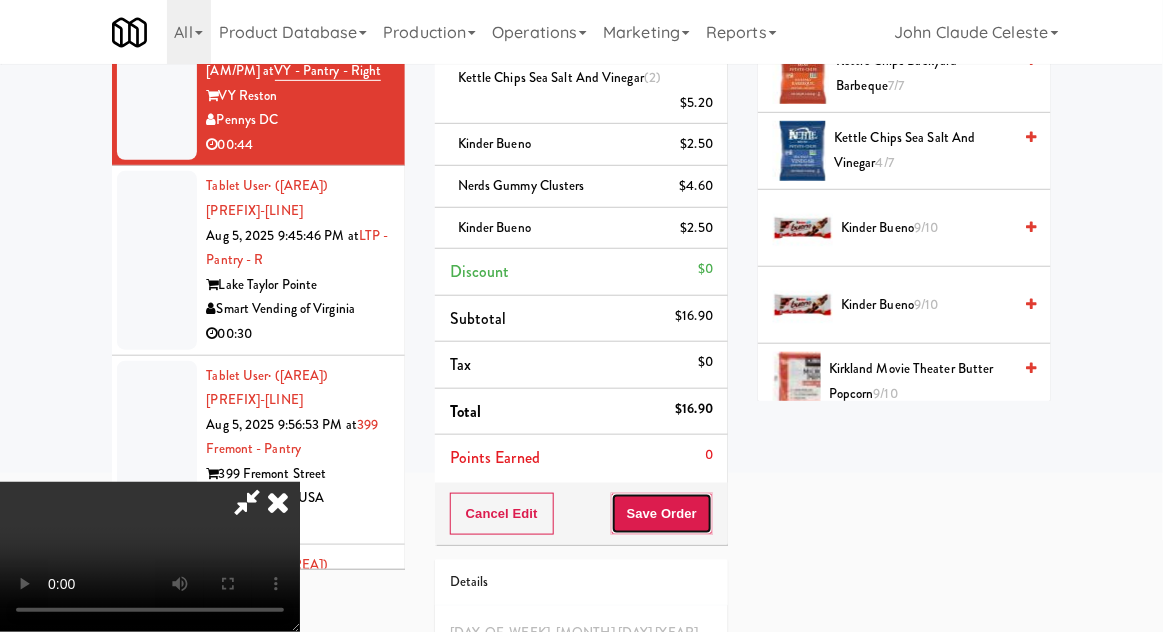 click on "Save Order" at bounding box center [662, 514] 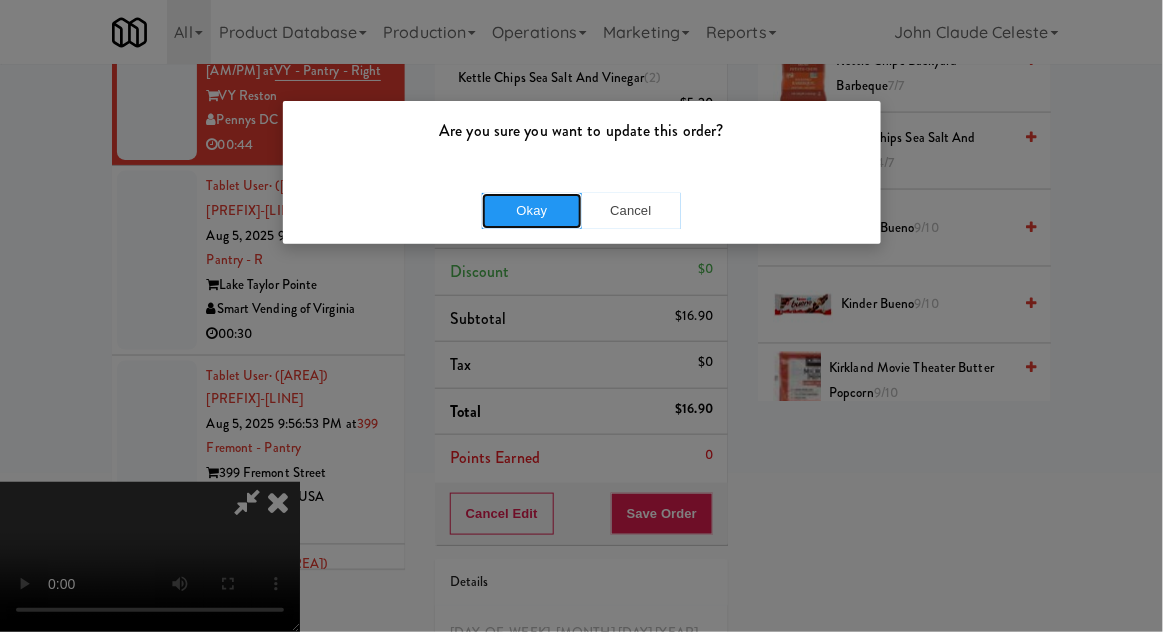 click on "Okay" at bounding box center (532, 211) 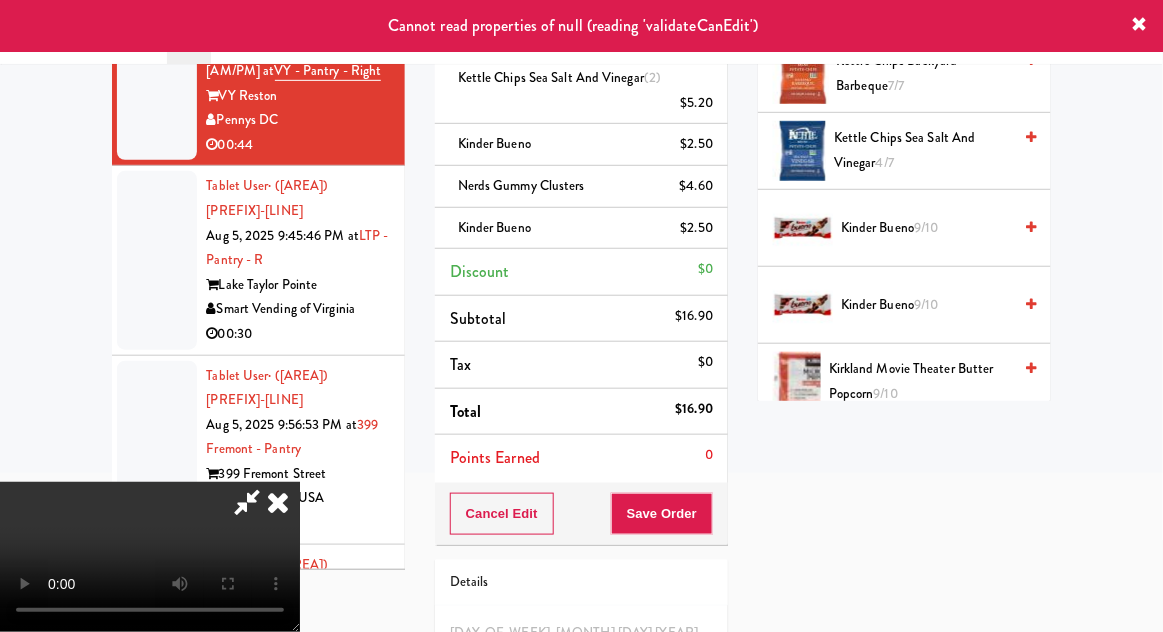 click at bounding box center (157, 260) 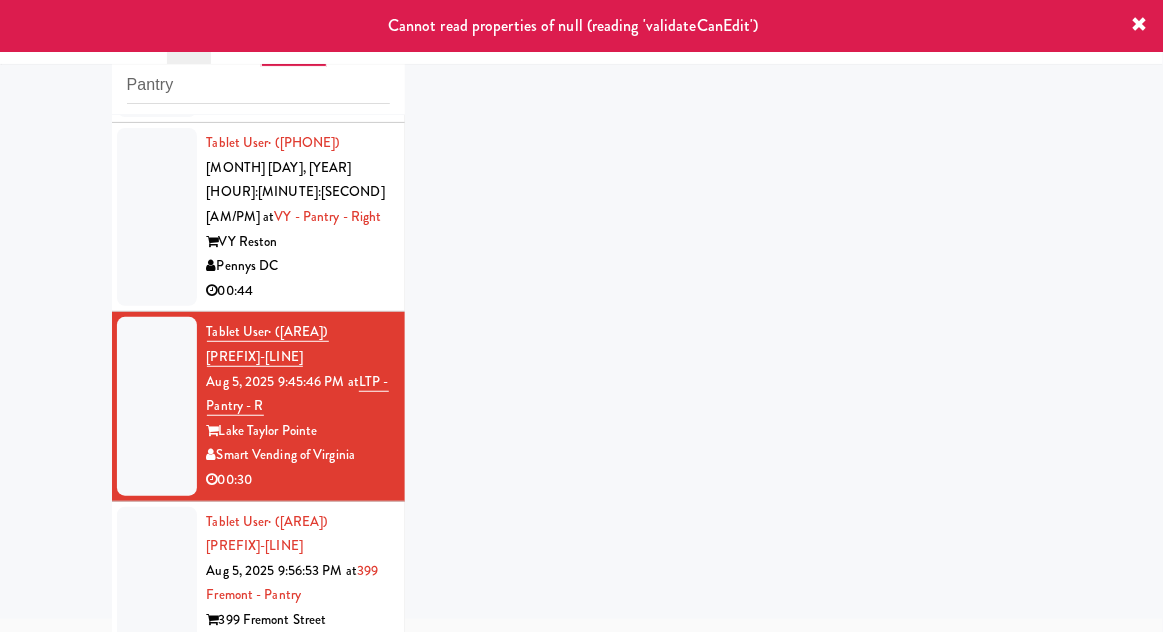 click at bounding box center [157, 217] 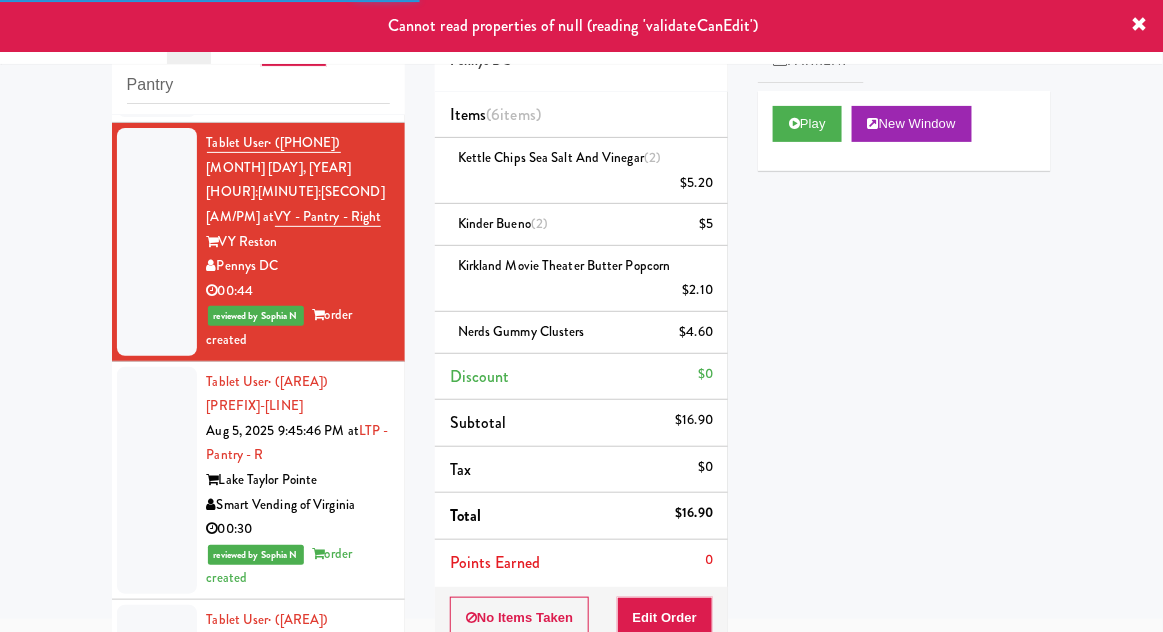 click at bounding box center [157, 694] 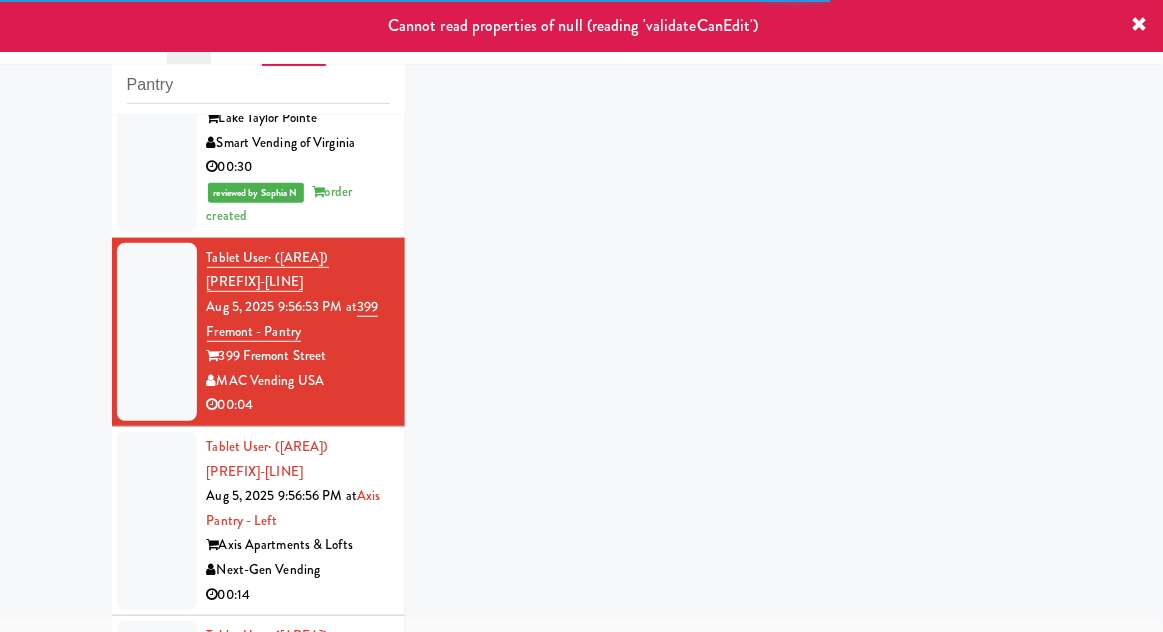 scroll, scrollTop: 848, scrollLeft: 0, axis: vertical 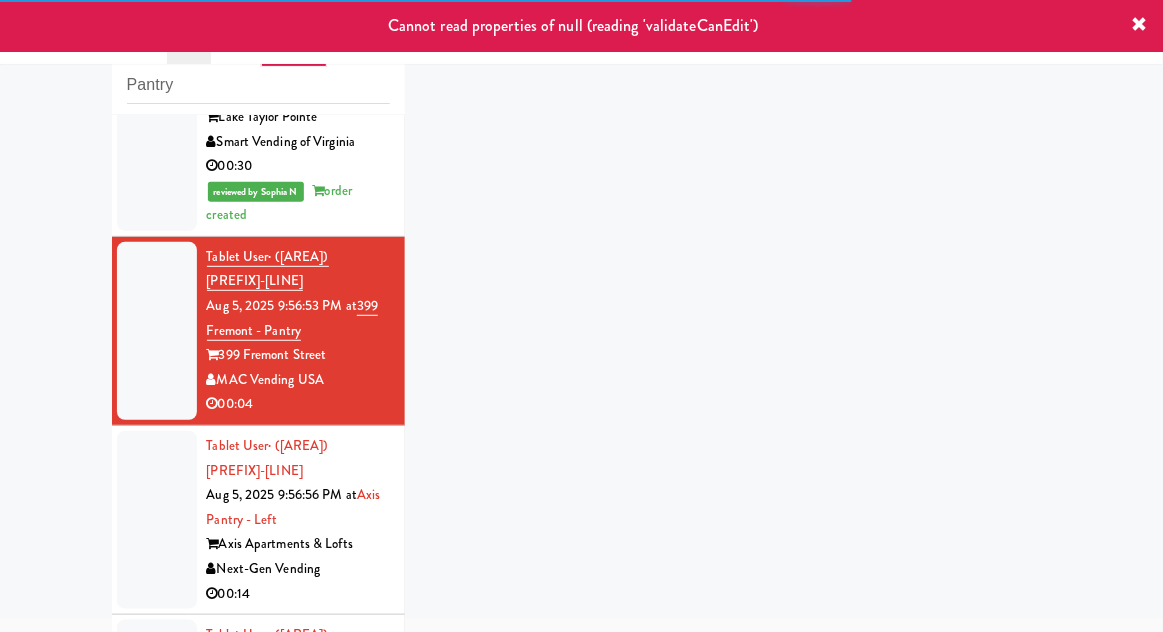 click at bounding box center (157, 520) 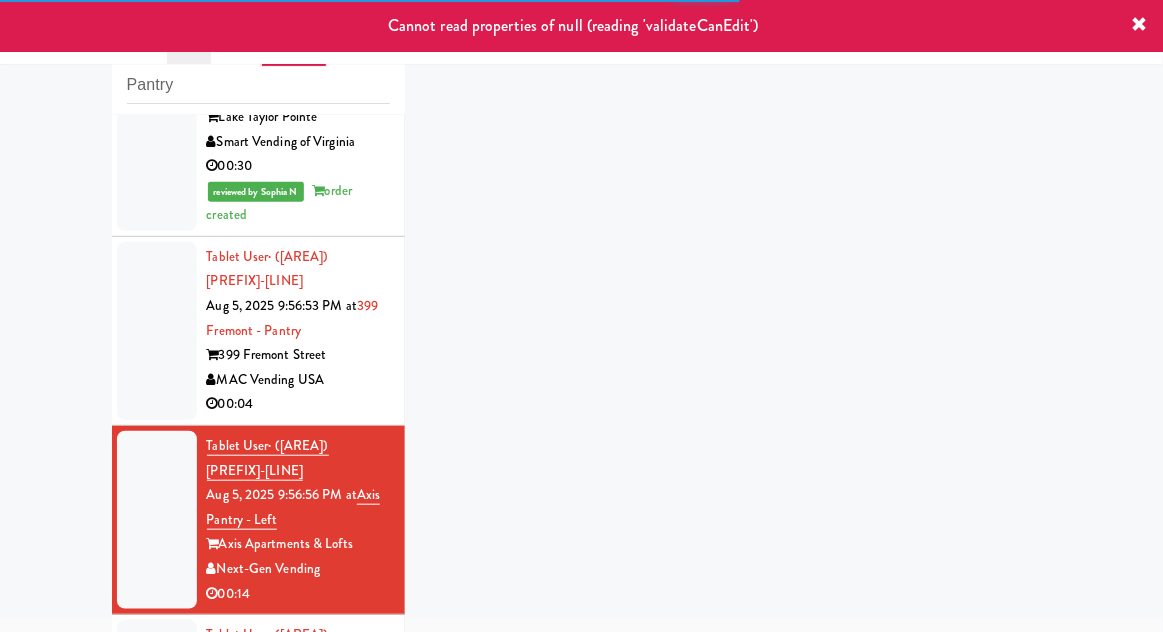 click at bounding box center (157, 709) 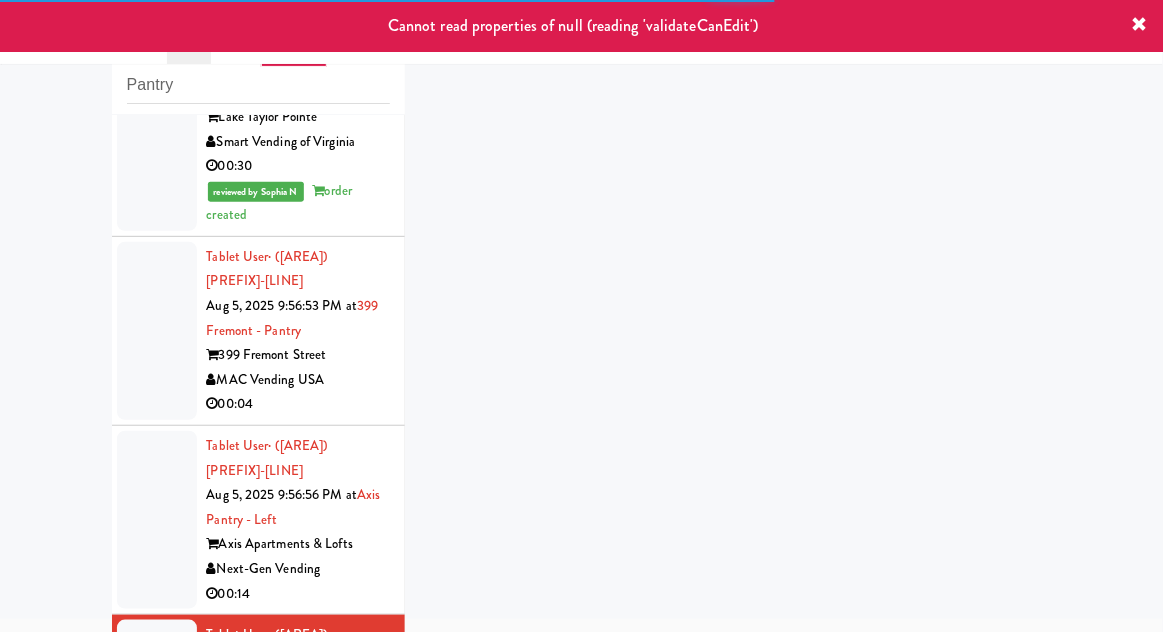 click at bounding box center (157, 331) 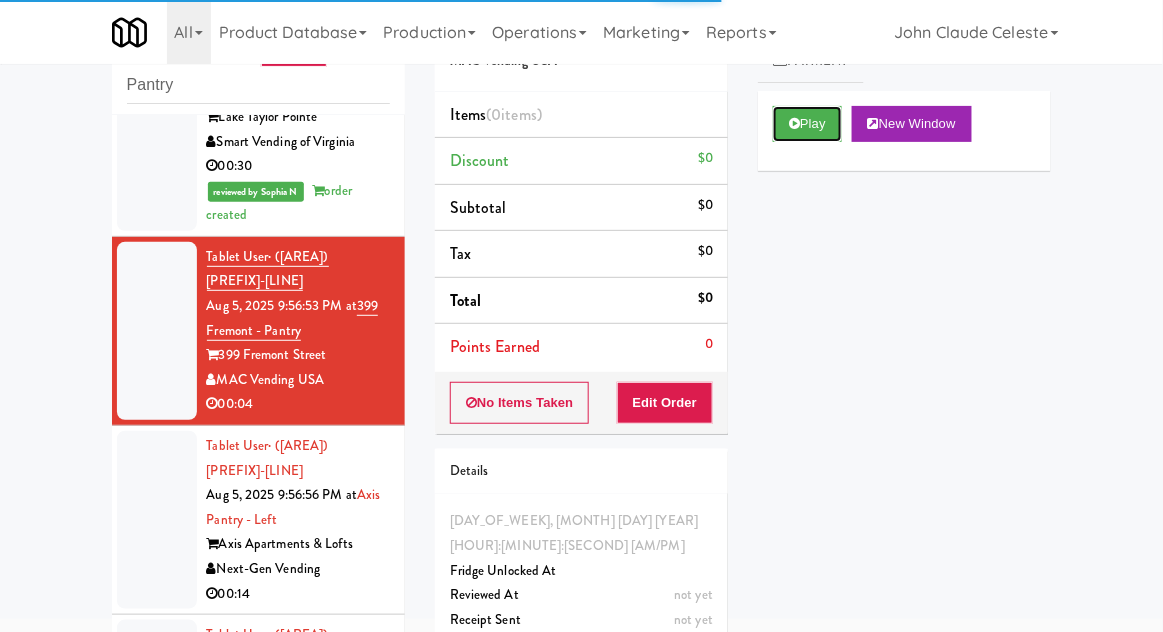 click on "Play" at bounding box center (807, 124) 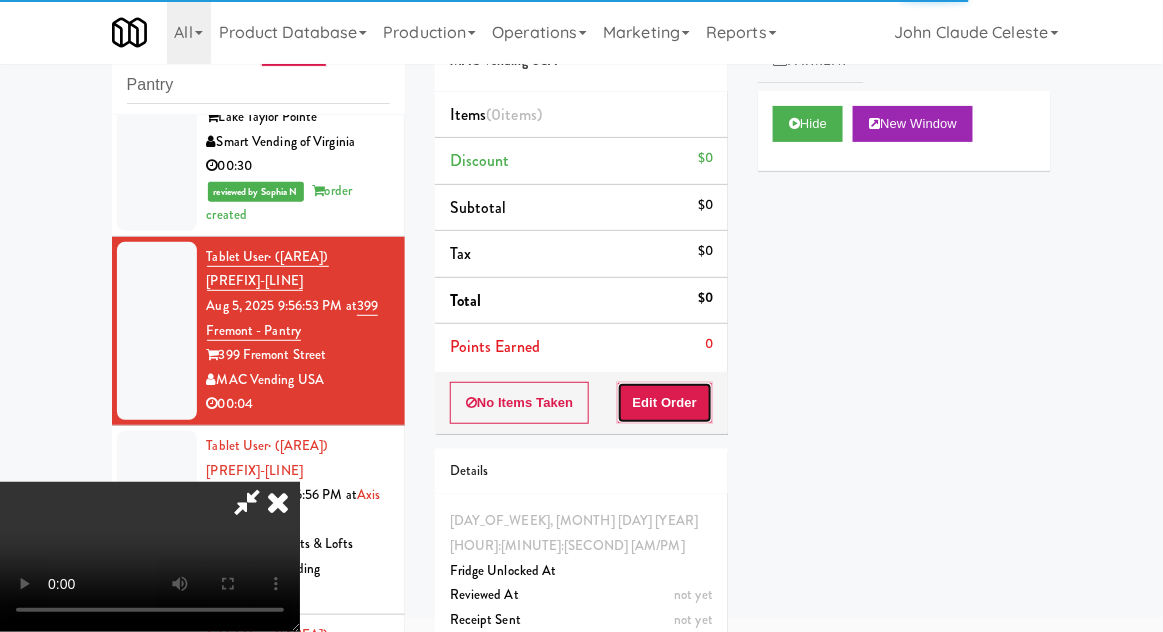 click on "Edit Order" at bounding box center (665, 403) 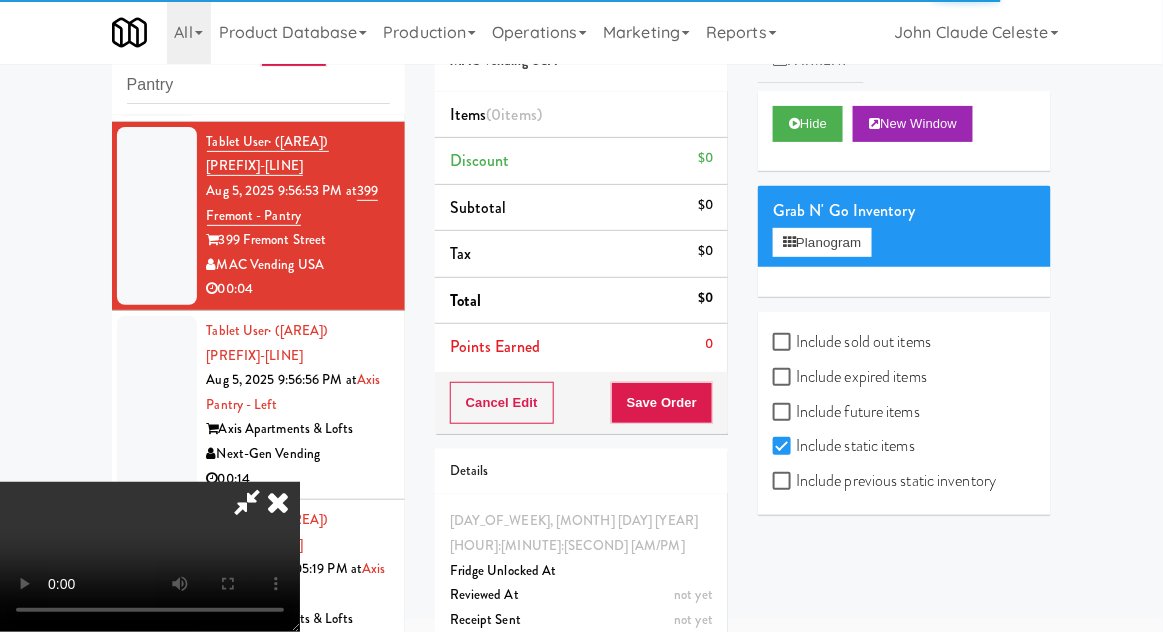 scroll, scrollTop: 918, scrollLeft: 0, axis: vertical 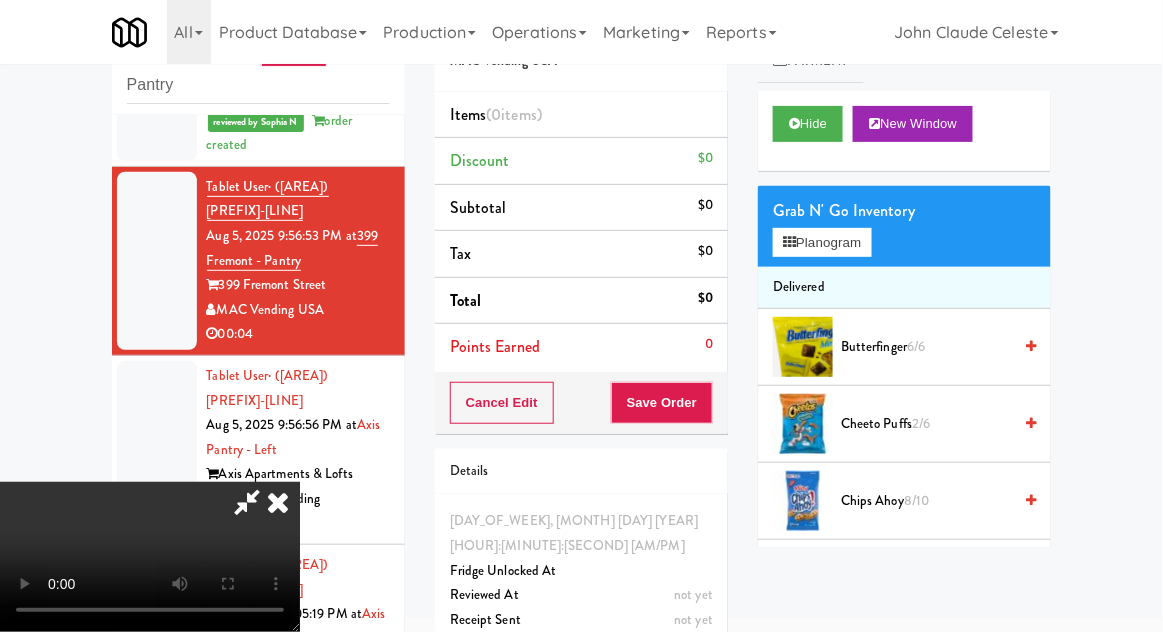 type 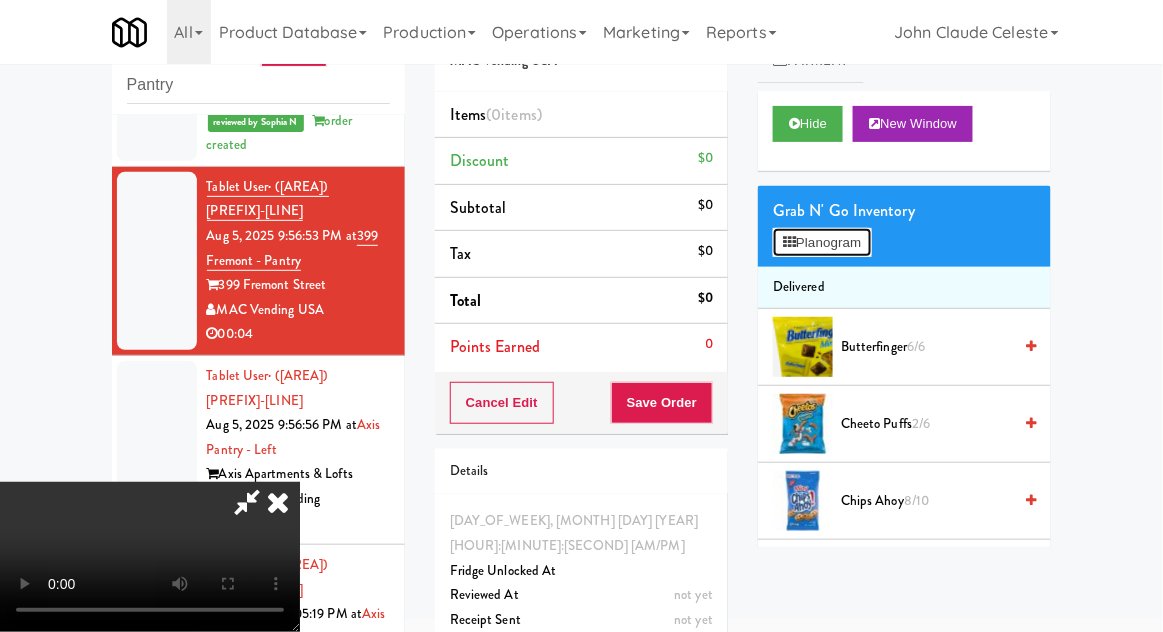 click on "Planogram" at bounding box center [822, 243] 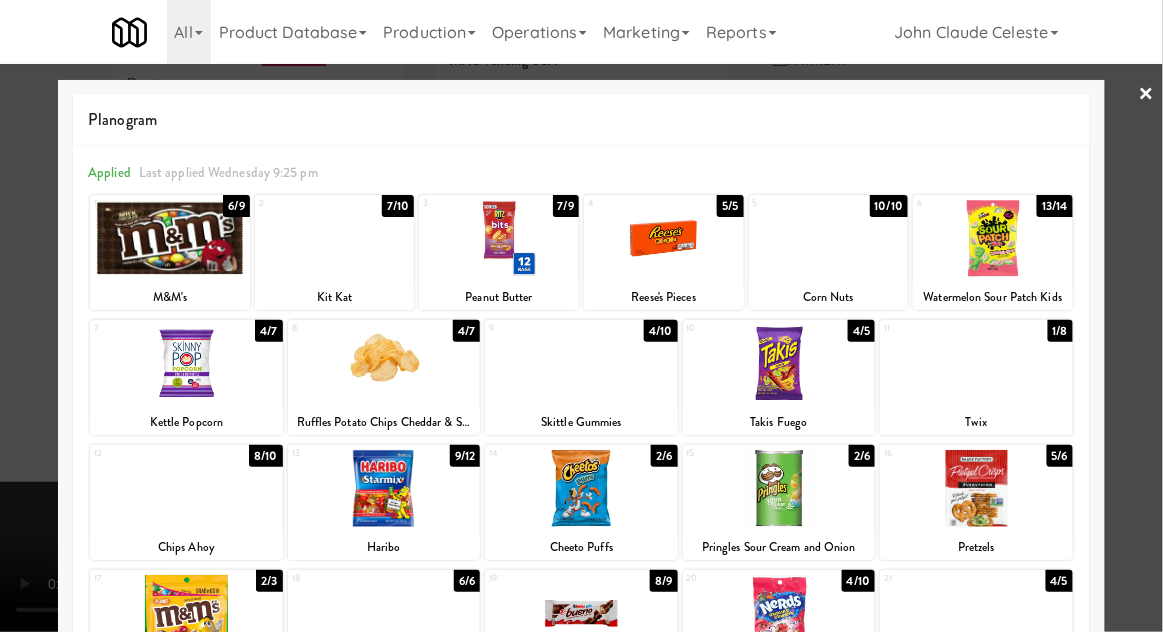click at bounding box center [581, 316] 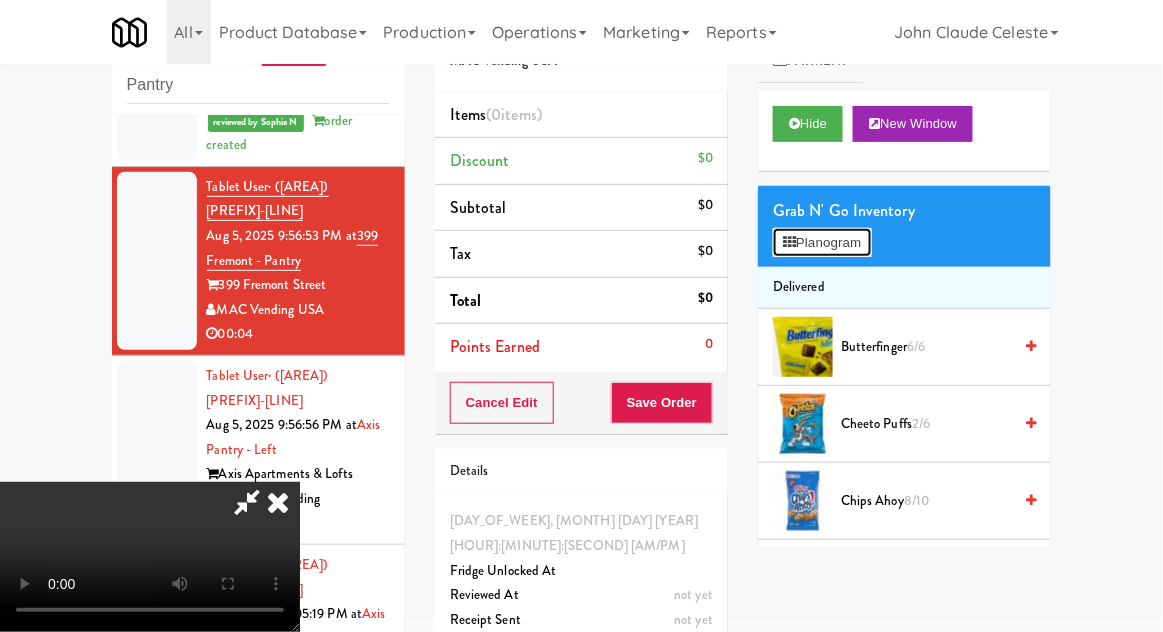 click on "Planogram" at bounding box center (822, 243) 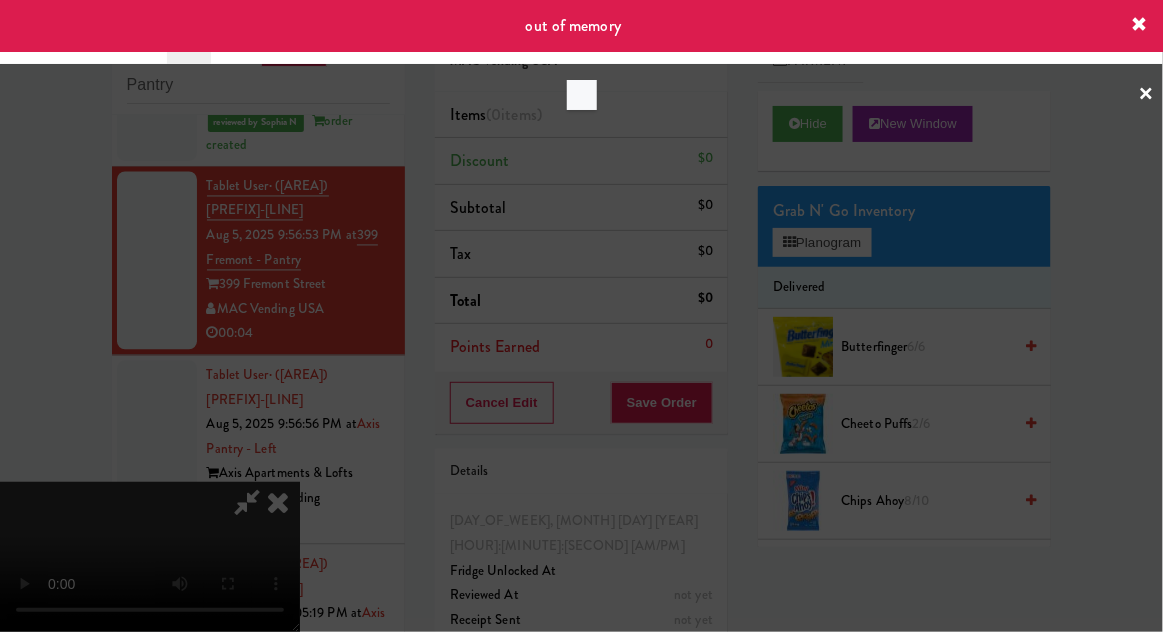 click at bounding box center (581, 316) 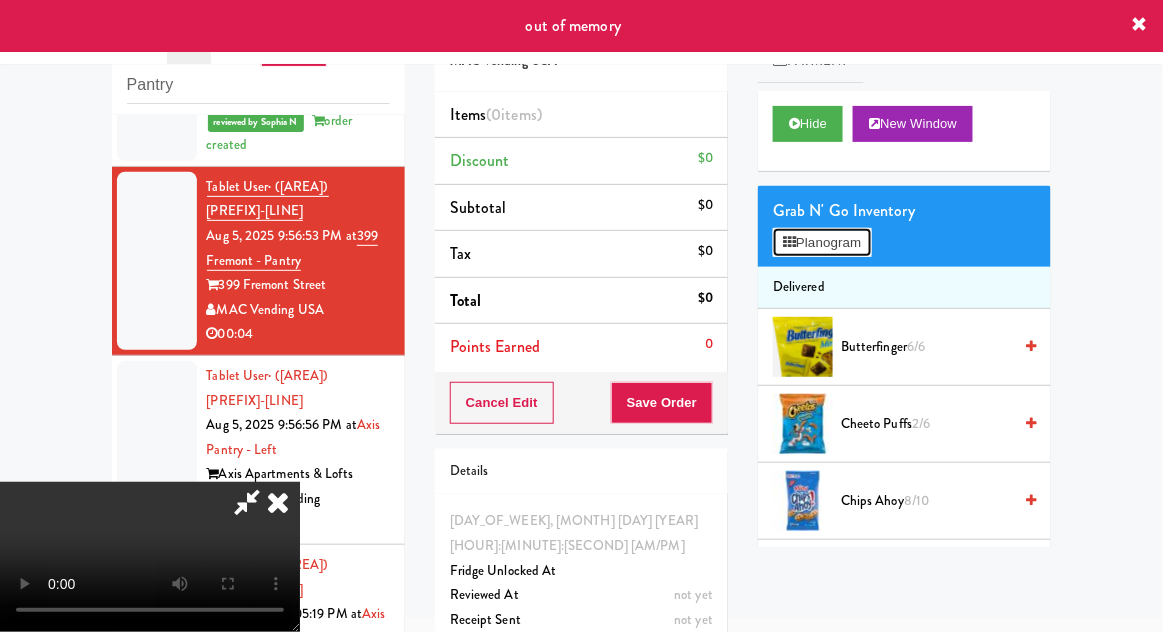click on "Planogram" at bounding box center (822, 243) 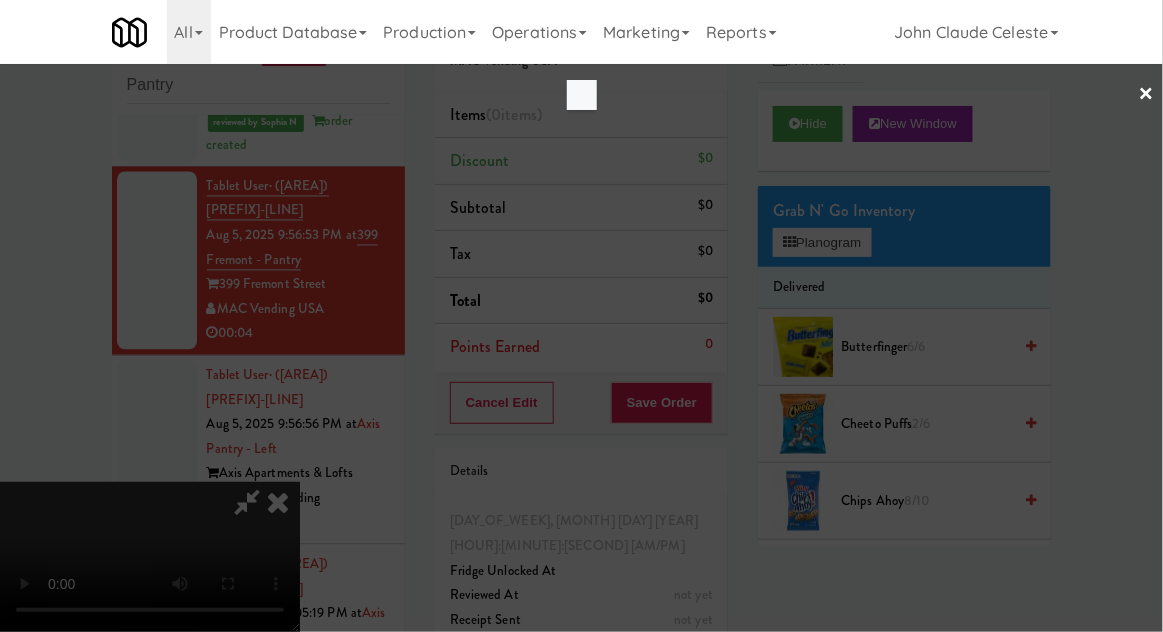 click at bounding box center (581, 316) 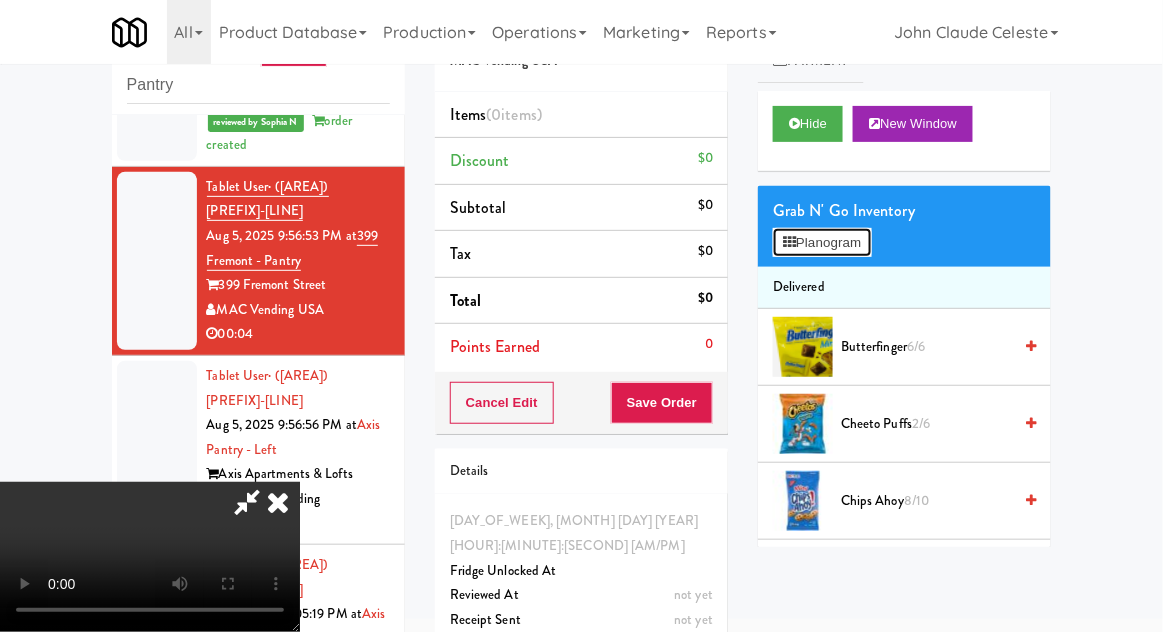 click on "Planogram" at bounding box center (822, 243) 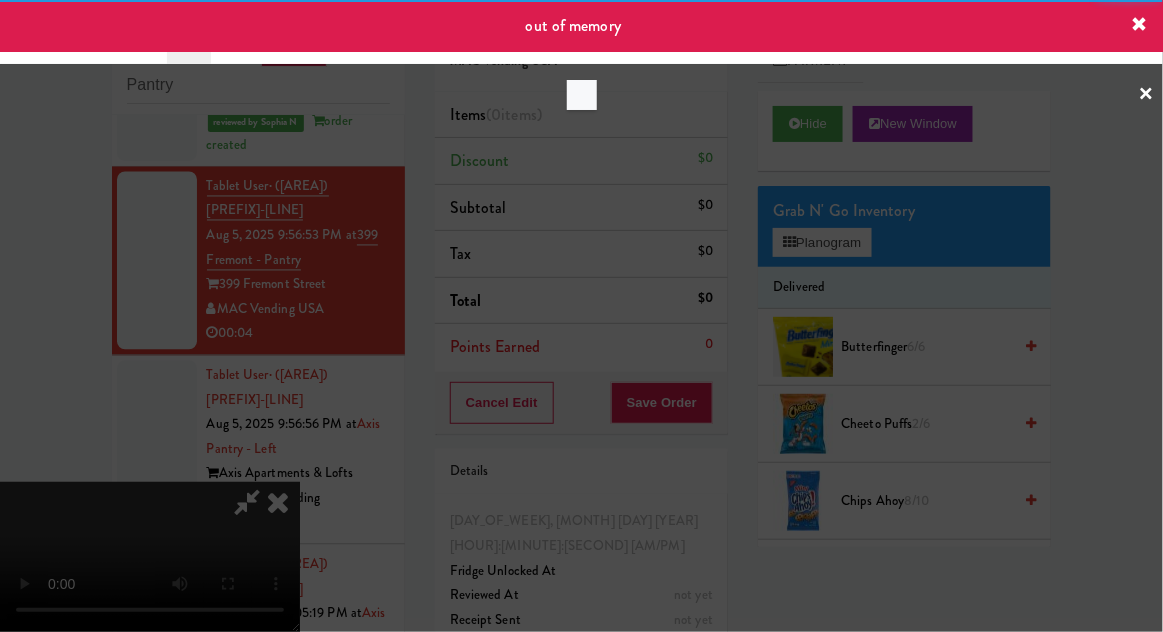 click at bounding box center [581, 316] 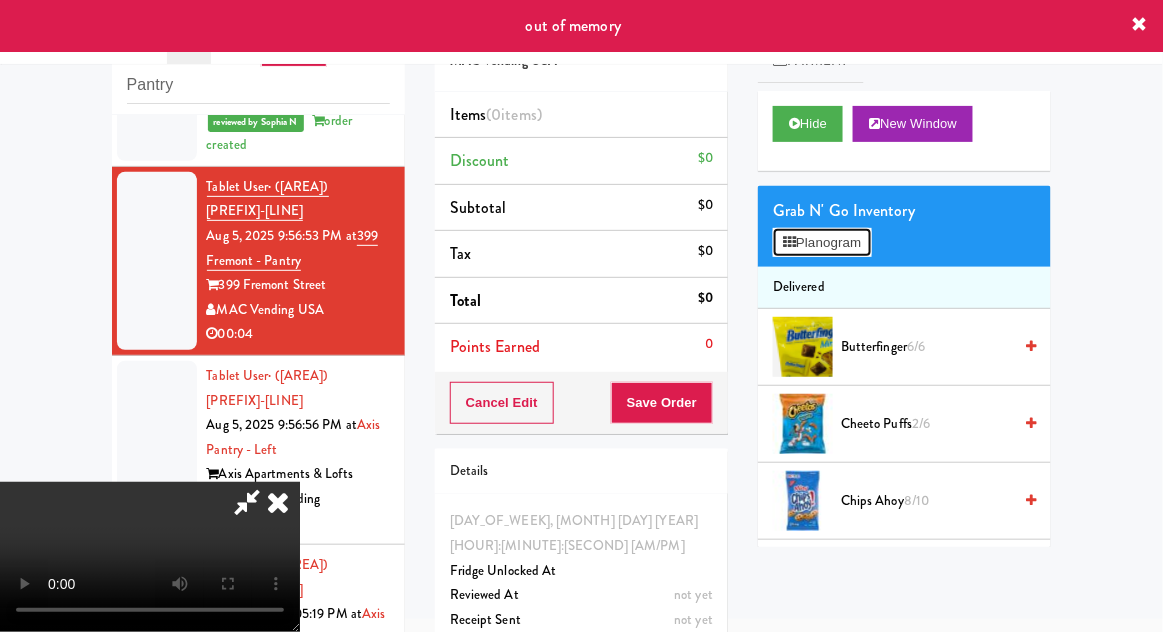 click on "Planogram" at bounding box center (822, 243) 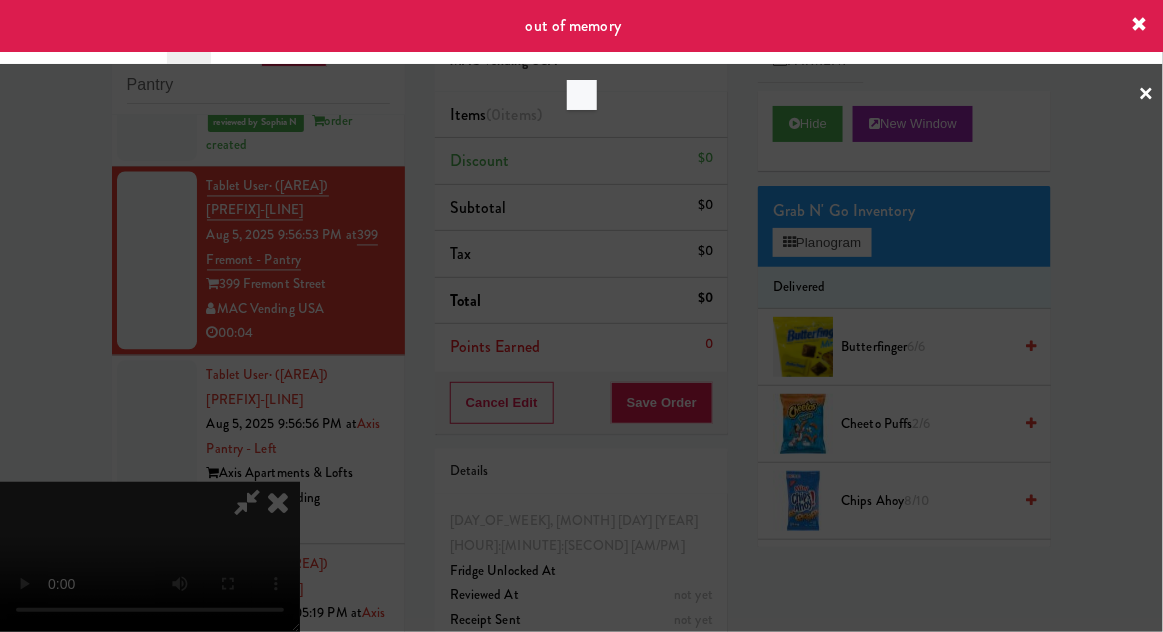 click at bounding box center [581, 316] 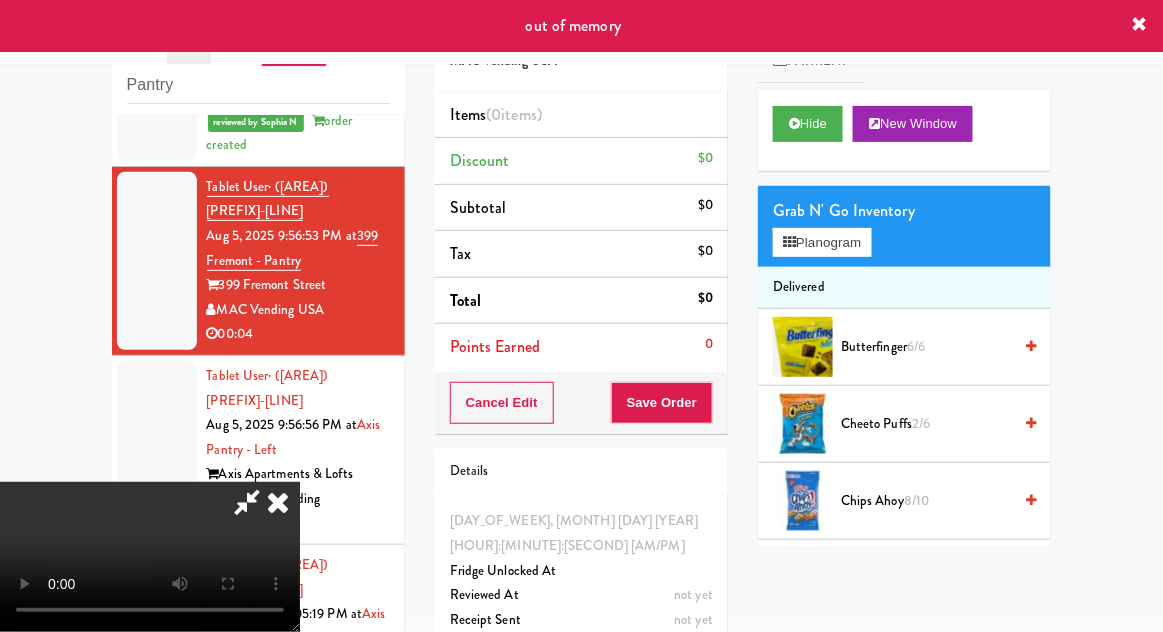 click on "Delivered" at bounding box center (904, 288) 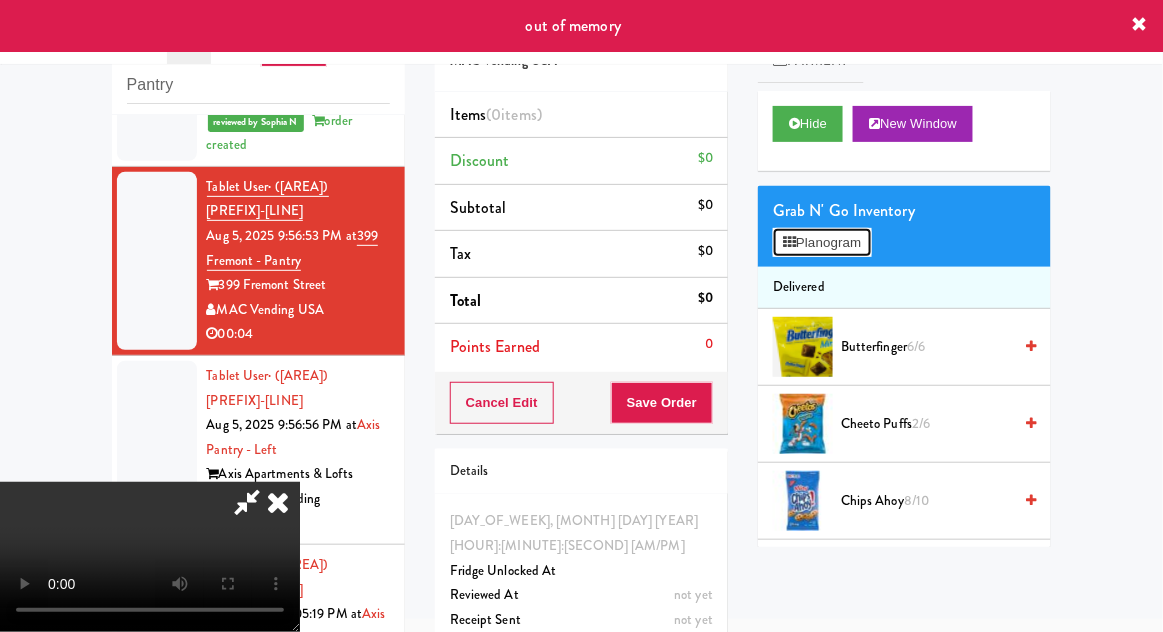 click on "Planogram" at bounding box center [822, 243] 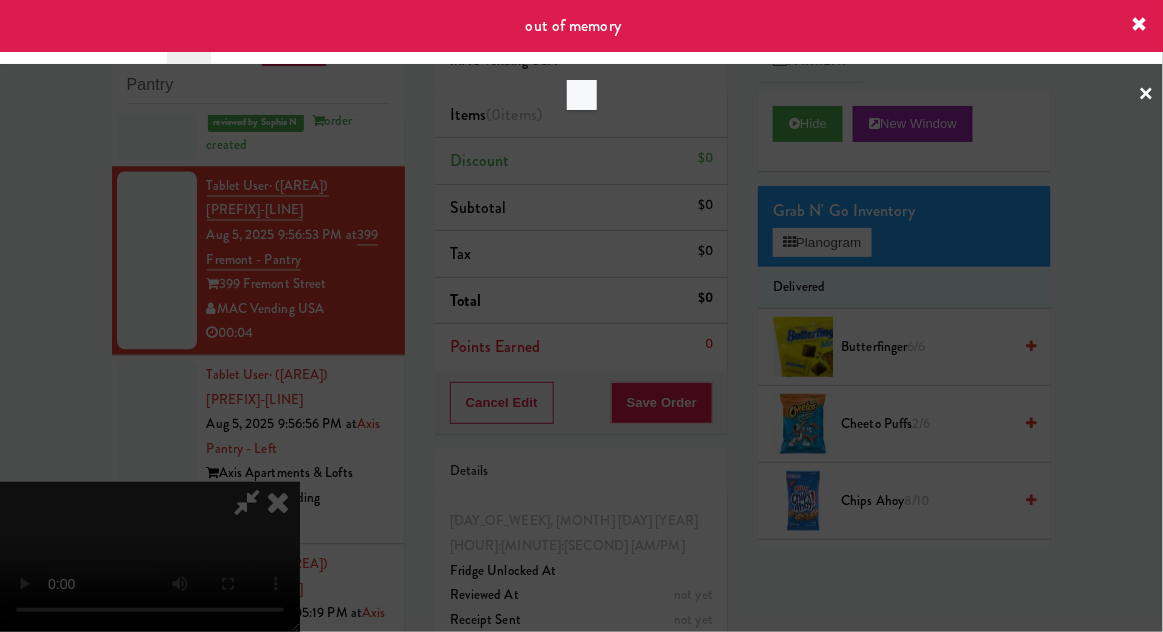 click at bounding box center [581, 316] 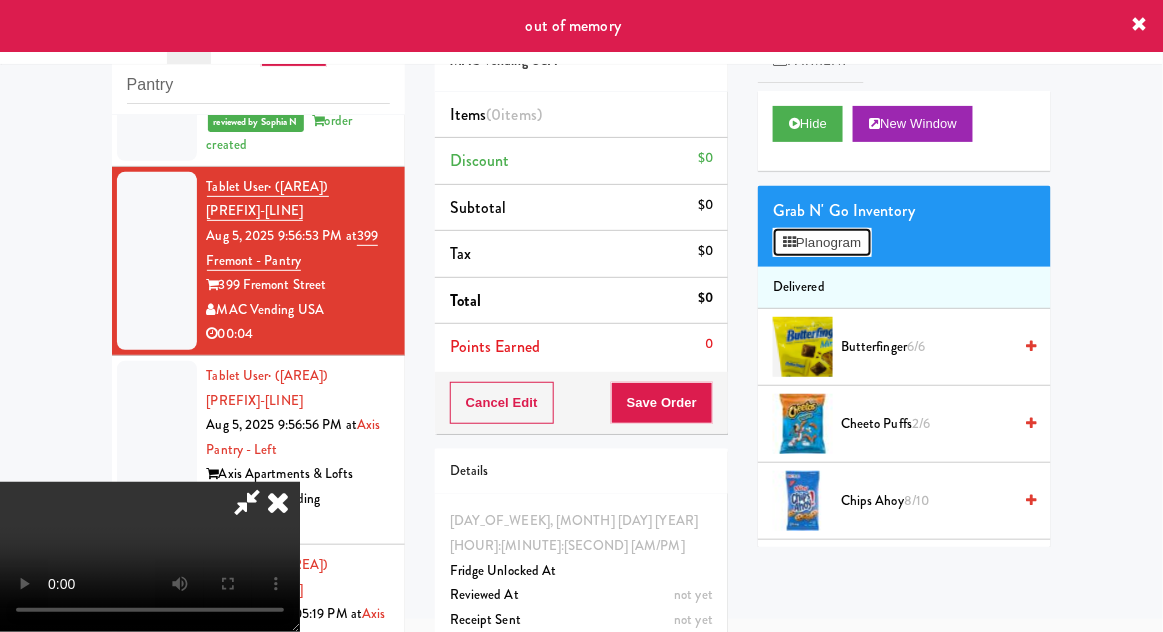 click on "Planogram" at bounding box center [822, 243] 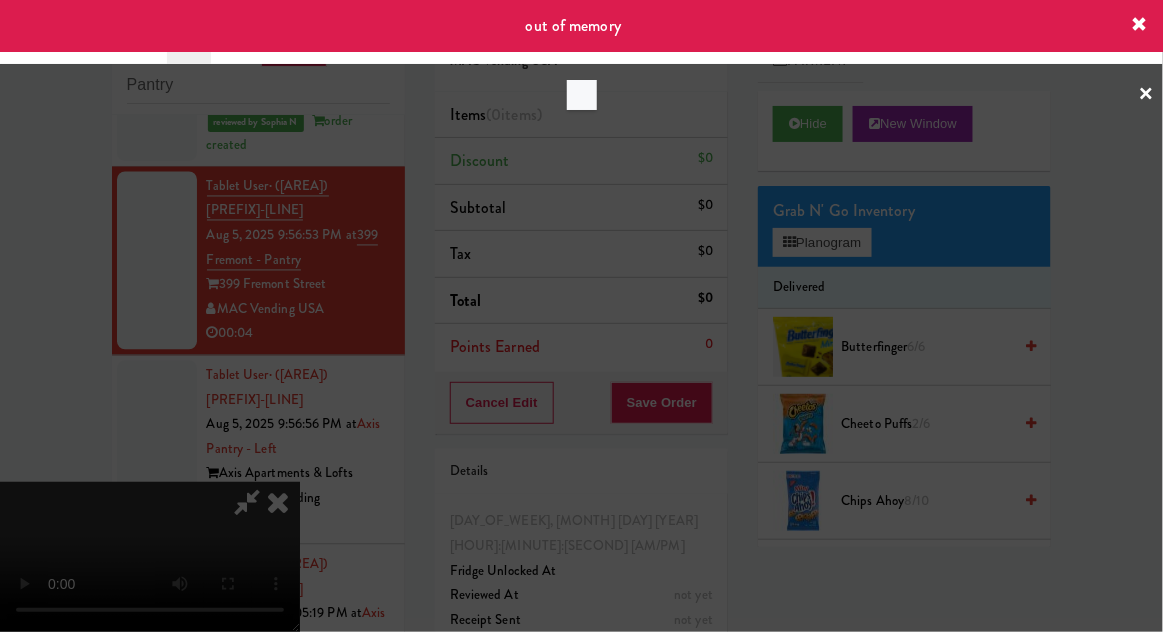 click at bounding box center (581, 316) 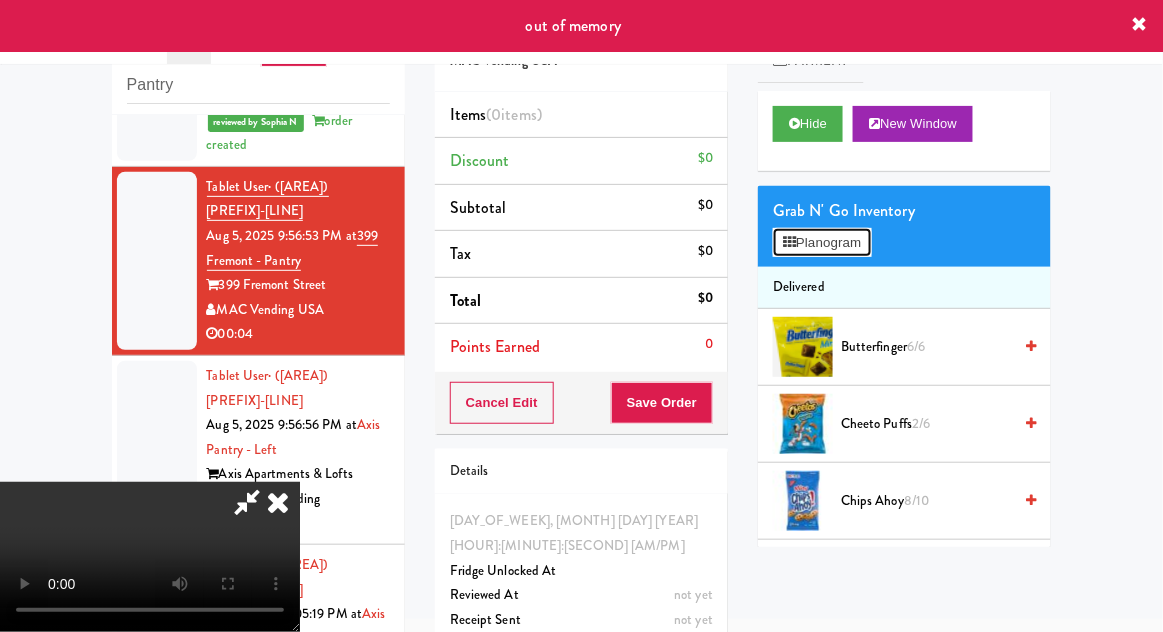 click on "Planogram" at bounding box center (822, 243) 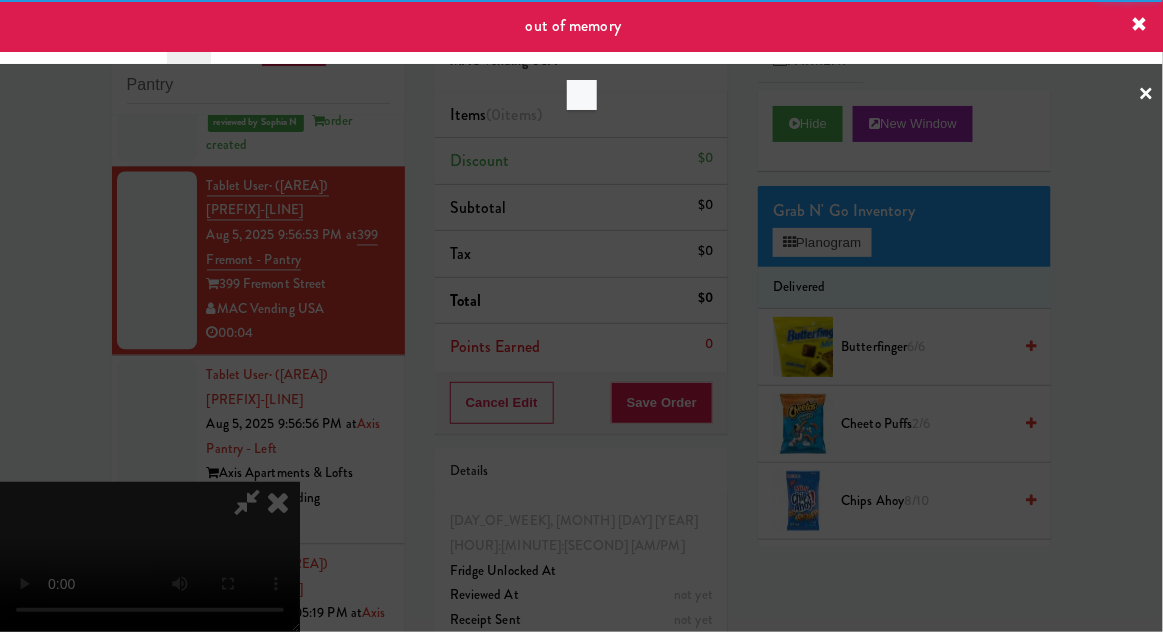 click at bounding box center [581, 316] 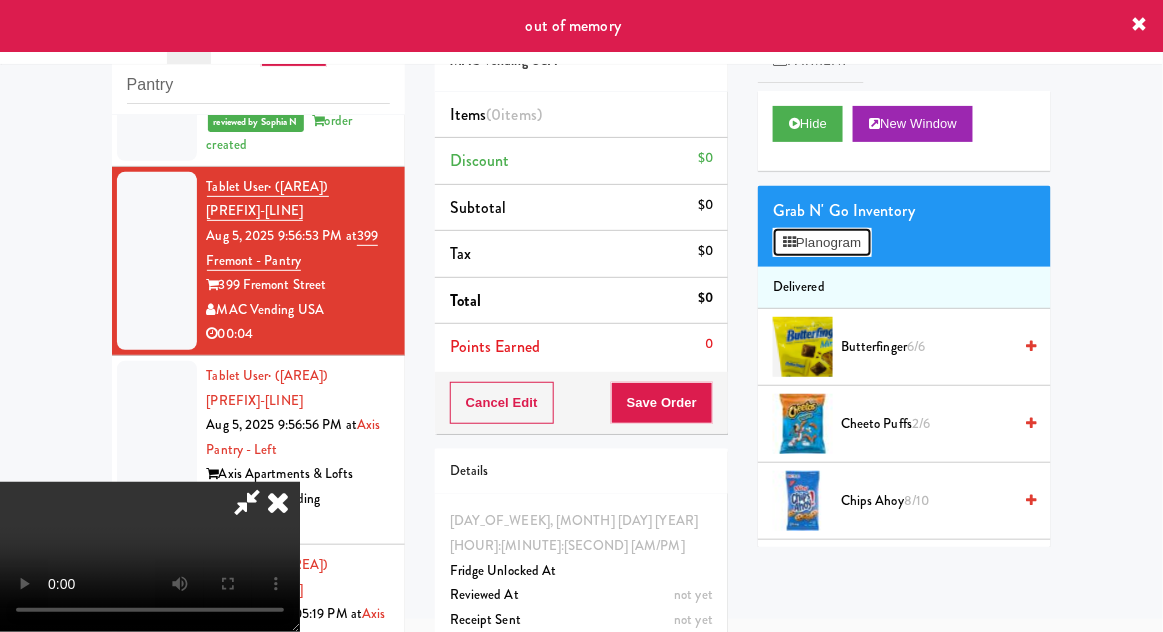 click on "Planogram" at bounding box center [822, 243] 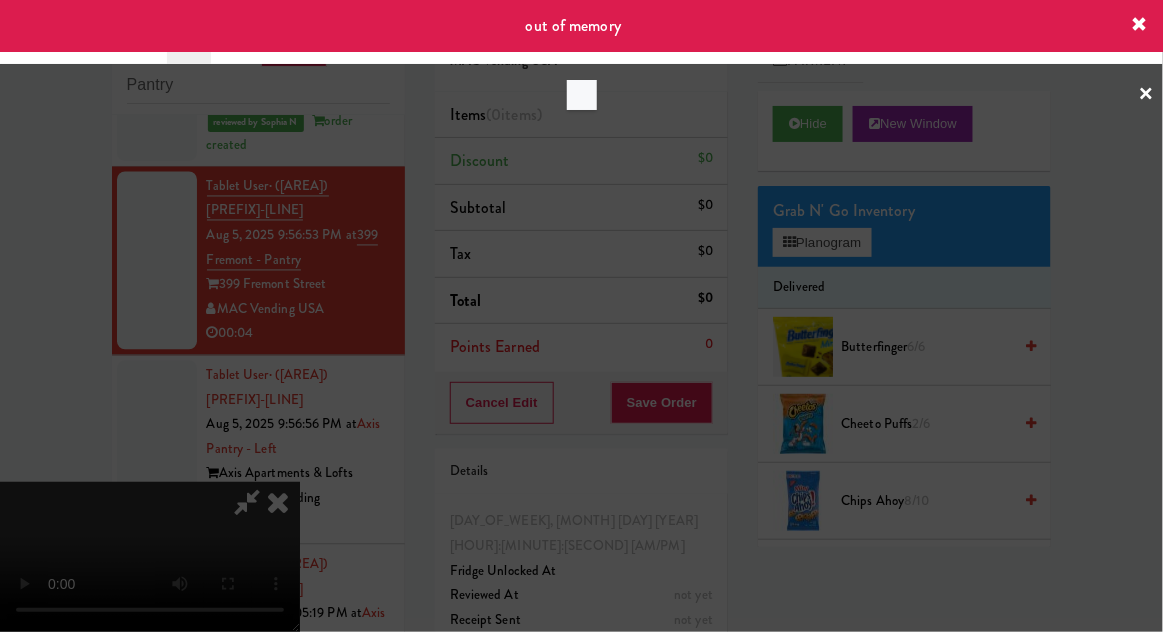 click at bounding box center [581, 316] 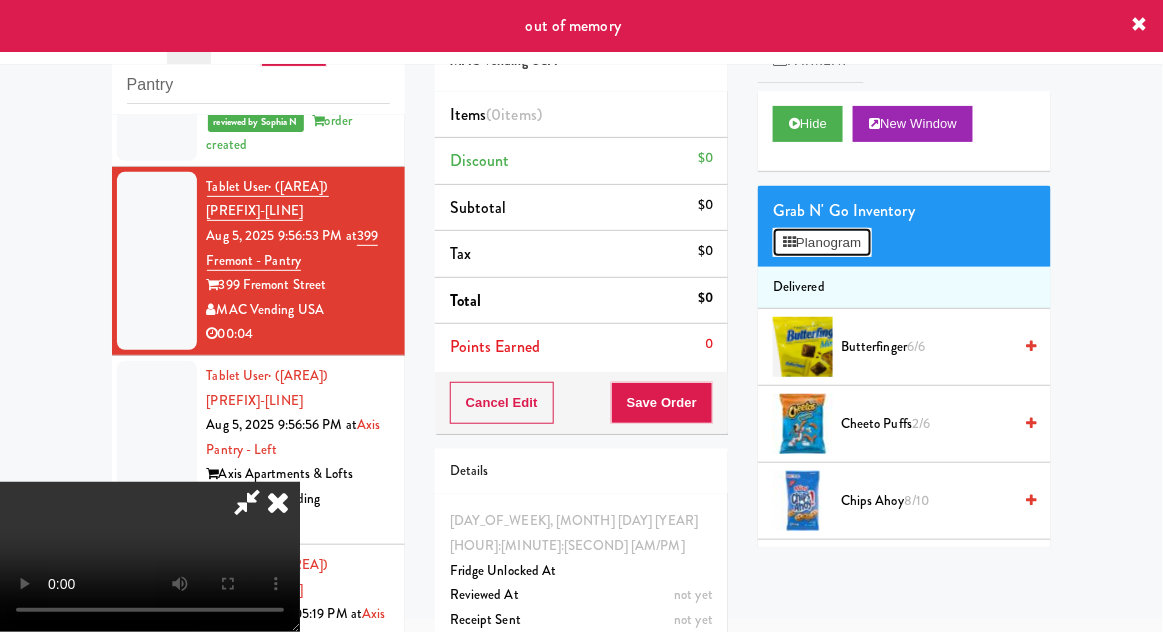 click on "Planogram" at bounding box center (822, 243) 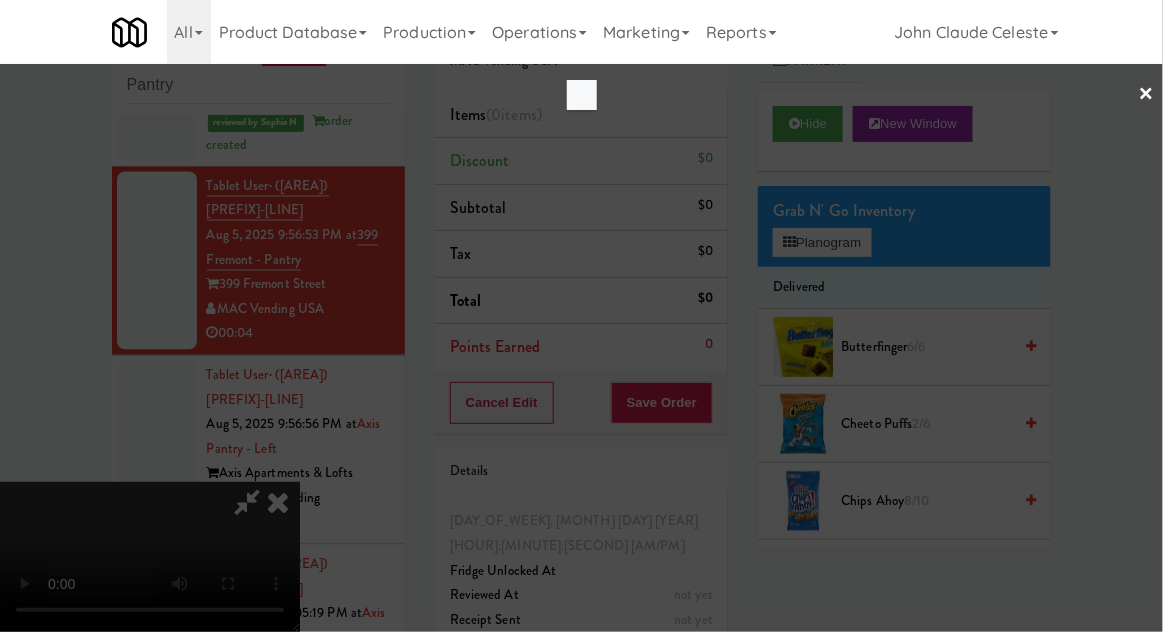 click at bounding box center [581, 316] 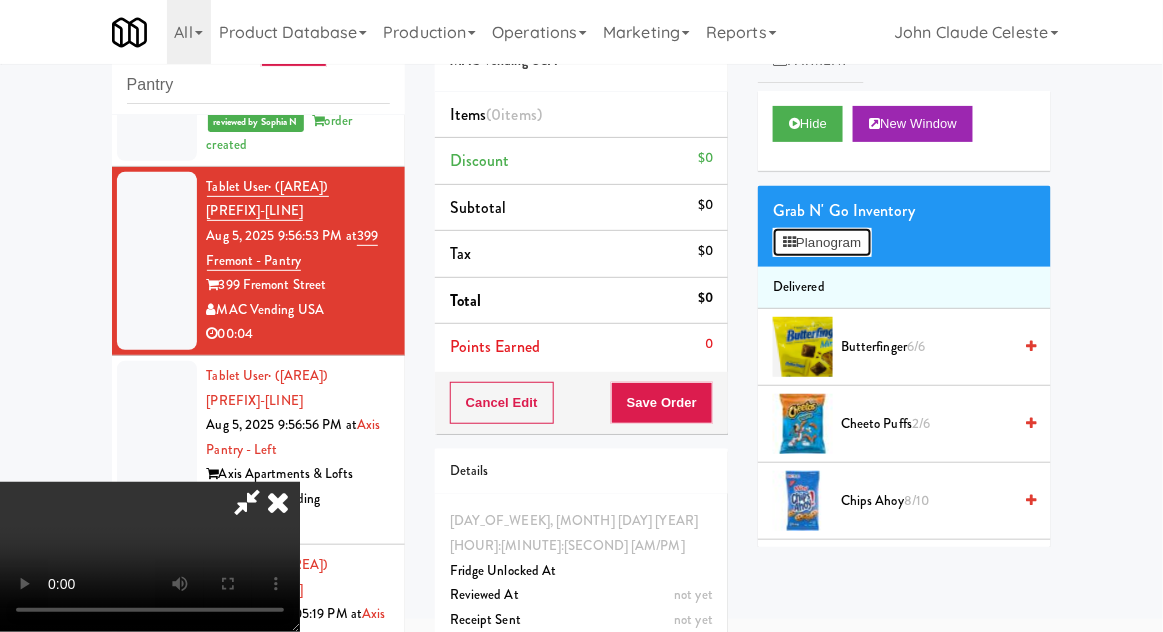 click on "Planogram" at bounding box center (822, 243) 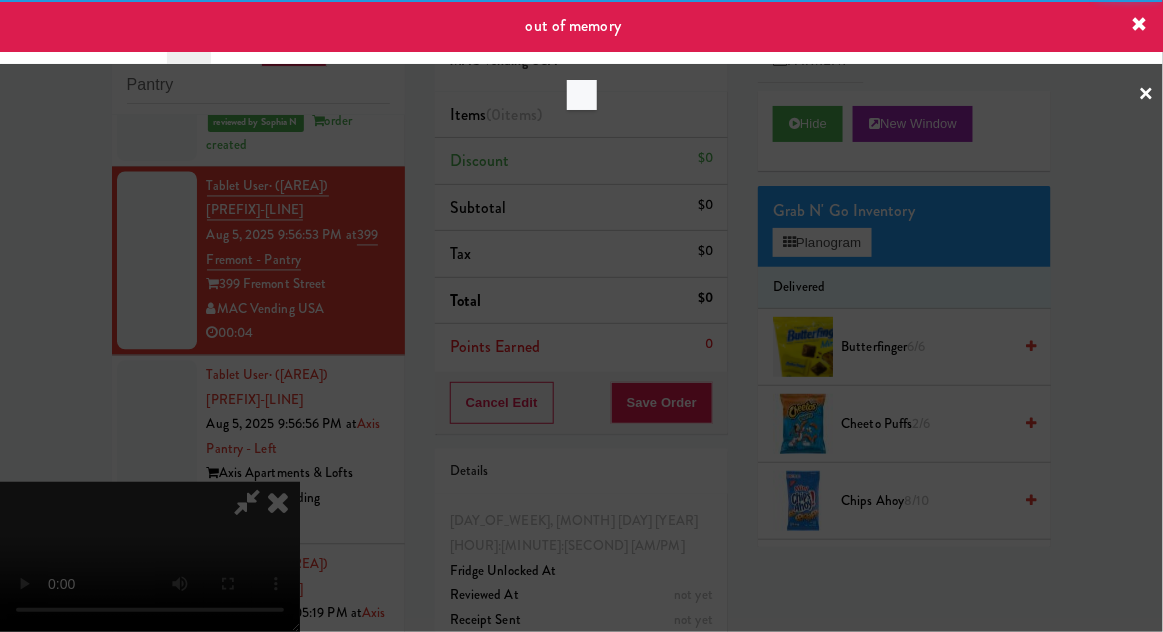 click at bounding box center (581, 316) 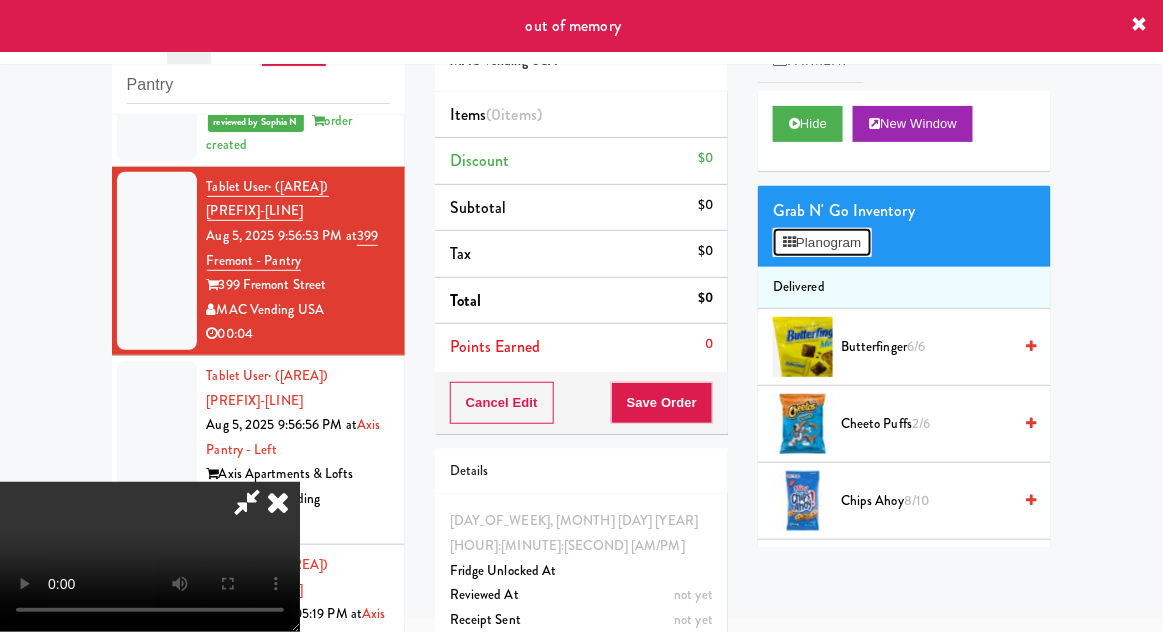 click on "Planogram" at bounding box center (822, 243) 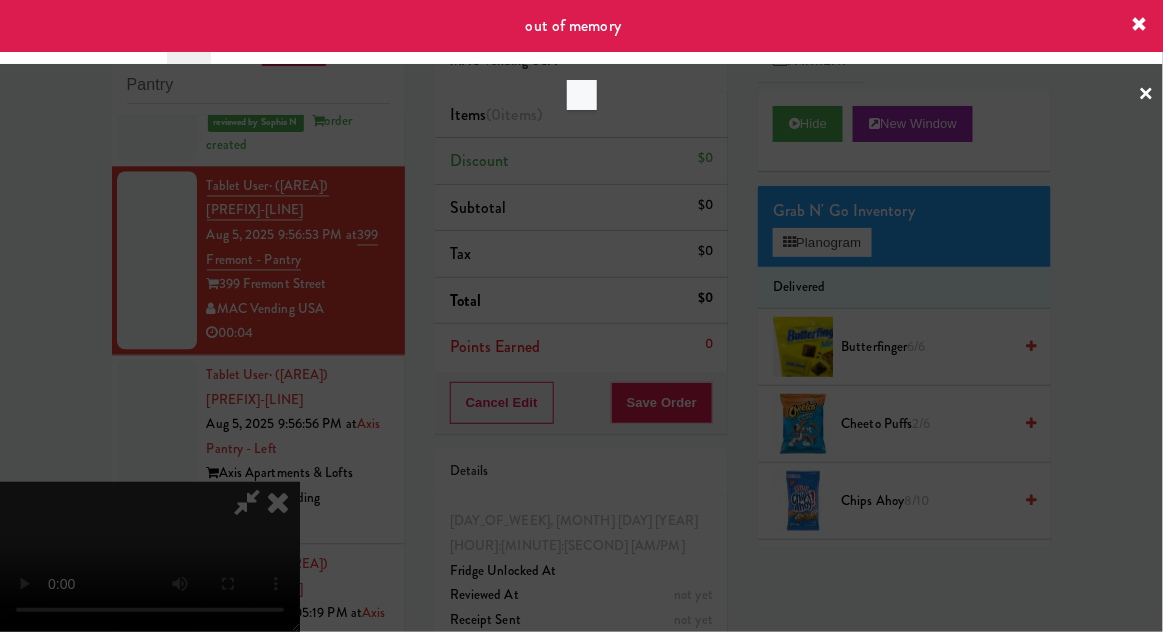 click at bounding box center [581, 316] 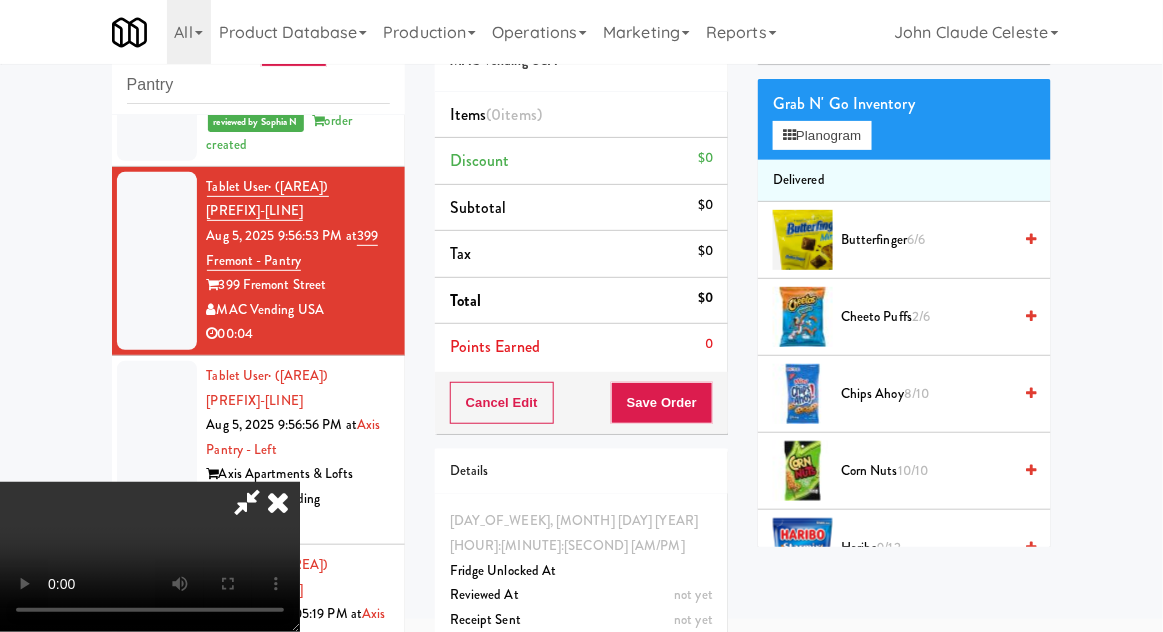 scroll, scrollTop: 0, scrollLeft: 0, axis: both 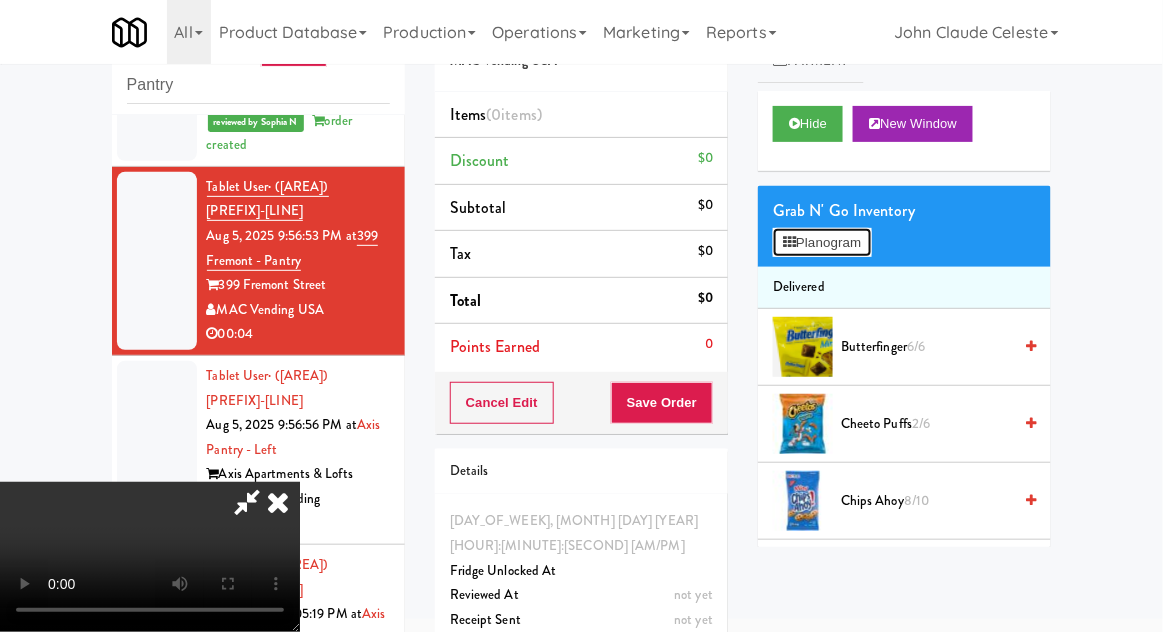 click on "Planogram" at bounding box center (822, 243) 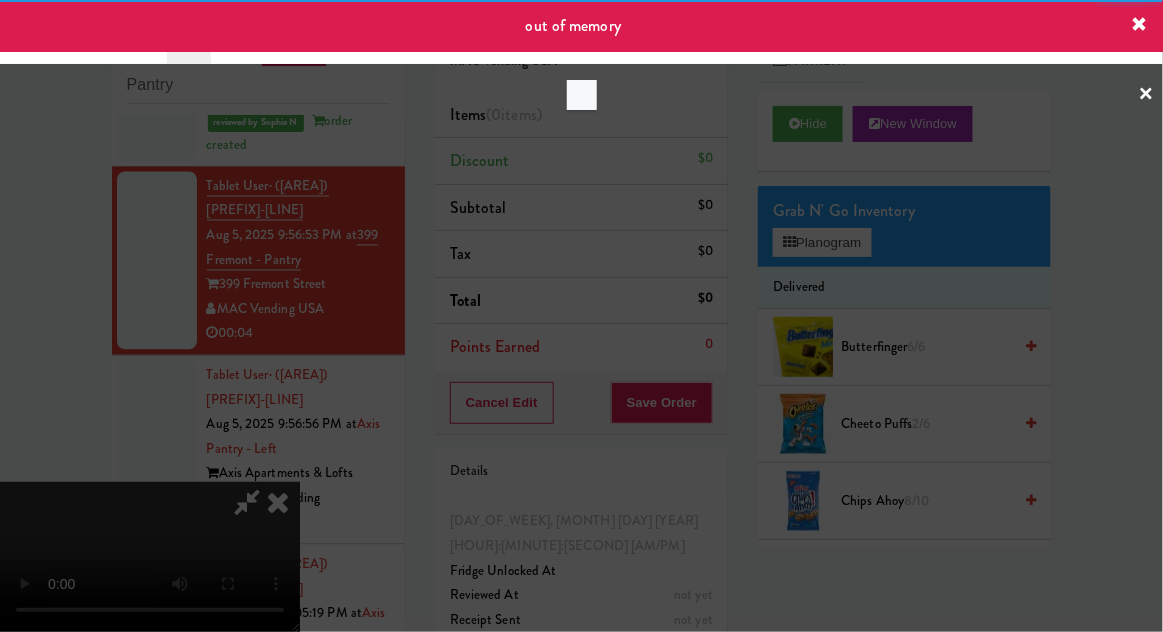 click at bounding box center (581, 316) 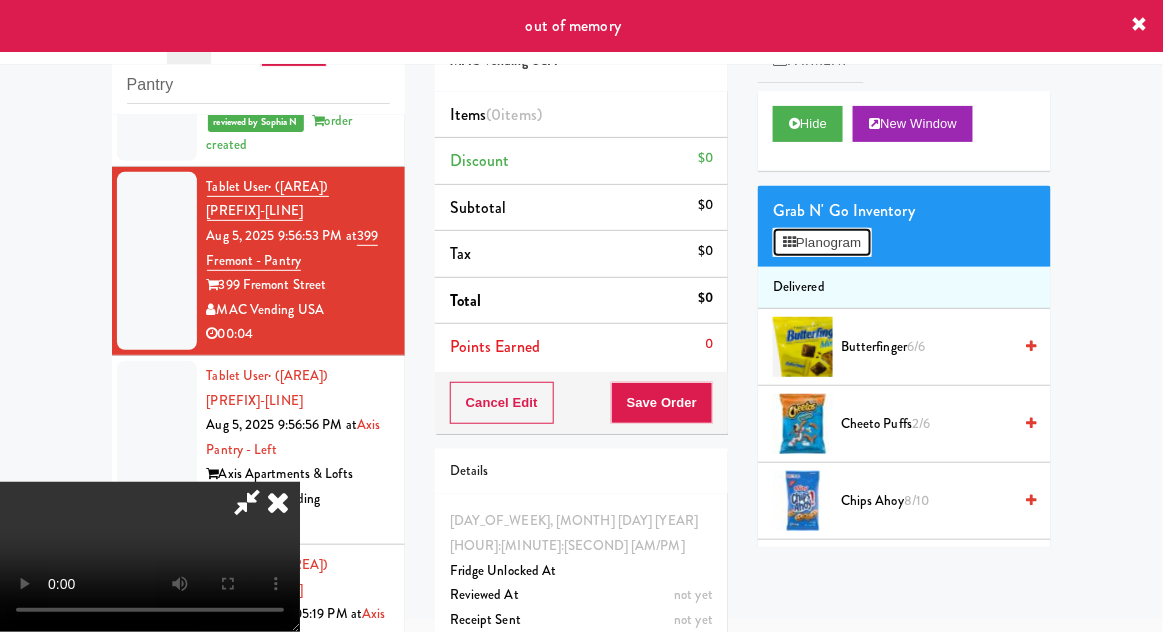 click on "Planogram" at bounding box center [822, 243] 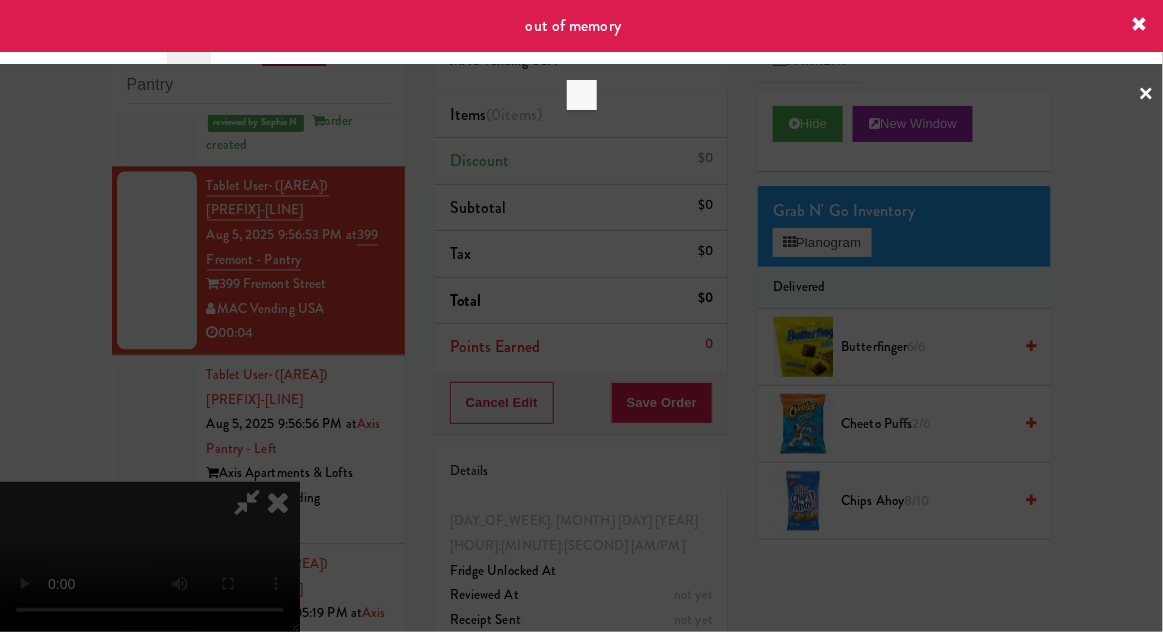 click at bounding box center (581, 316) 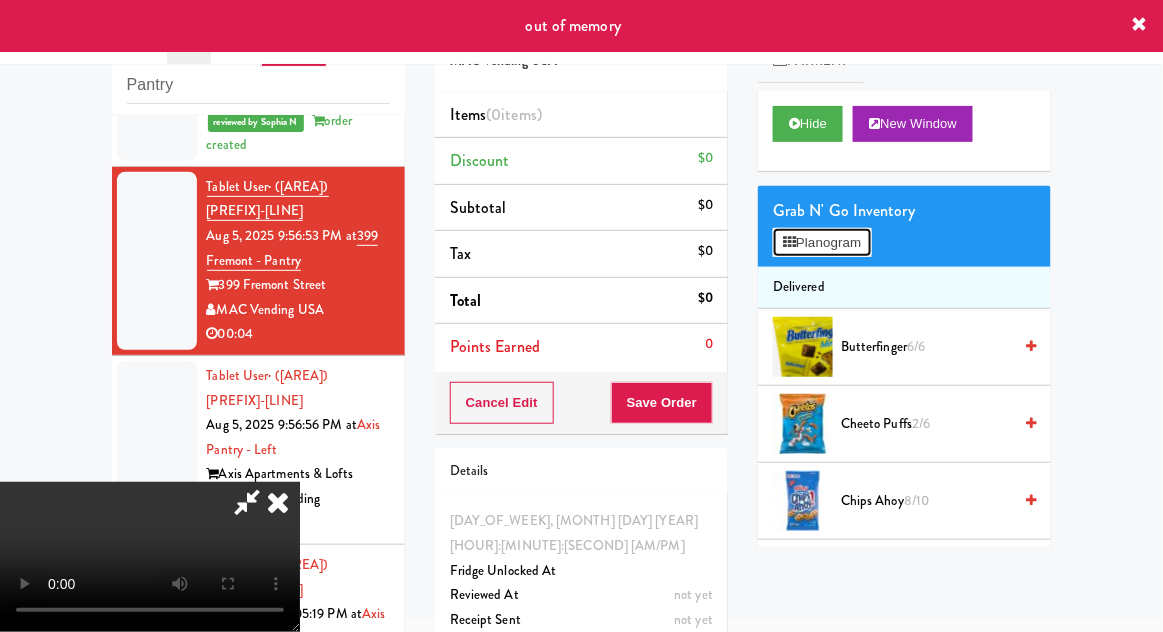 click on "Planogram" at bounding box center [822, 243] 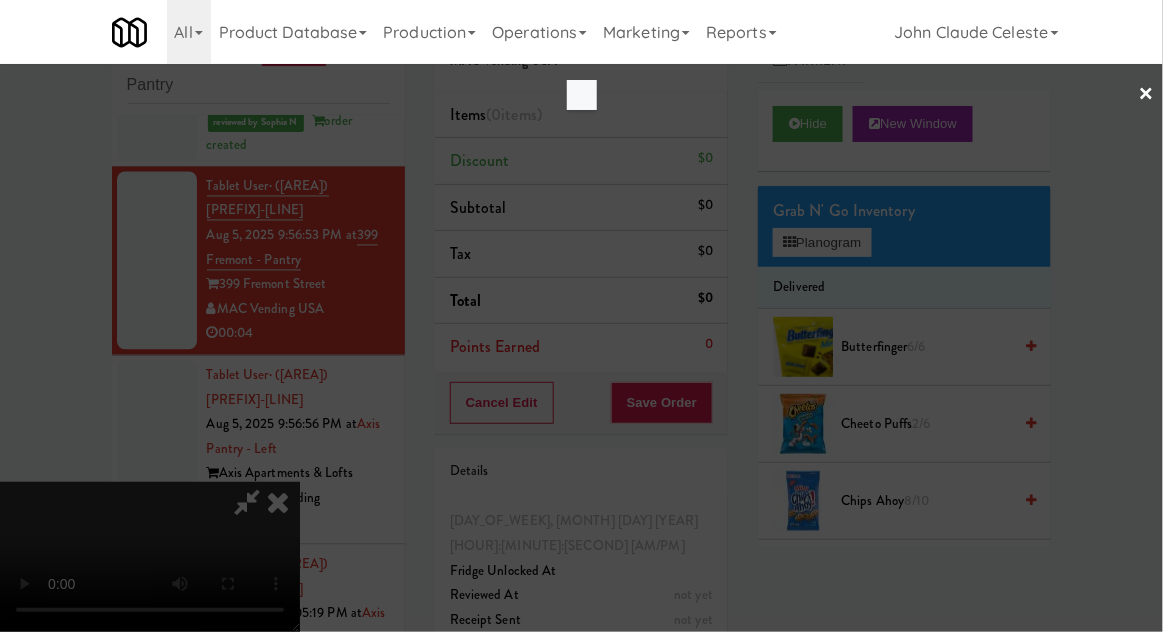 click at bounding box center (581, 316) 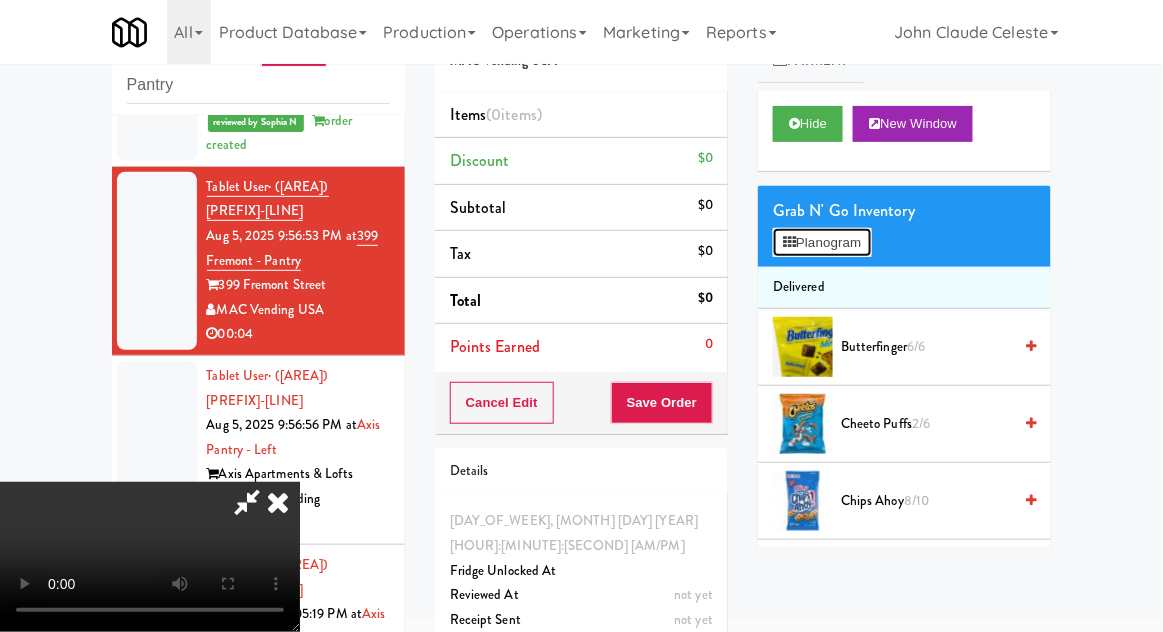click on "Planogram" at bounding box center (822, 243) 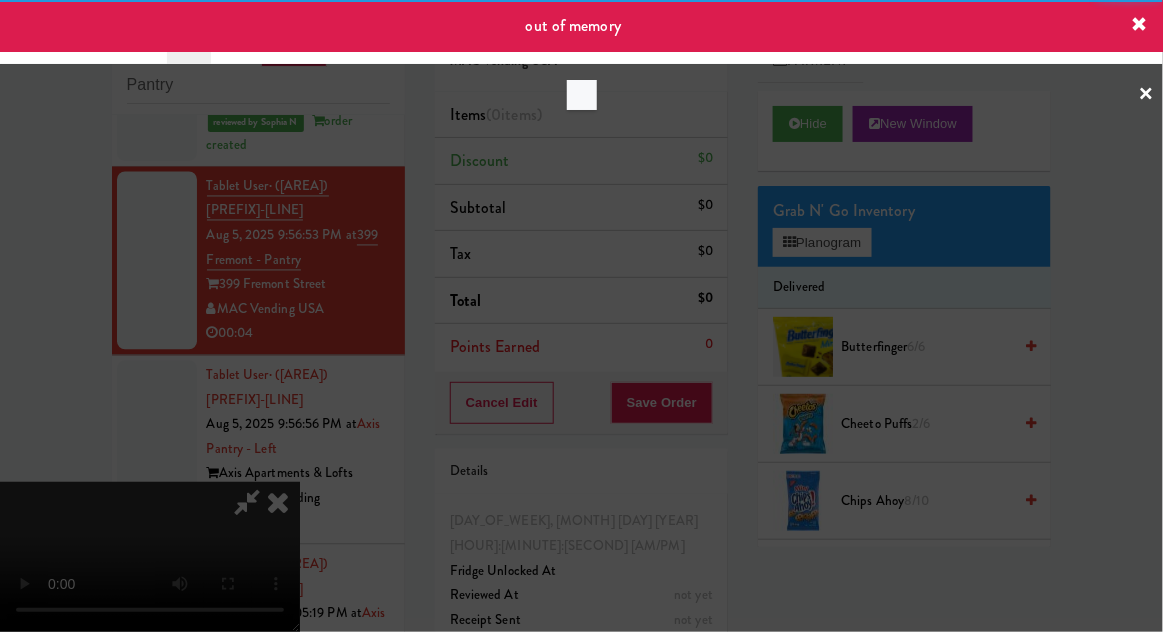 click at bounding box center [581, 316] 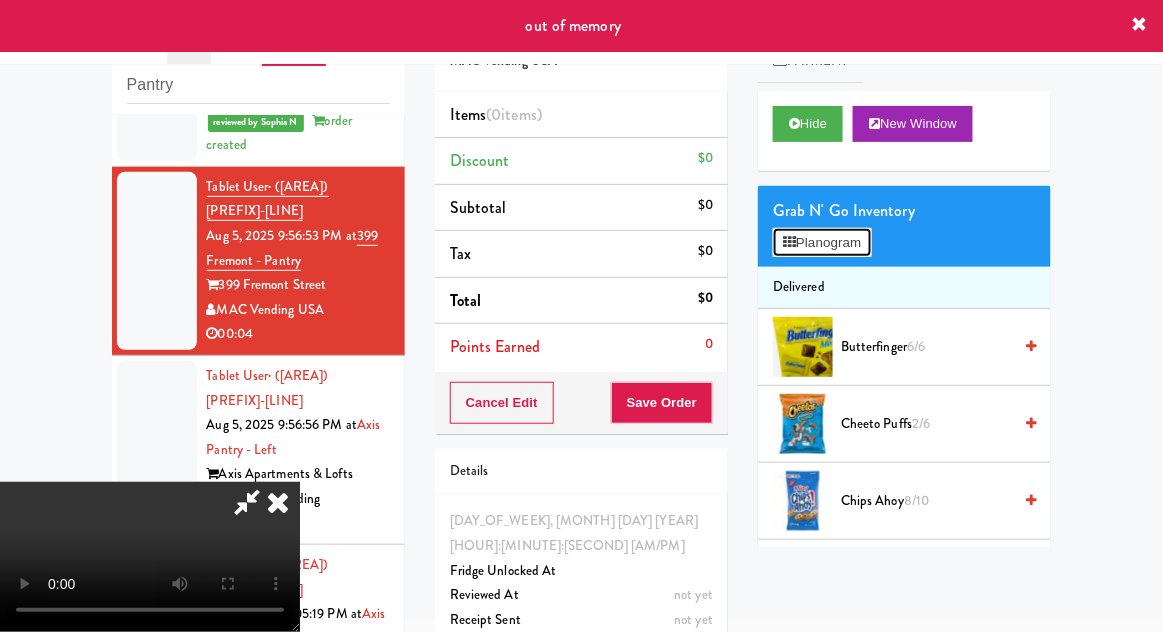 click on "Planogram" at bounding box center (822, 243) 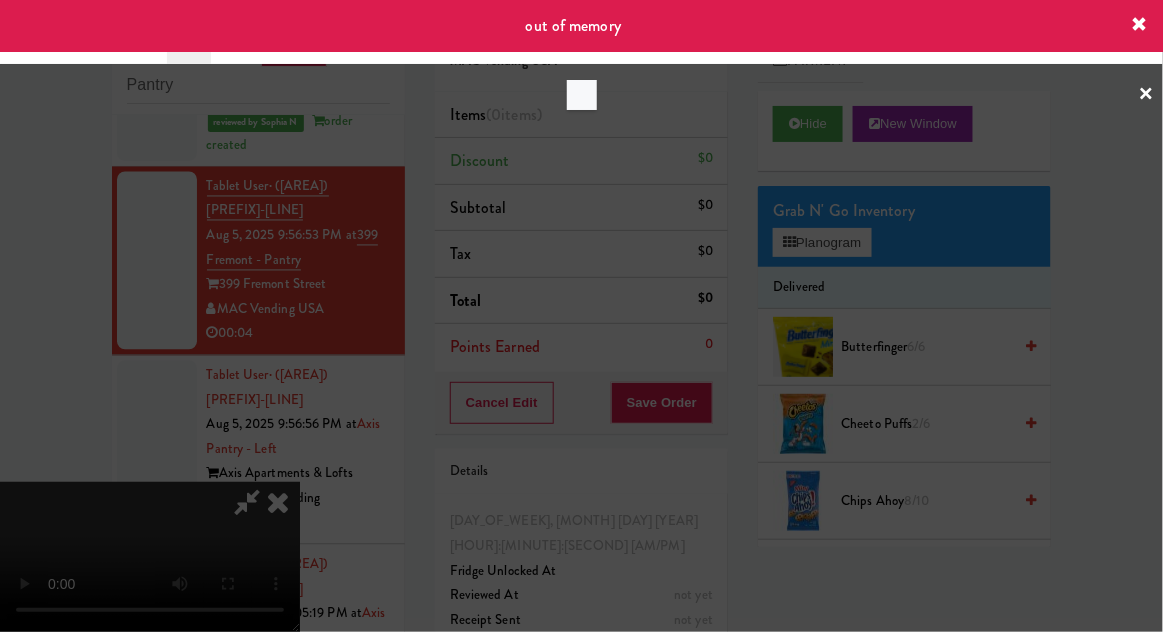 click at bounding box center (581, 316) 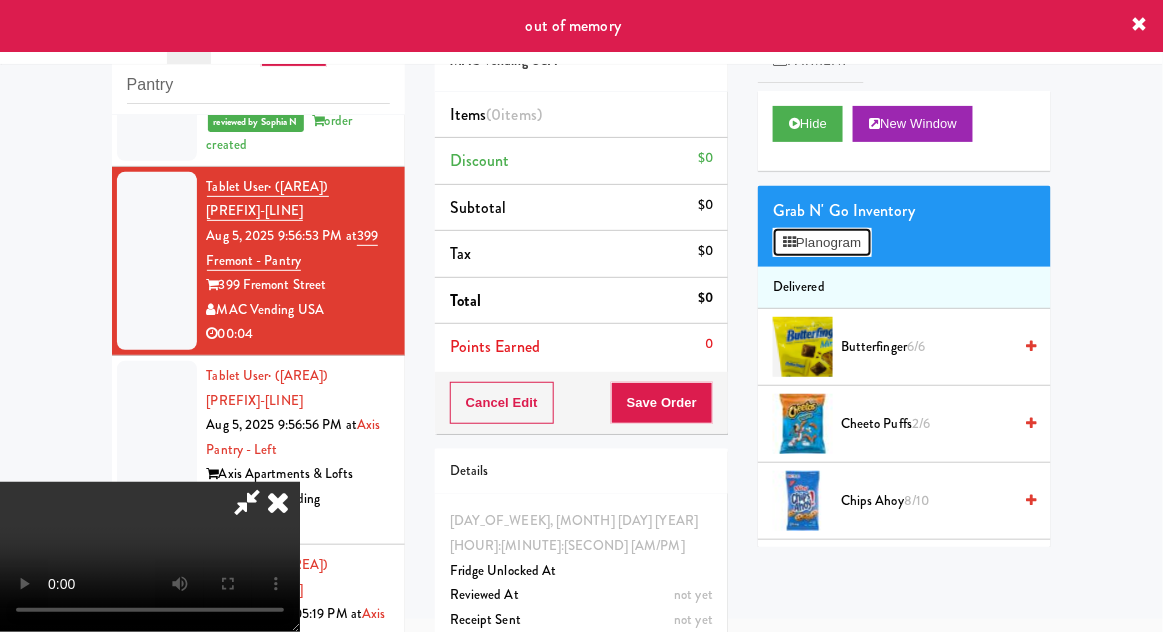 click on "Planogram" at bounding box center [822, 243] 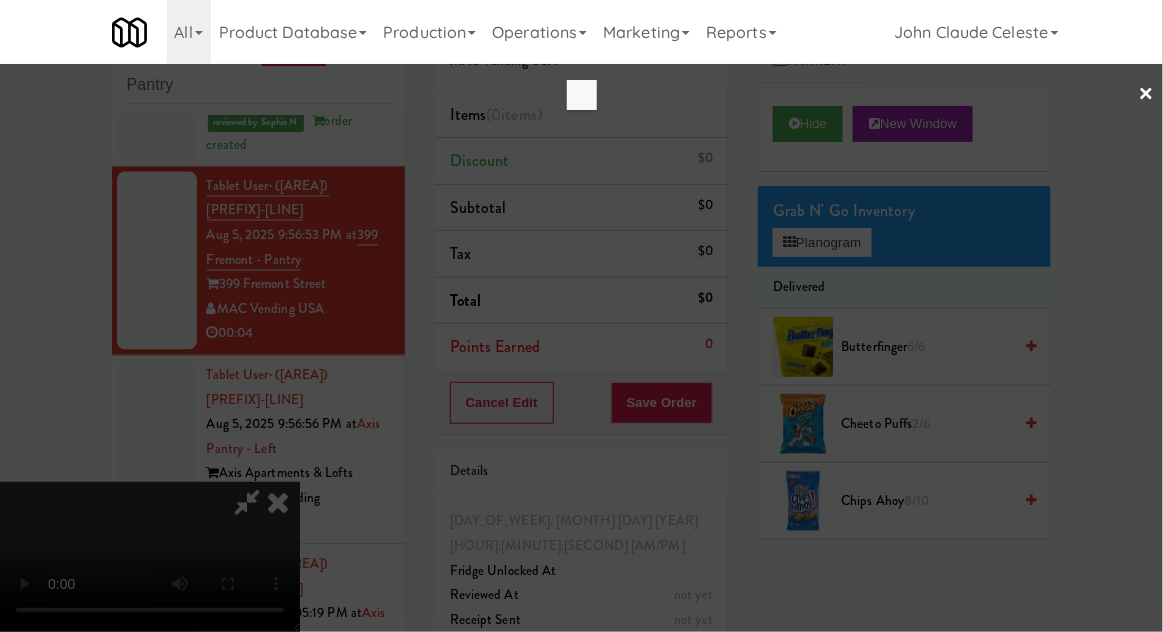 click at bounding box center [581, 316] 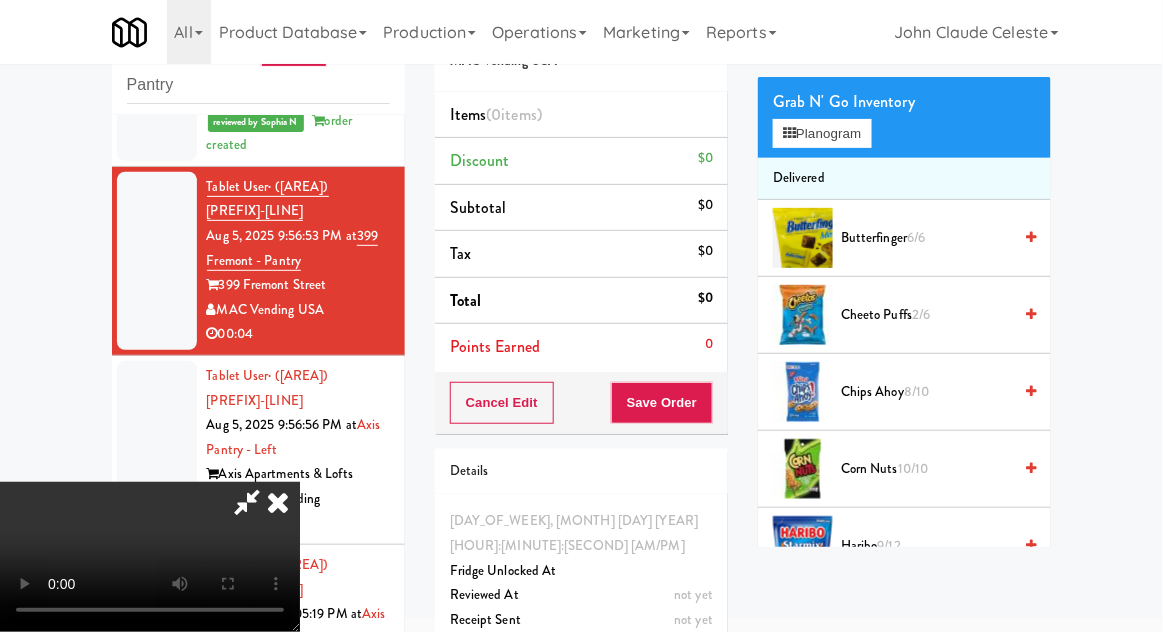 scroll, scrollTop: 0, scrollLeft: 0, axis: both 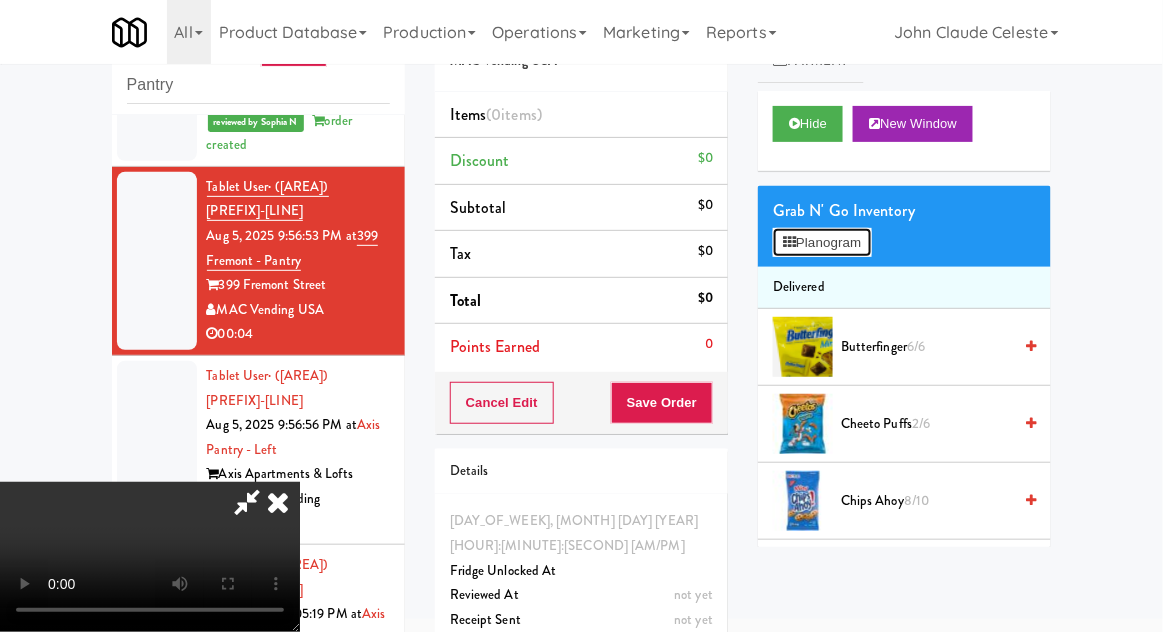 click on "Planogram" at bounding box center [822, 243] 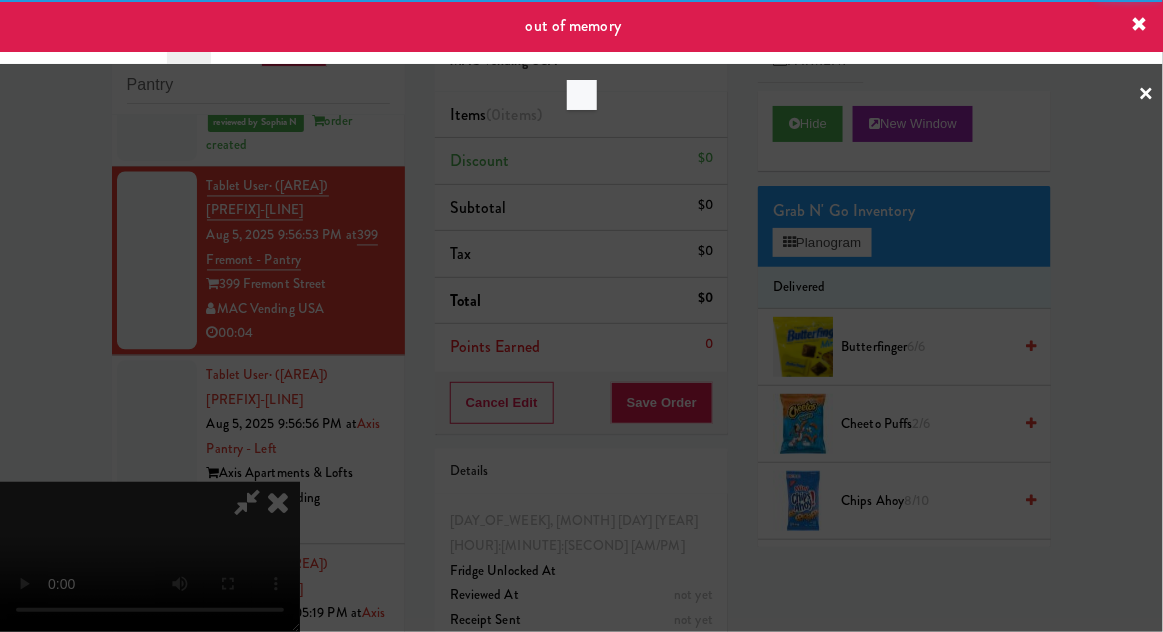 click at bounding box center [581, 316] 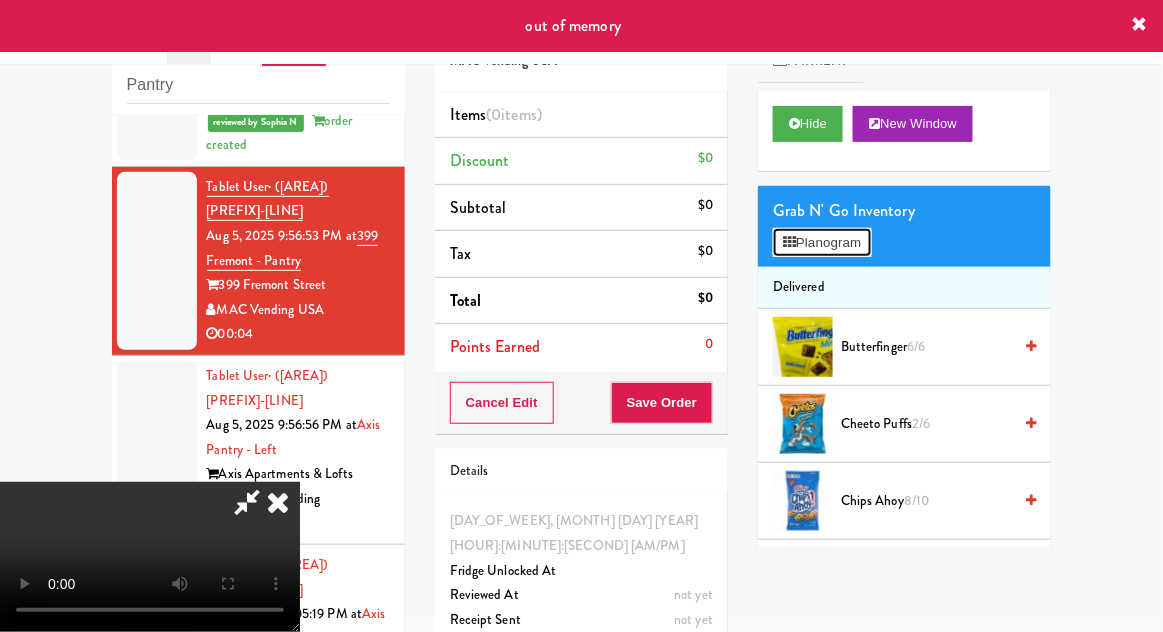 click on "Planogram" at bounding box center [822, 243] 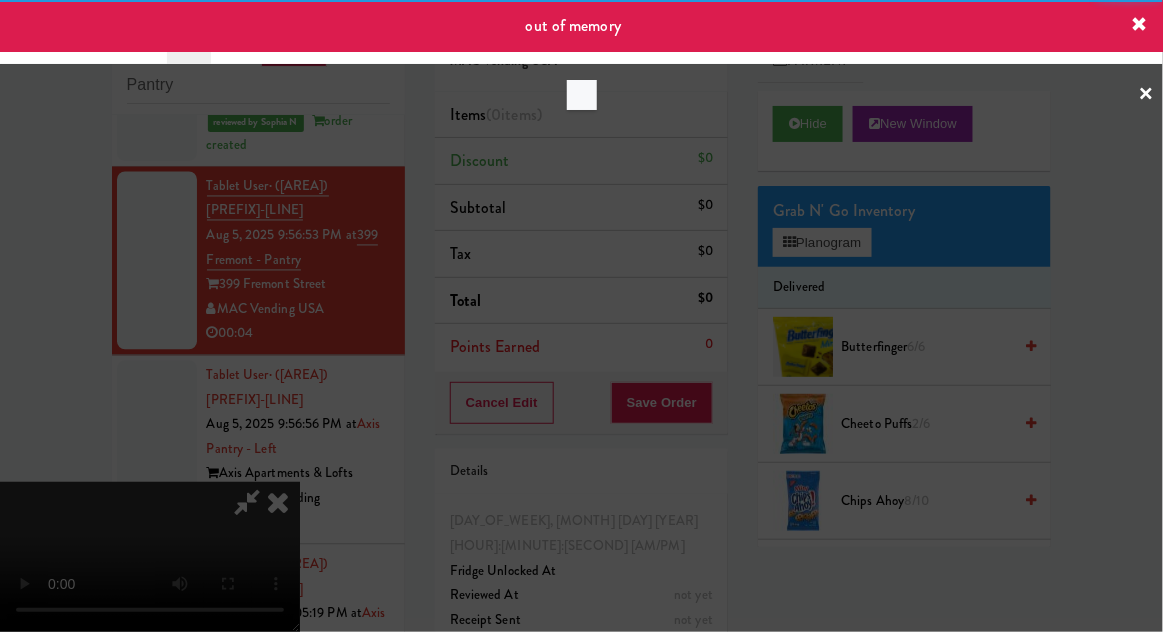 click at bounding box center [581, 316] 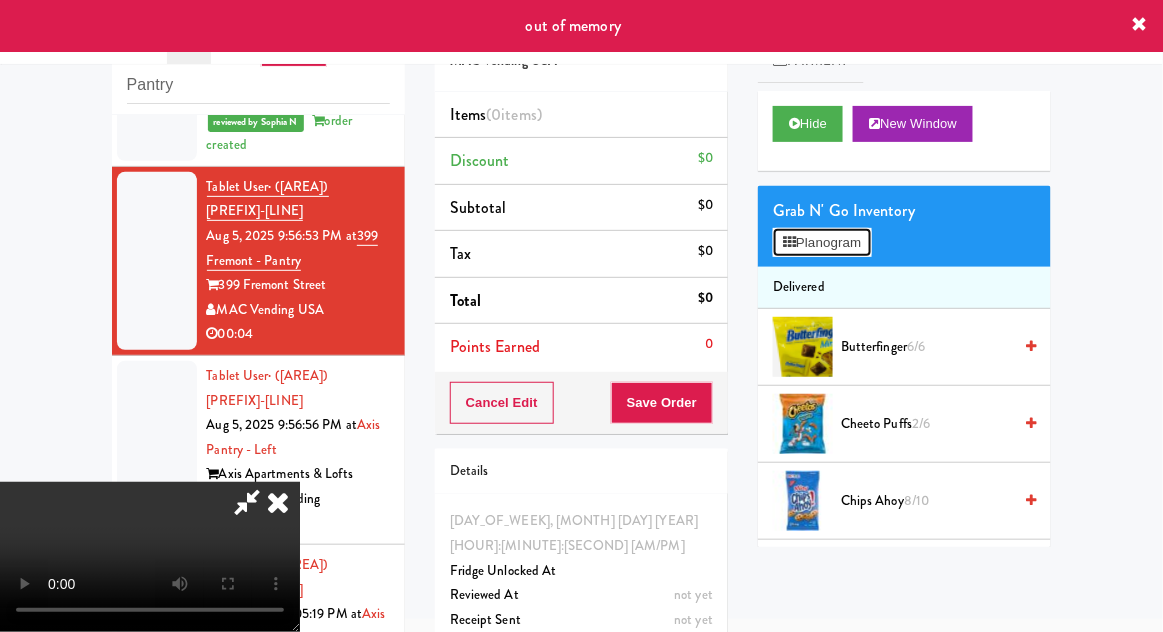 click on "Planogram" at bounding box center (822, 243) 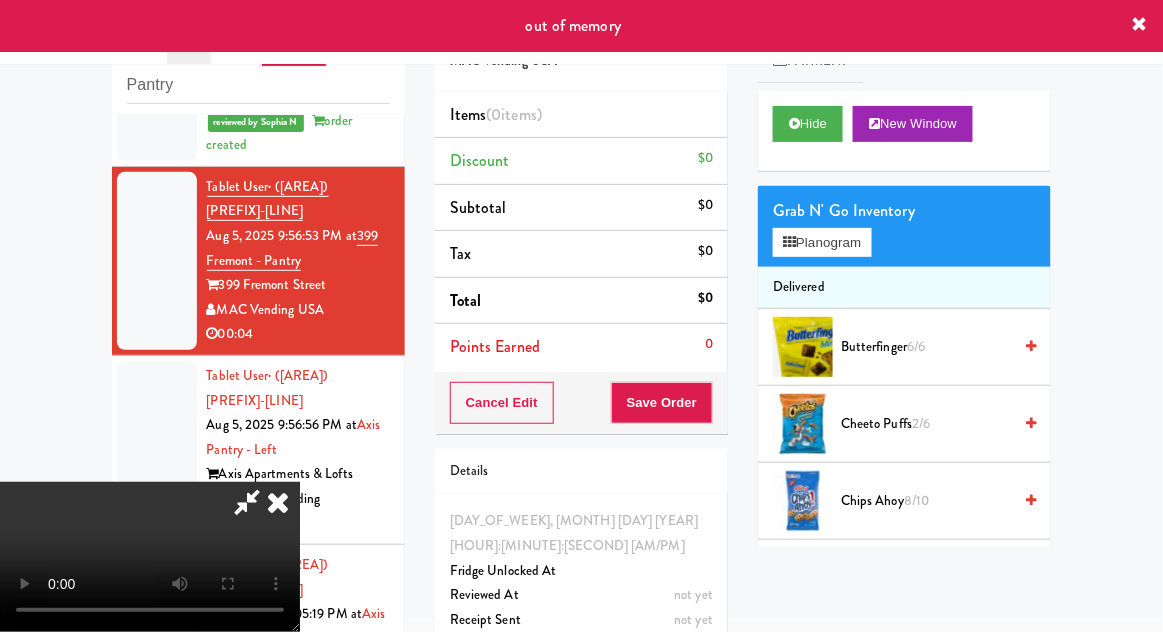 click at bounding box center (0, 0) 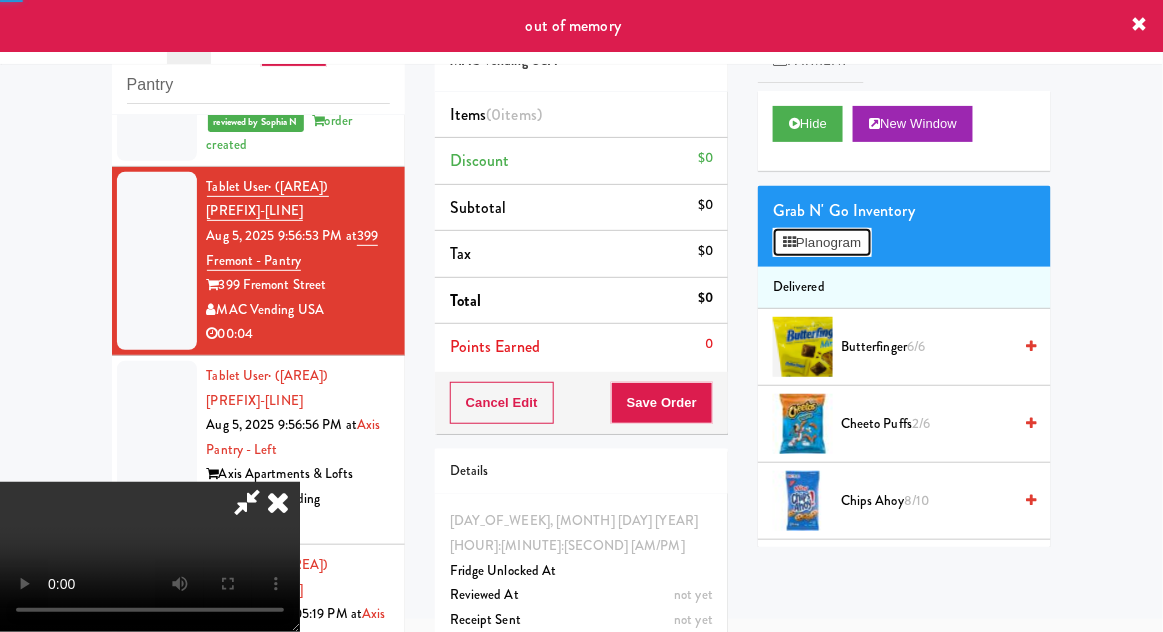 click on "Planogram" at bounding box center [822, 243] 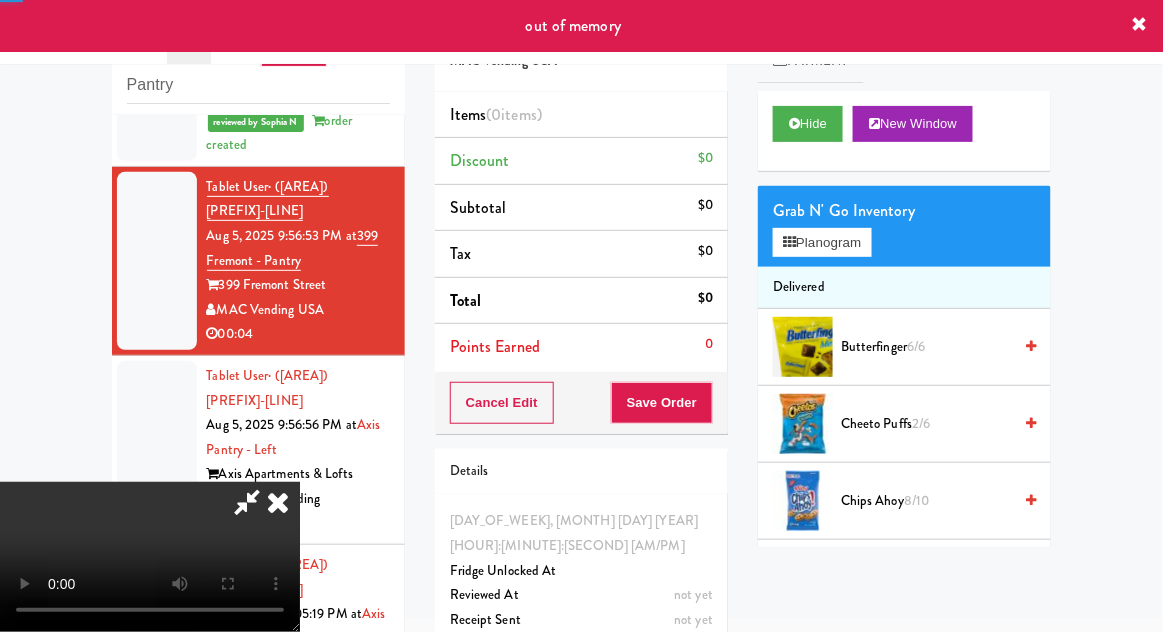 click at bounding box center (0, 0) 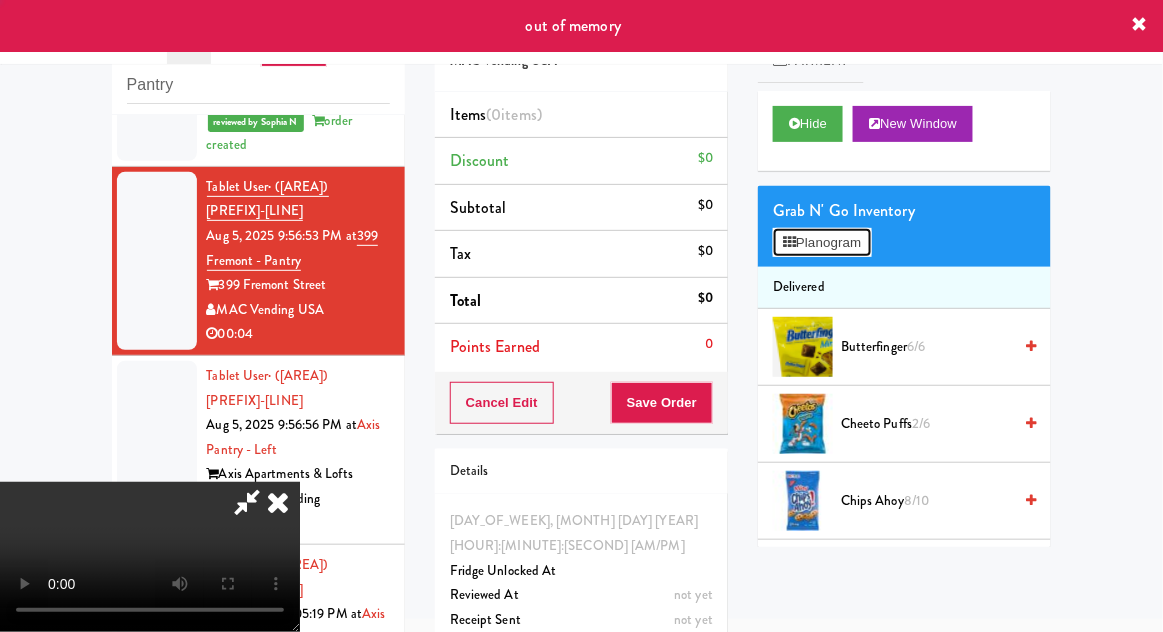 click on "Planogram" at bounding box center [822, 243] 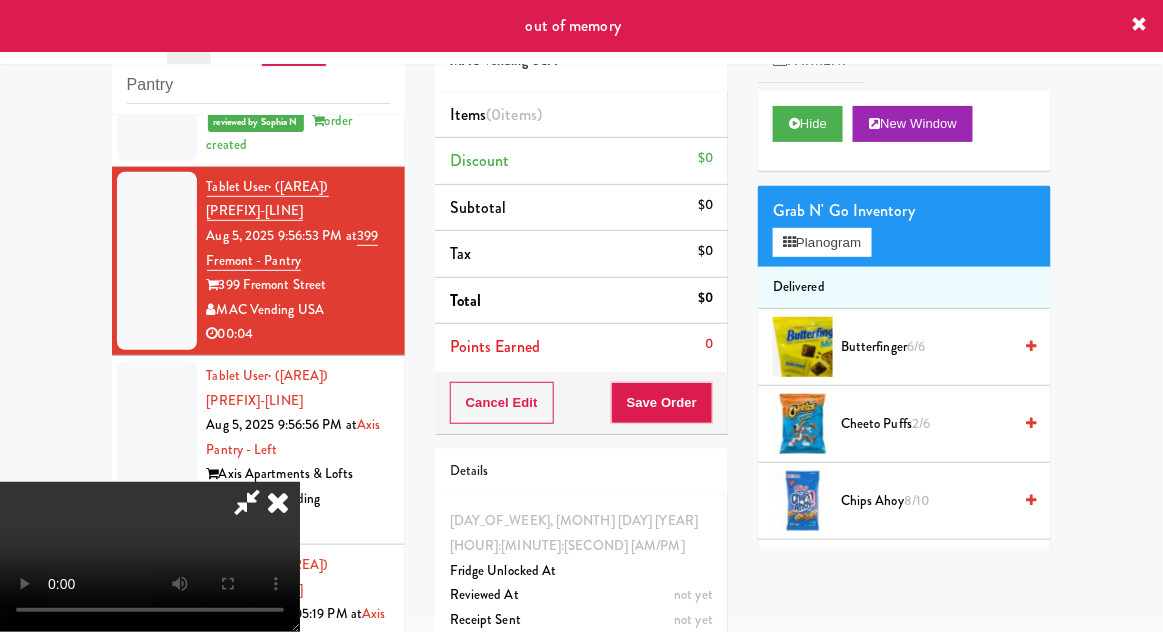 click at bounding box center (0, 0) 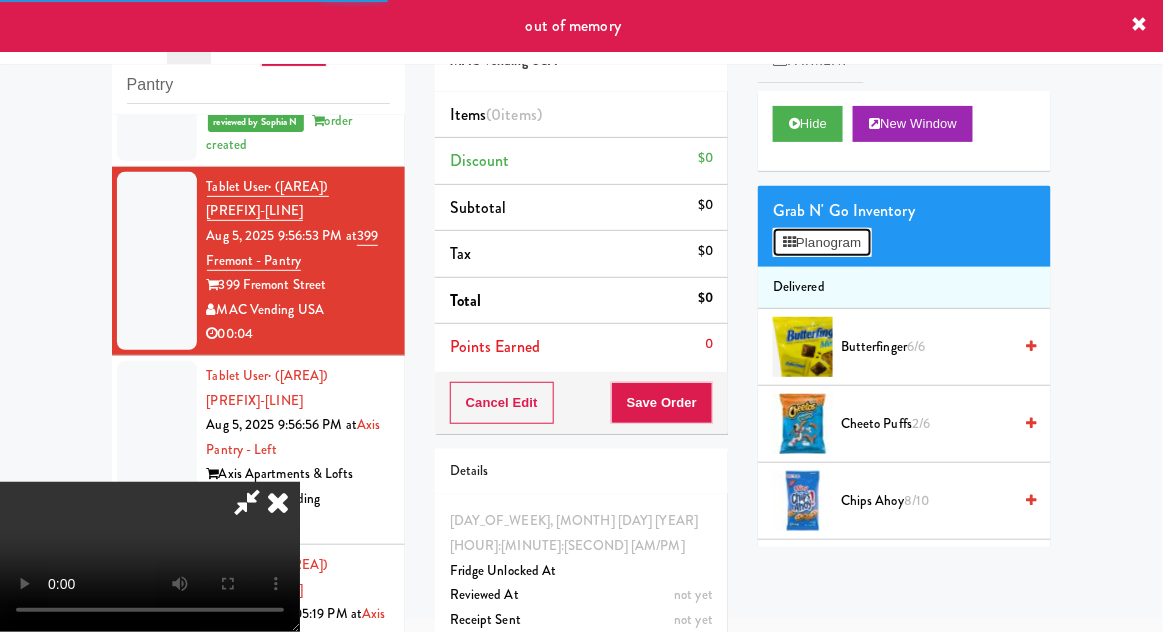 click on "Planogram" at bounding box center [822, 243] 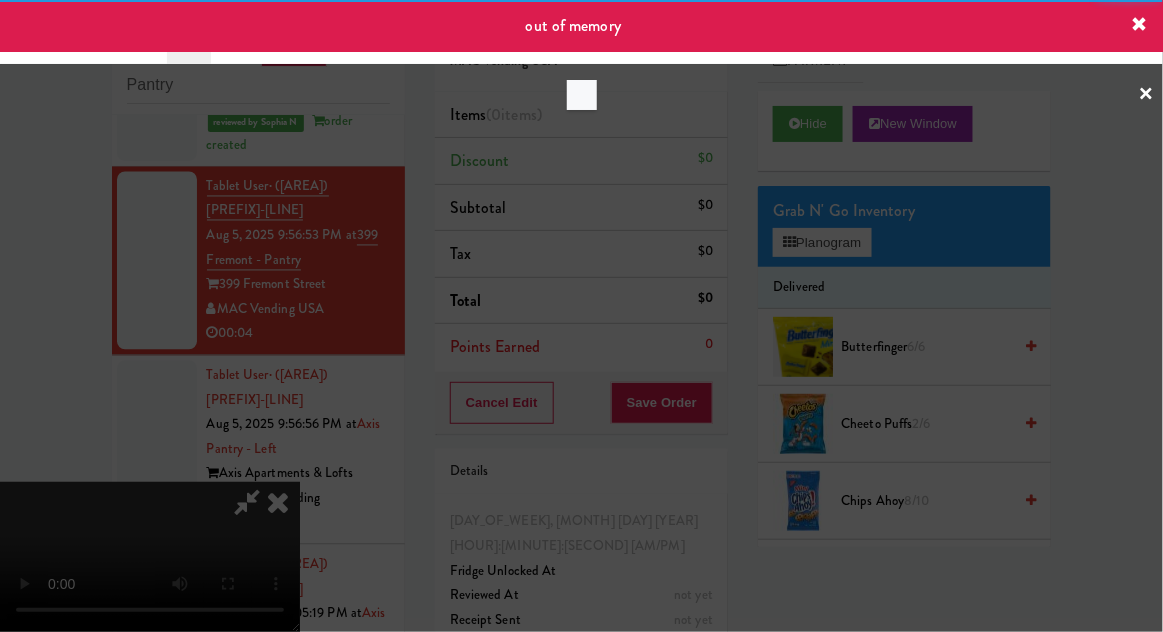 click at bounding box center [581, 316] 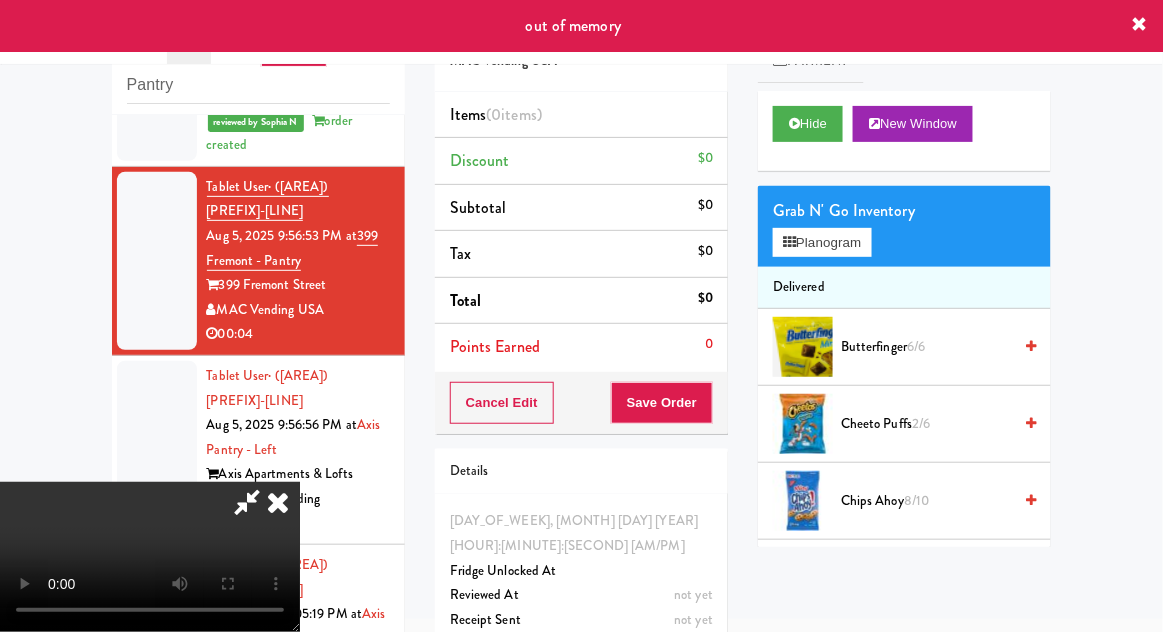 scroll, scrollTop: 0, scrollLeft: 0, axis: both 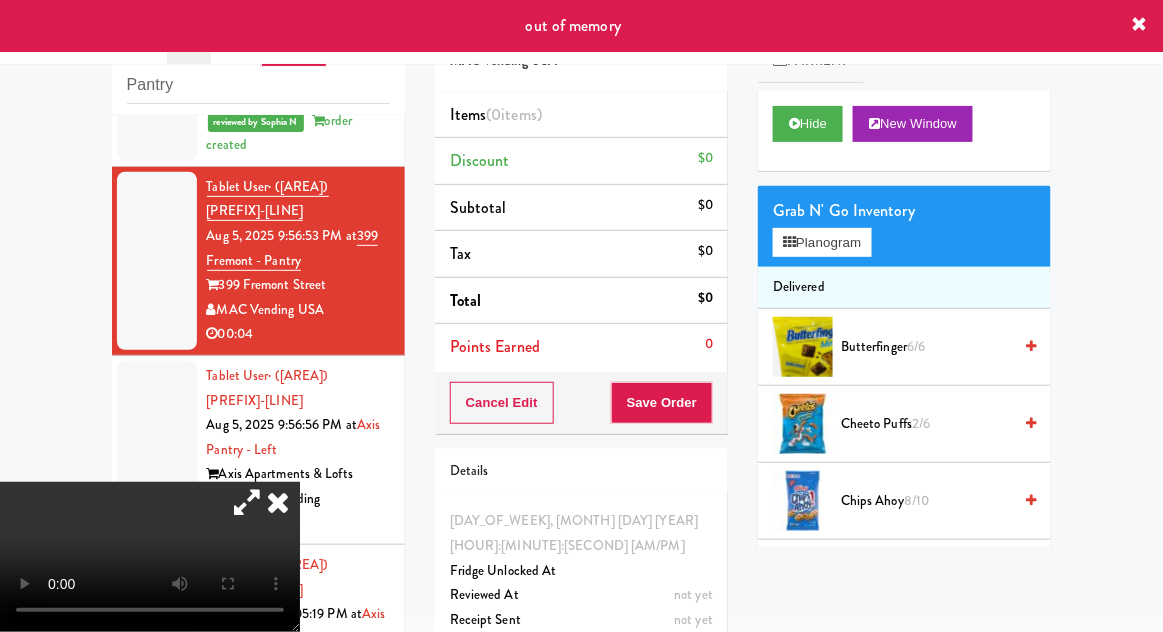 click at bounding box center [278, 502] 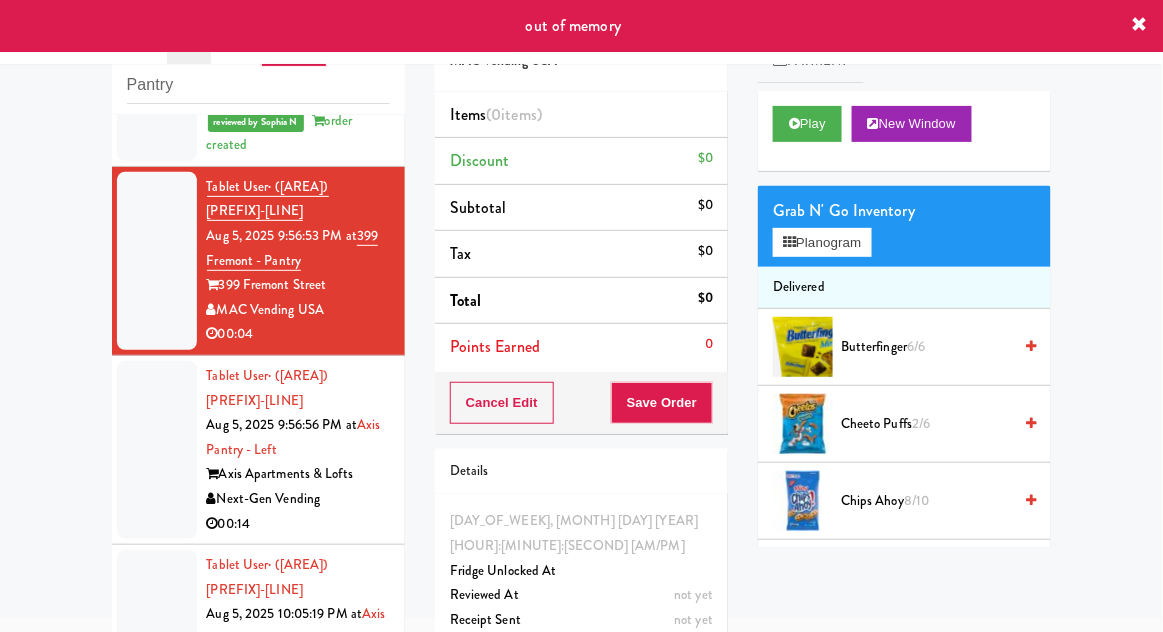 click at bounding box center [157, 450] 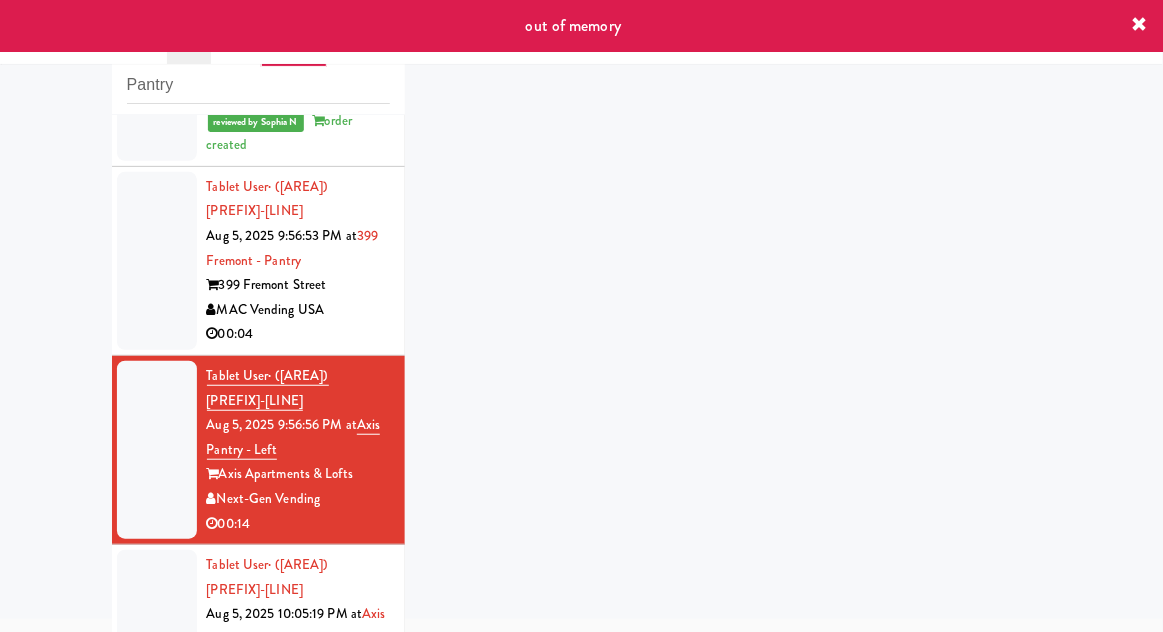 click at bounding box center [157, 261] 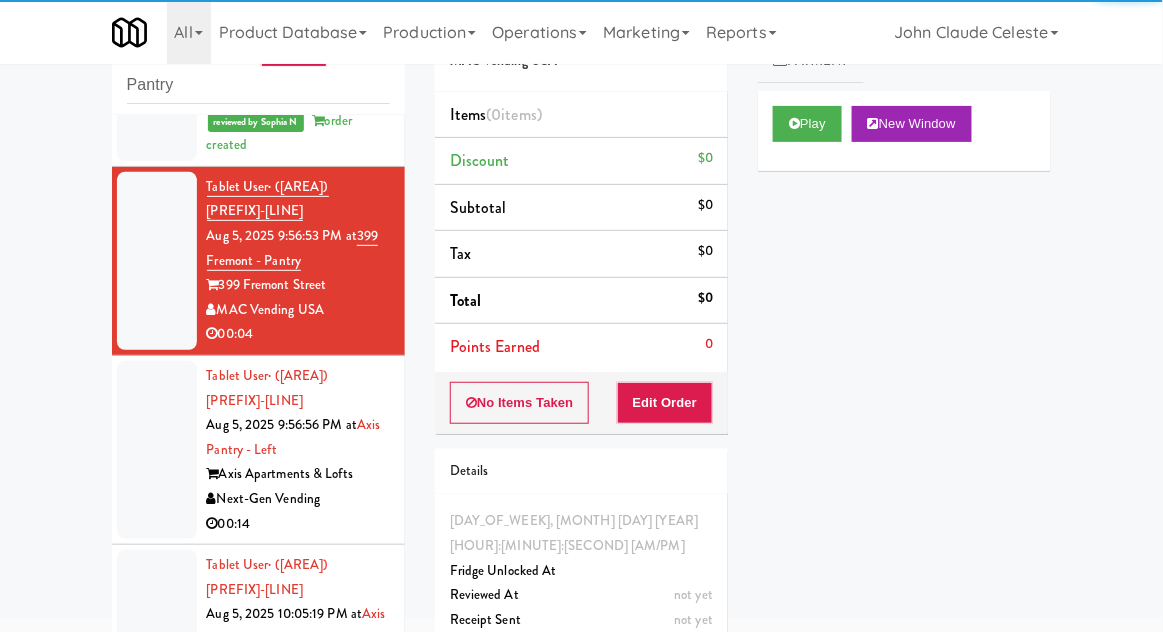 click at bounding box center (157, 450) 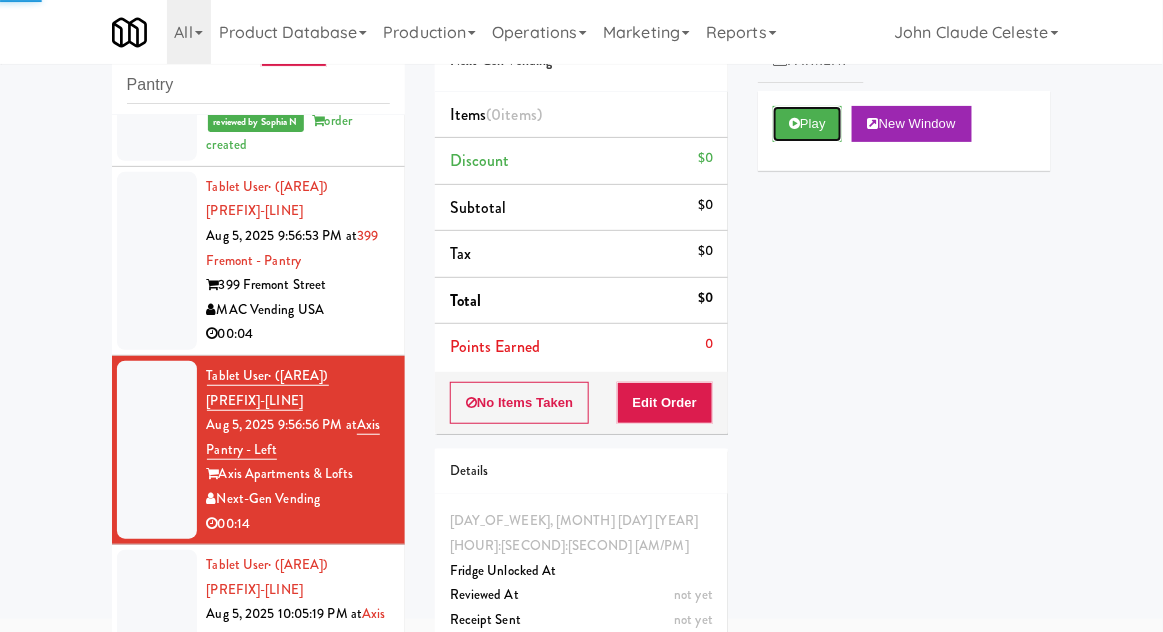 click on "Play" at bounding box center [807, 124] 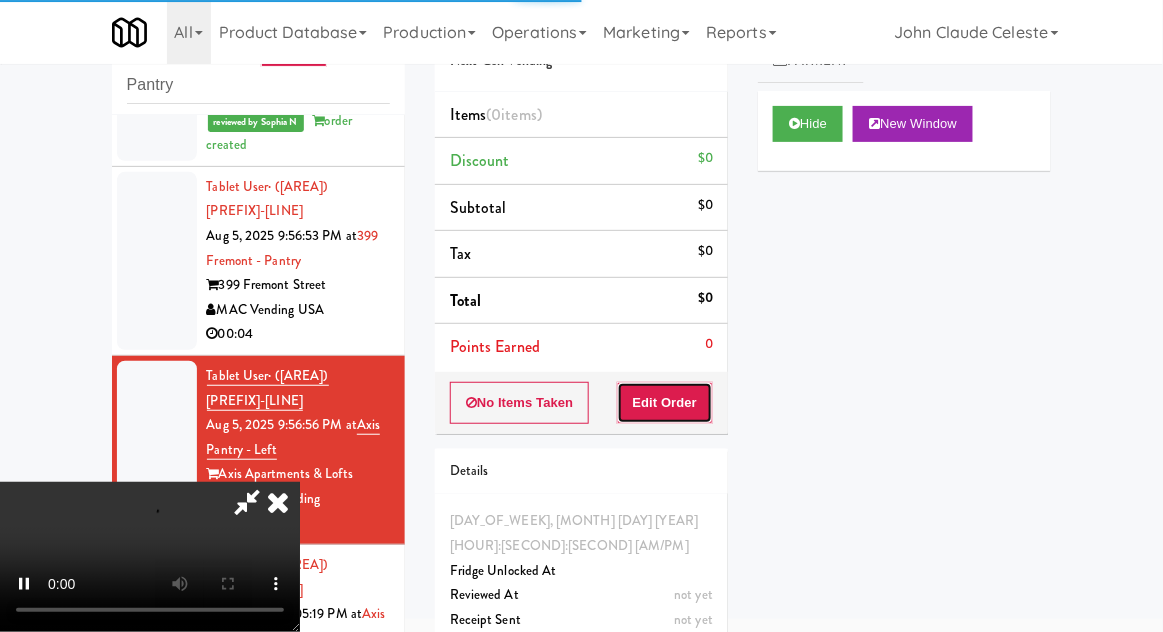 click on "Edit Order" at bounding box center (665, 403) 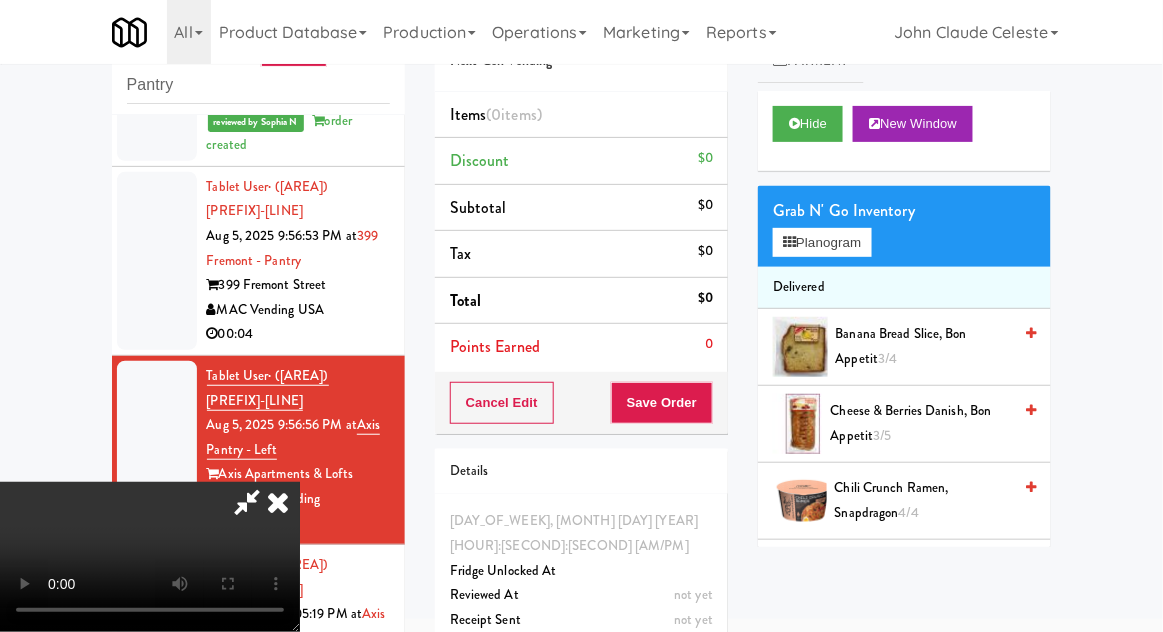 scroll, scrollTop: 73, scrollLeft: 0, axis: vertical 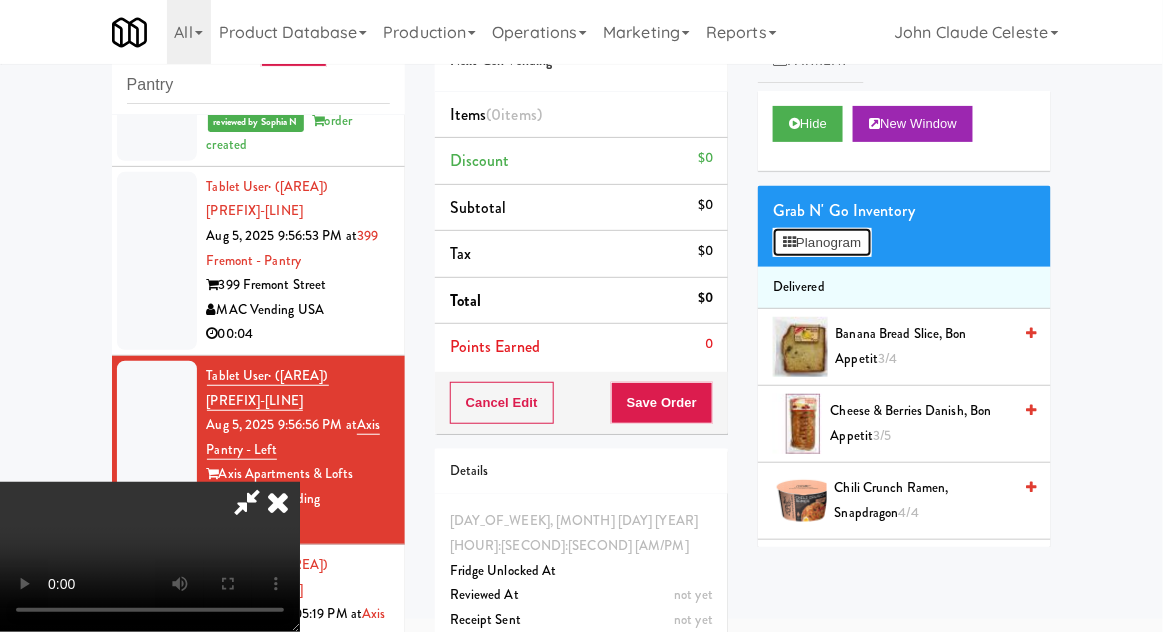 click on "Planogram" at bounding box center [822, 243] 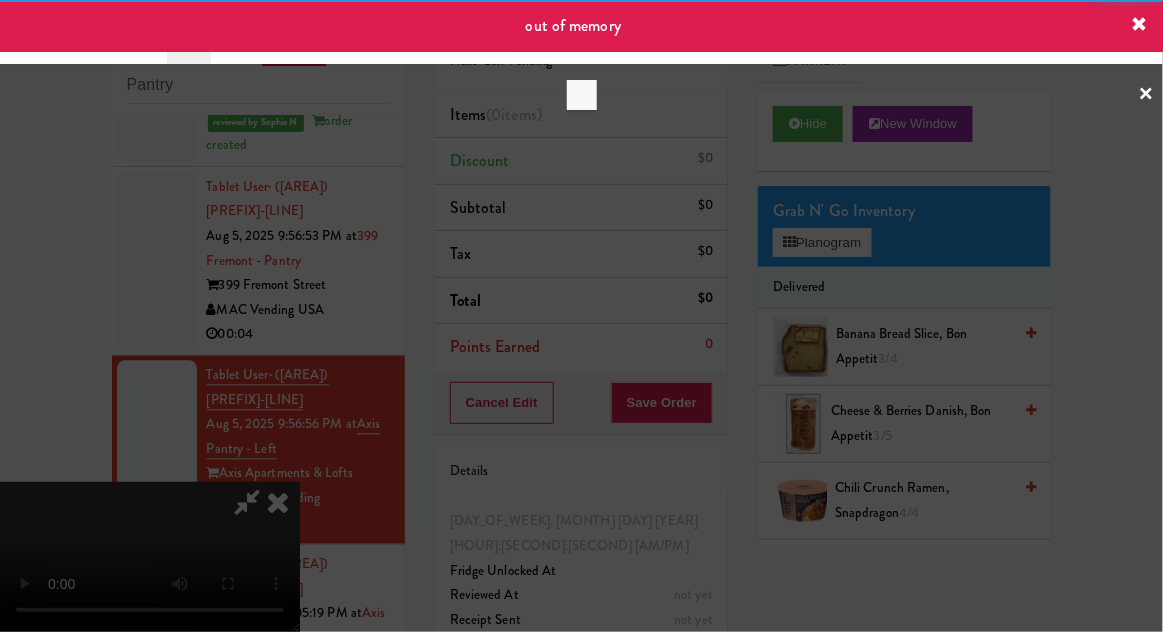 click at bounding box center [581, 316] 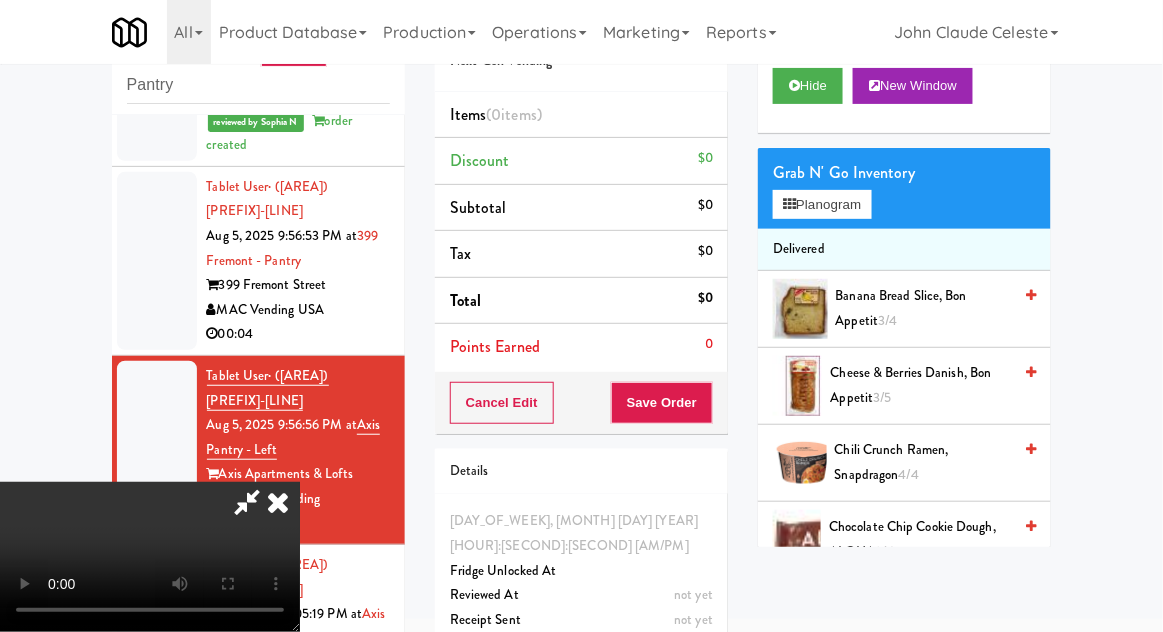 scroll, scrollTop: 37, scrollLeft: 0, axis: vertical 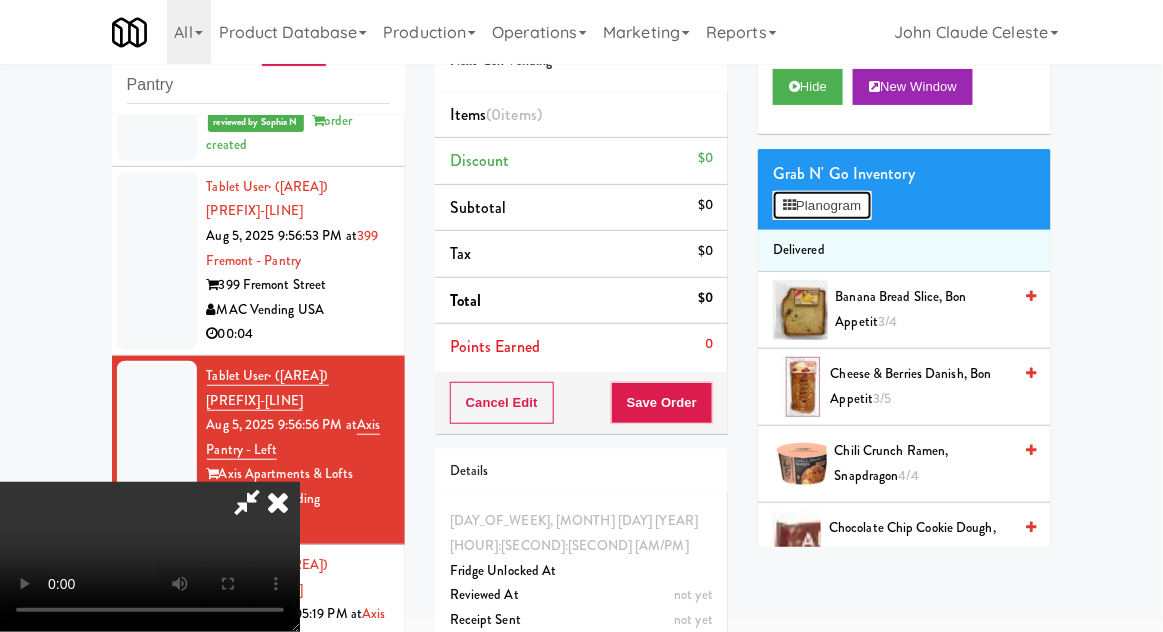 click on "Planogram" at bounding box center [822, 206] 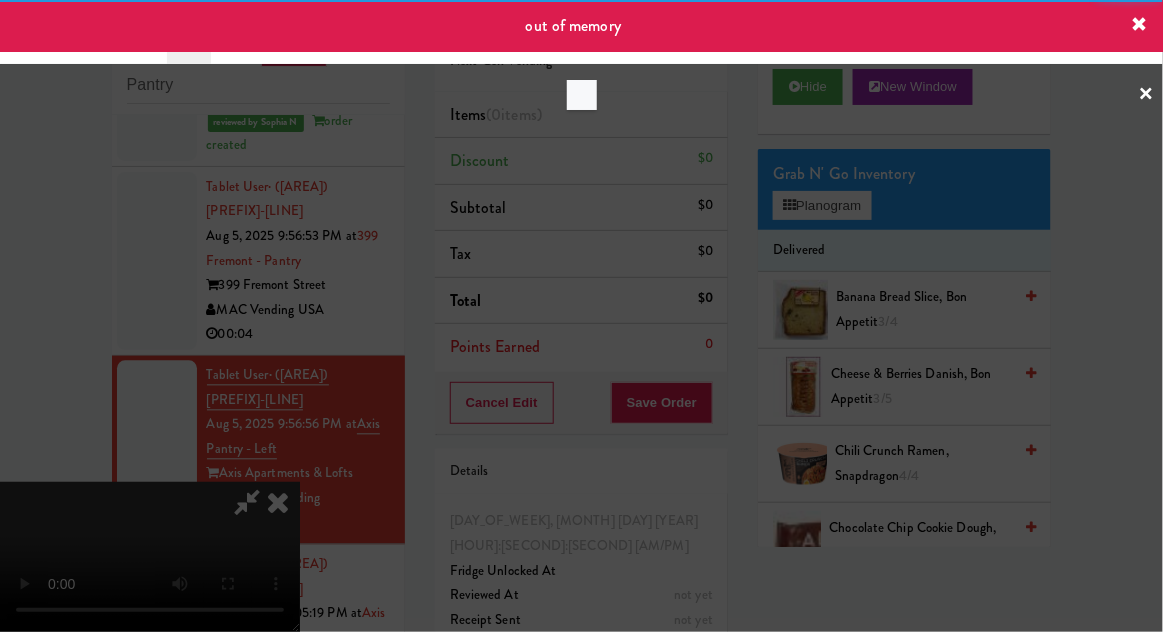 click at bounding box center (581, 316) 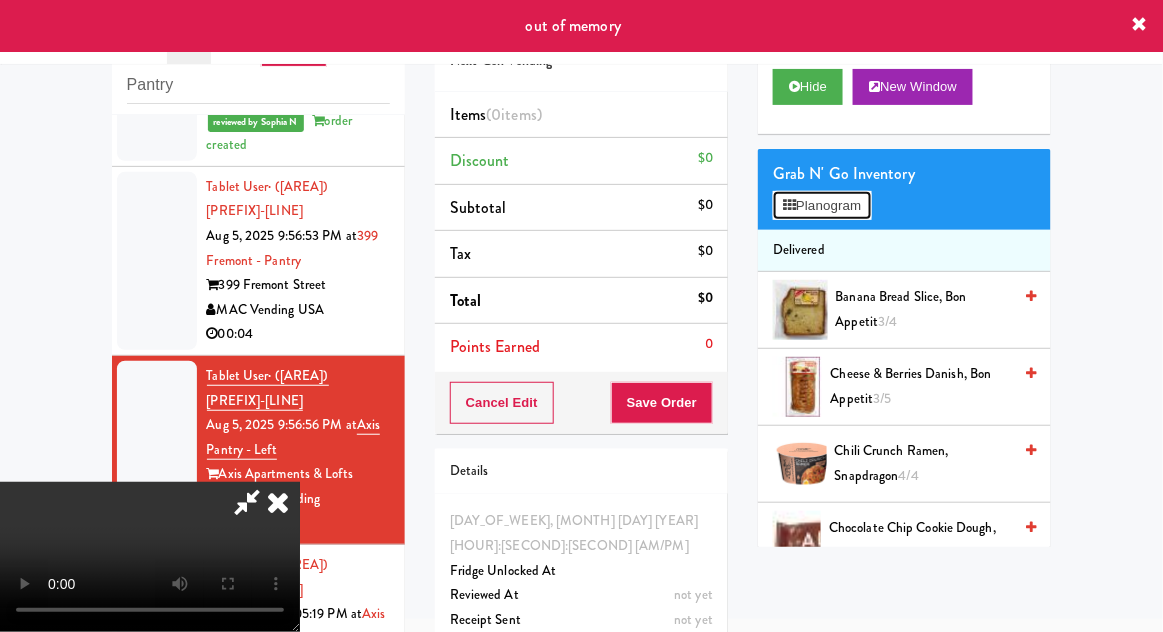 click on "Planogram" at bounding box center [822, 206] 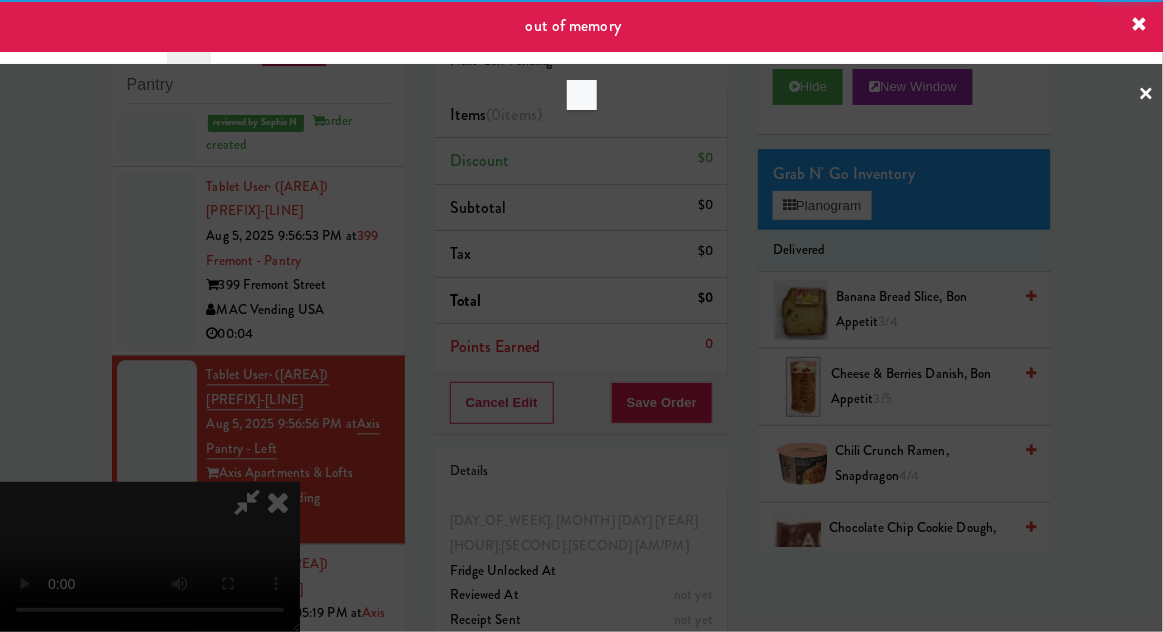 click at bounding box center [581, 316] 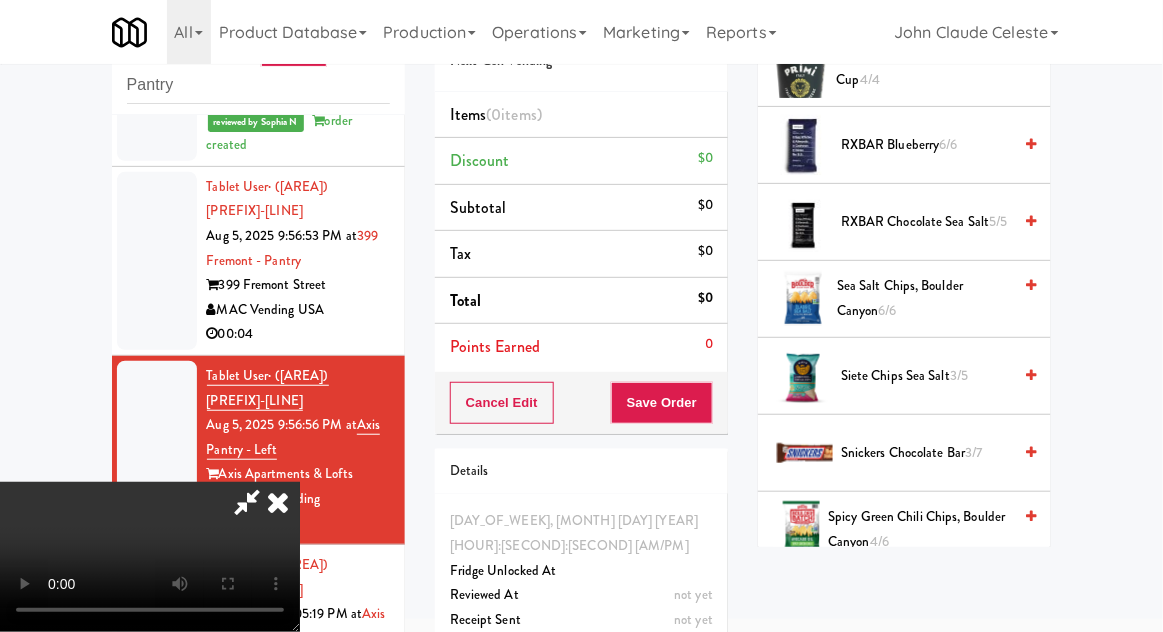 scroll, scrollTop: 1416, scrollLeft: 0, axis: vertical 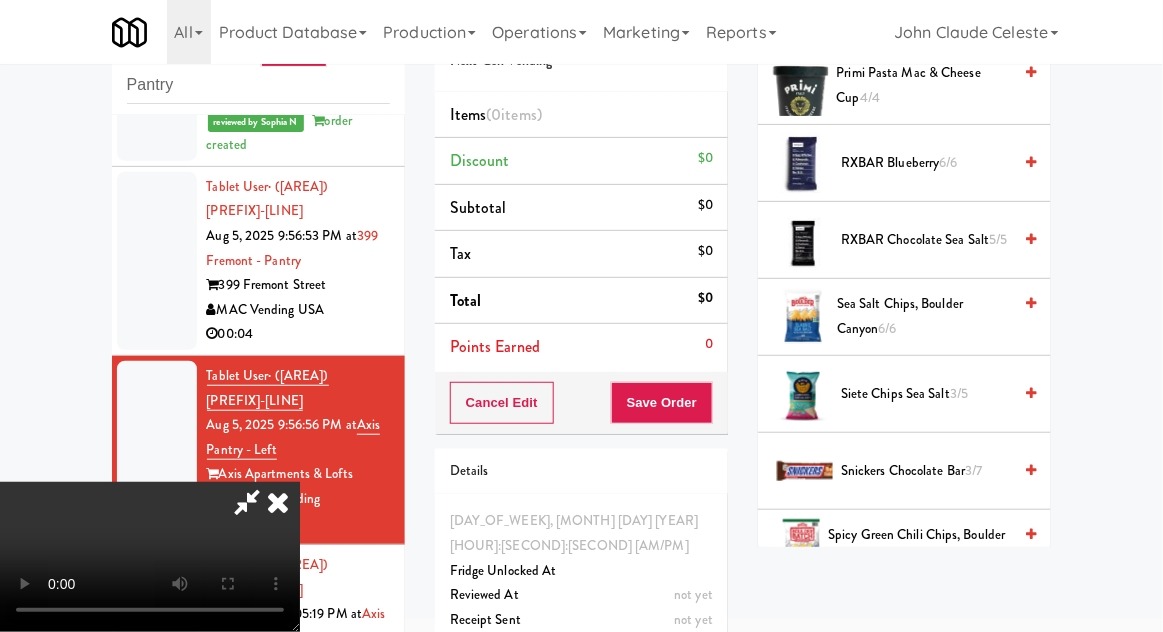 click on "3/5" at bounding box center [959, 393] 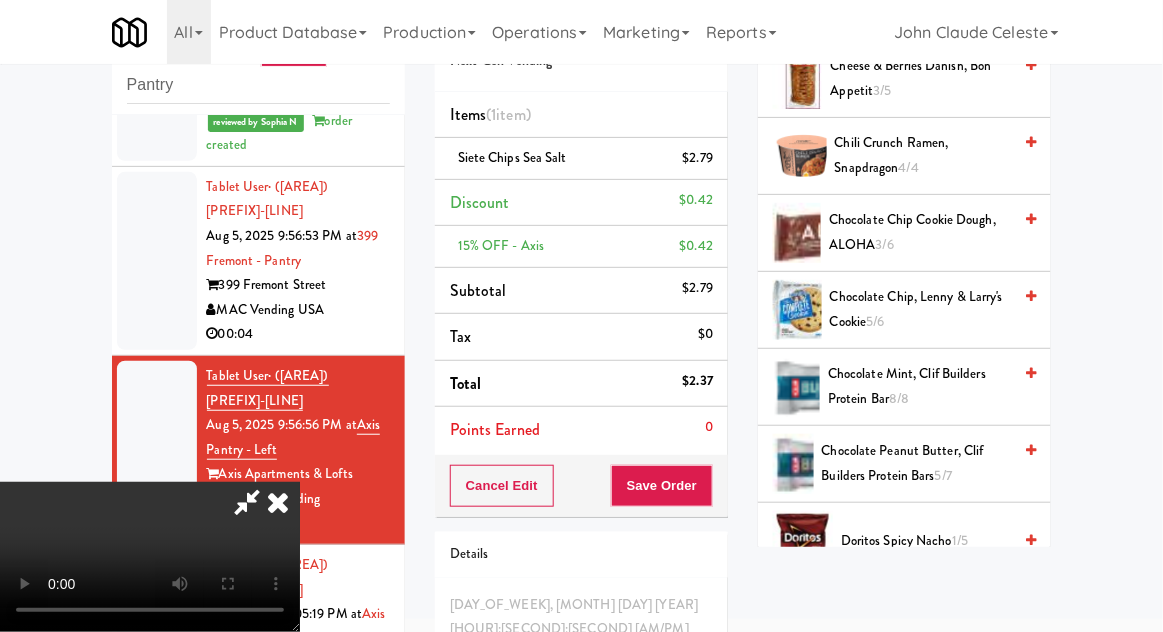 scroll, scrollTop: 357, scrollLeft: 0, axis: vertical 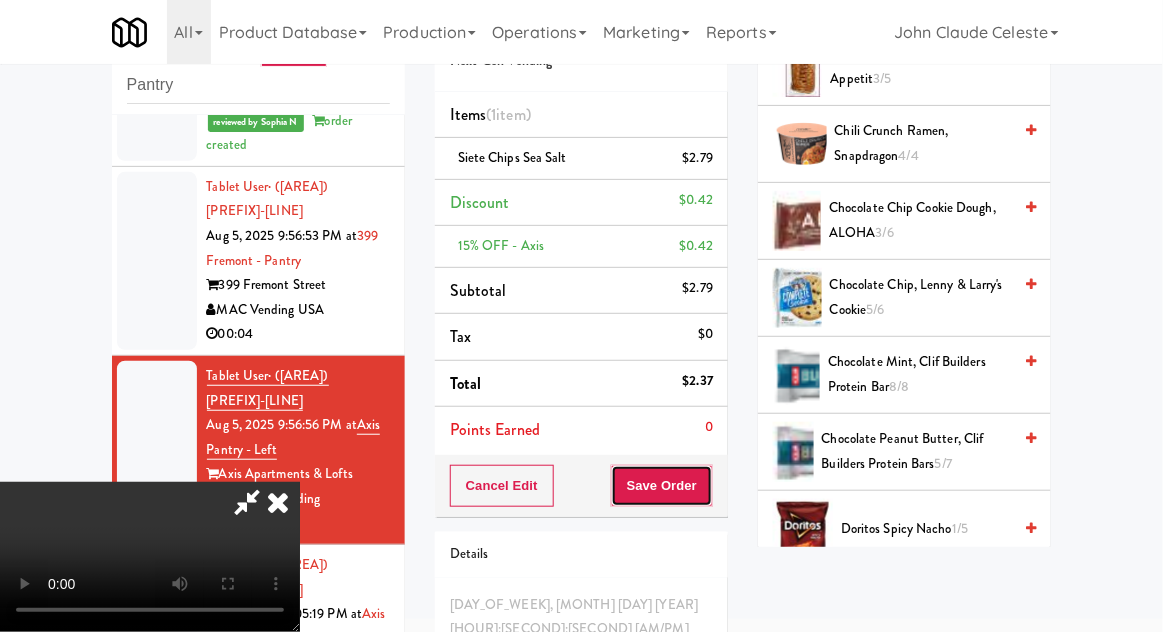 click on "Save Order" at bounding box center (662, 486) 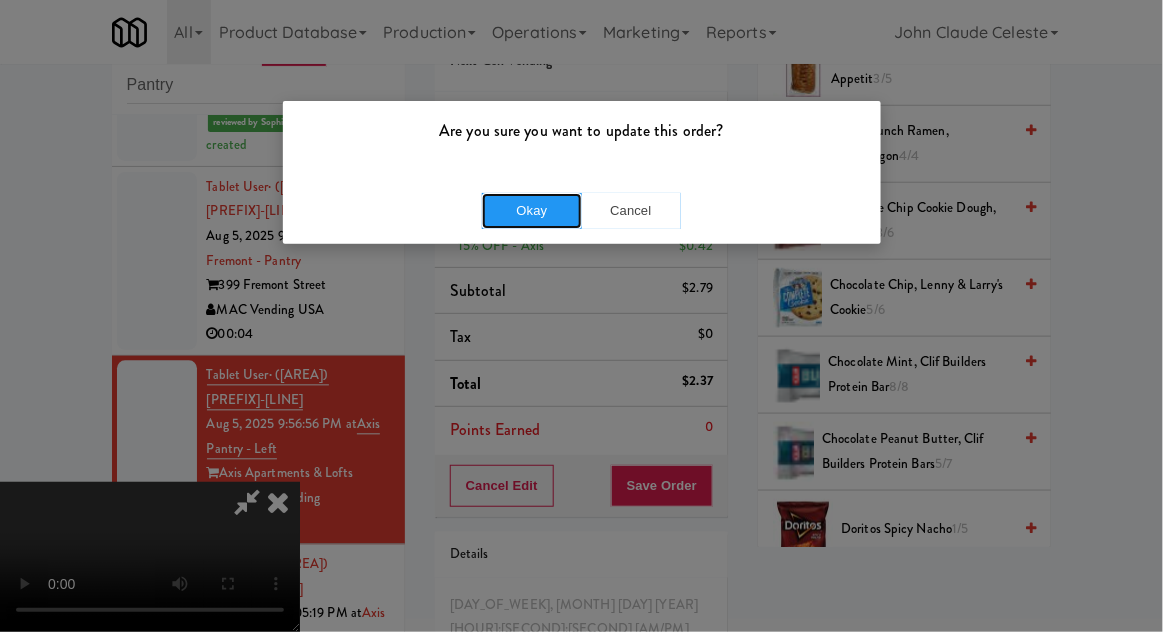 click on "Okay" at bounding box center (532, 211) 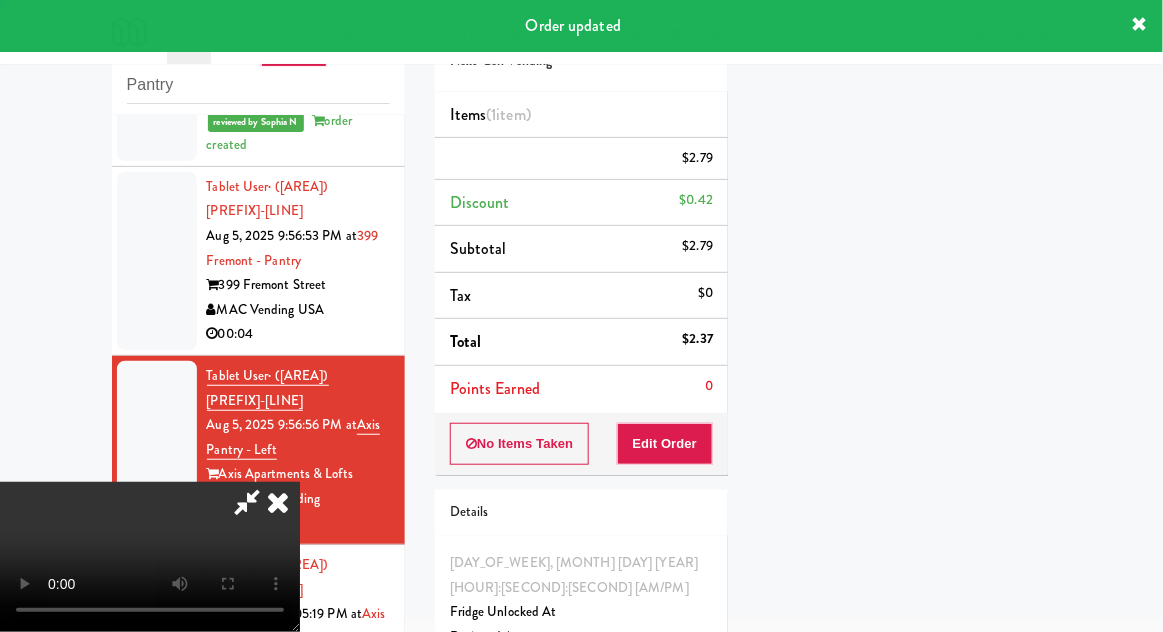scroll, scrollTop: 197, scrollLeft: 0, axis: vertical 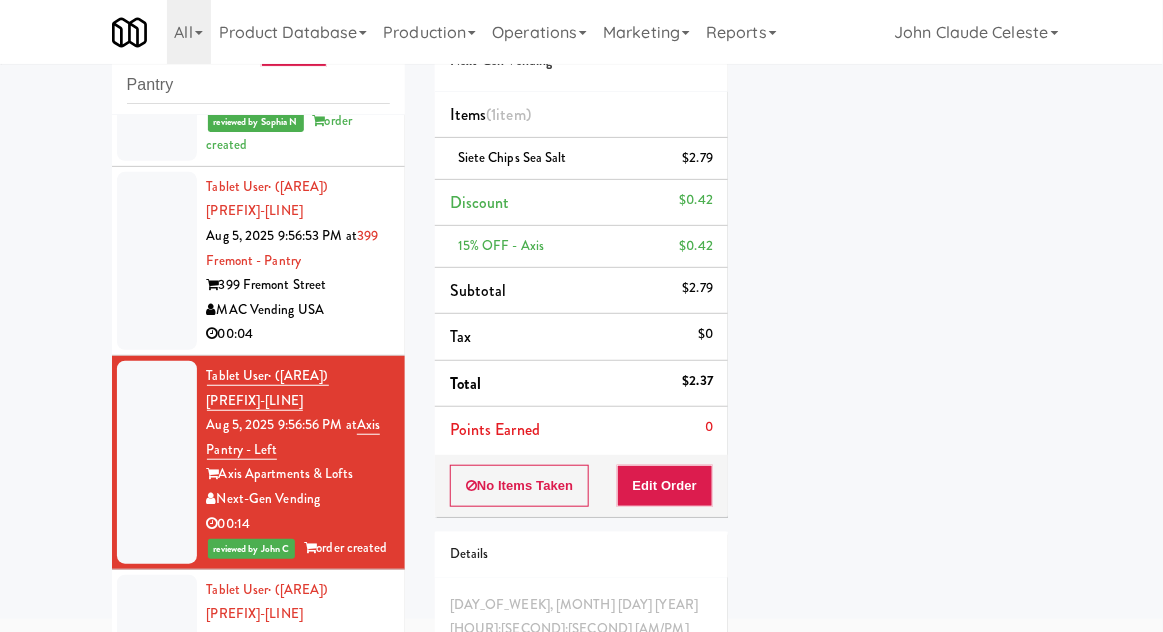 click at bounding box center [157, 664] 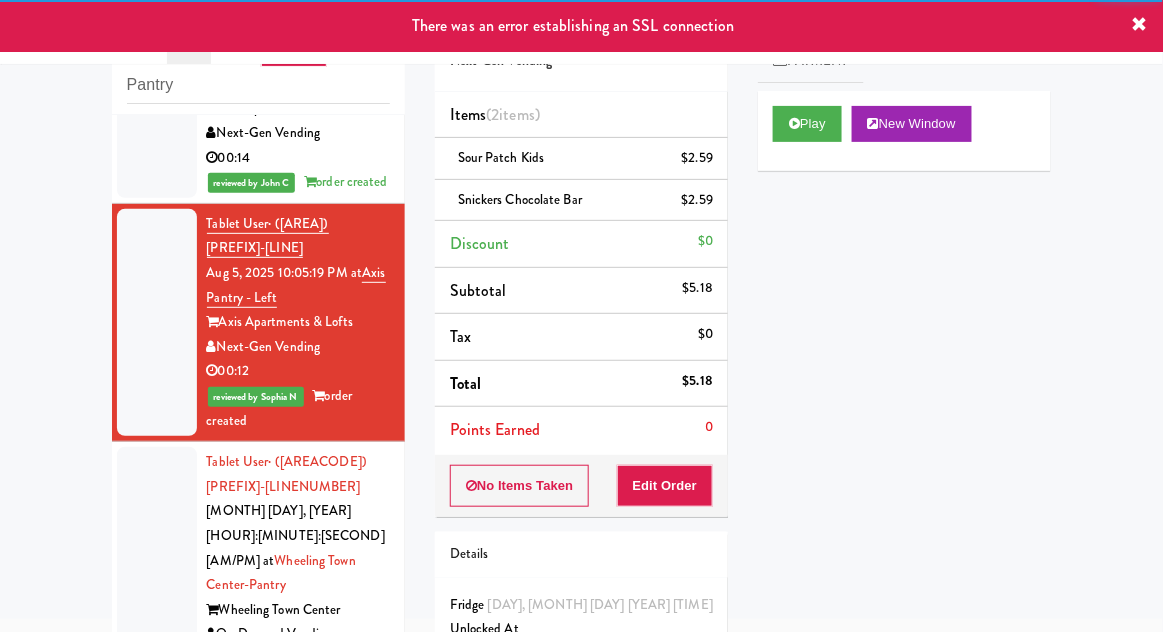 scroll, scrollTop: 1286, scrollLeft: 0, axis: vertical 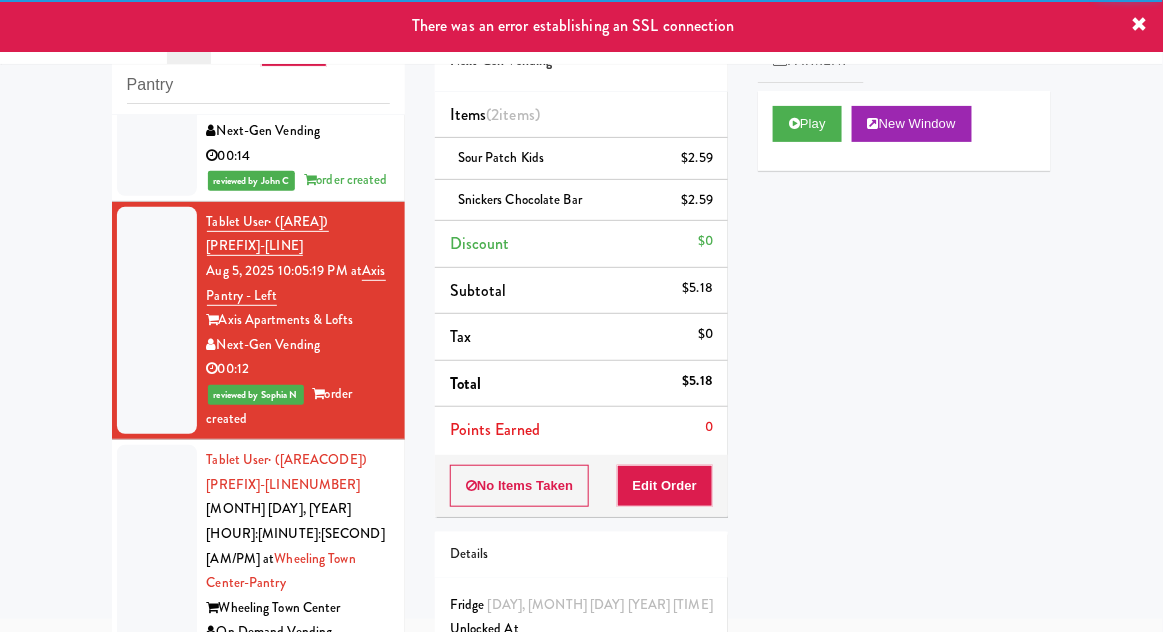 click at bounding box center [157, 558] 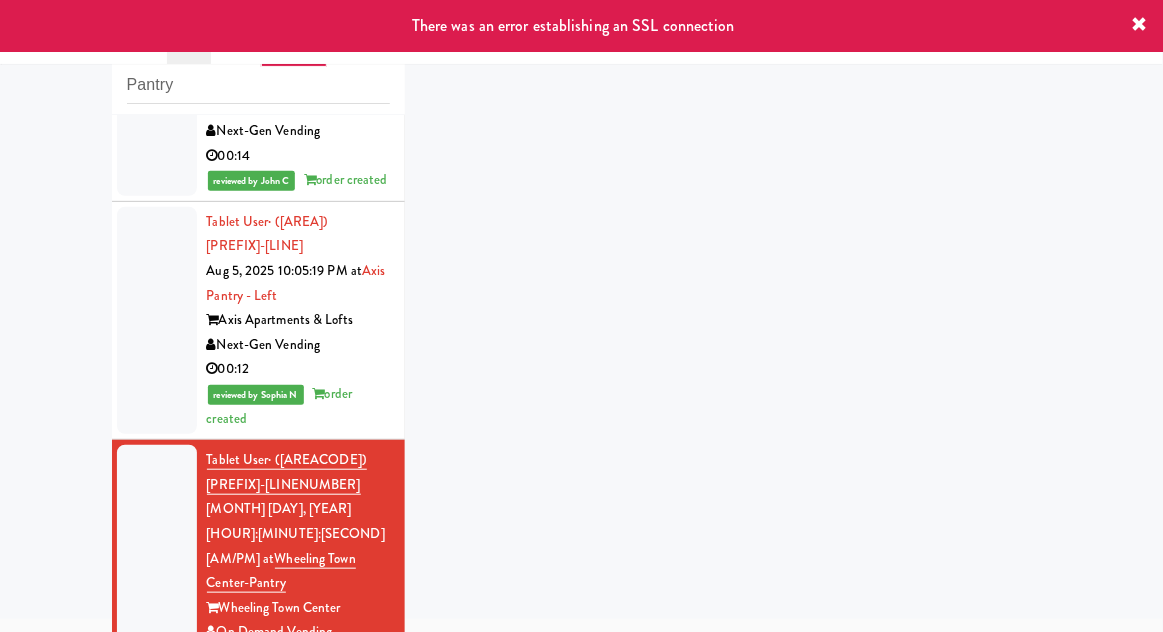 click at bounding box center (157, 760) 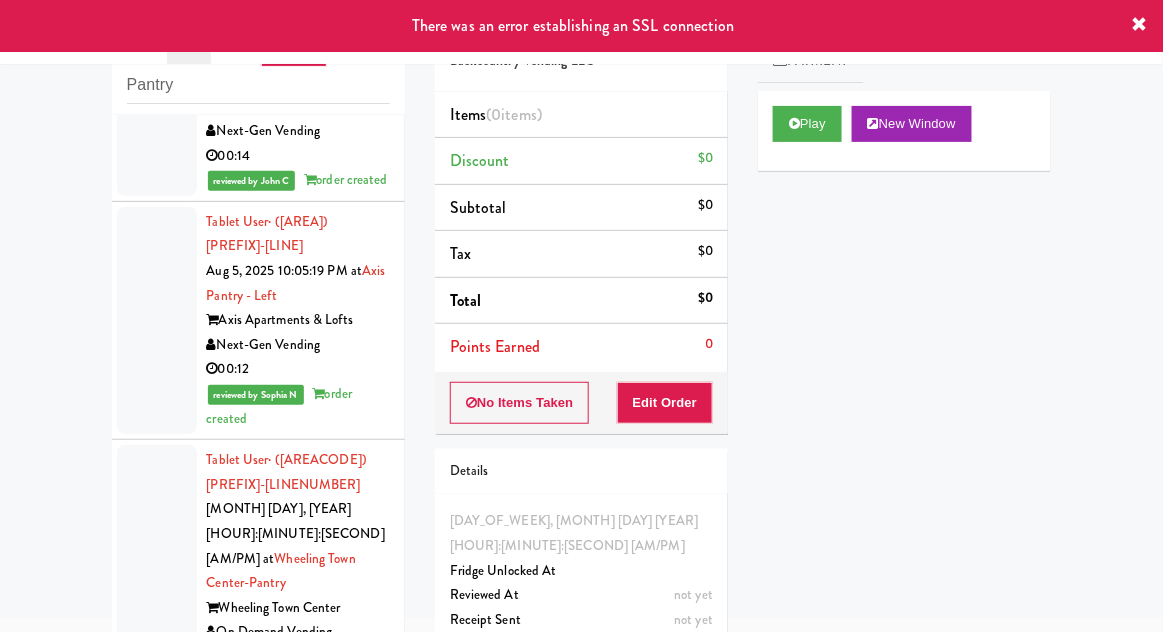 click at bounding box center (157, 558) 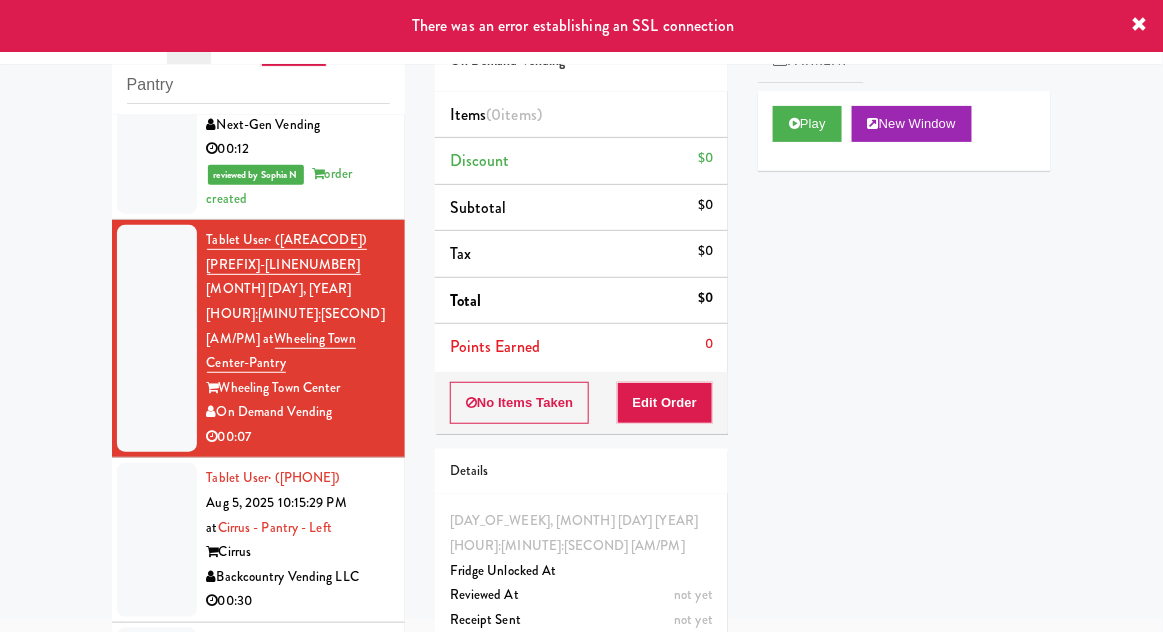 scroll, scrollTop: 1505, scrollLeft: 0, axis: vertical 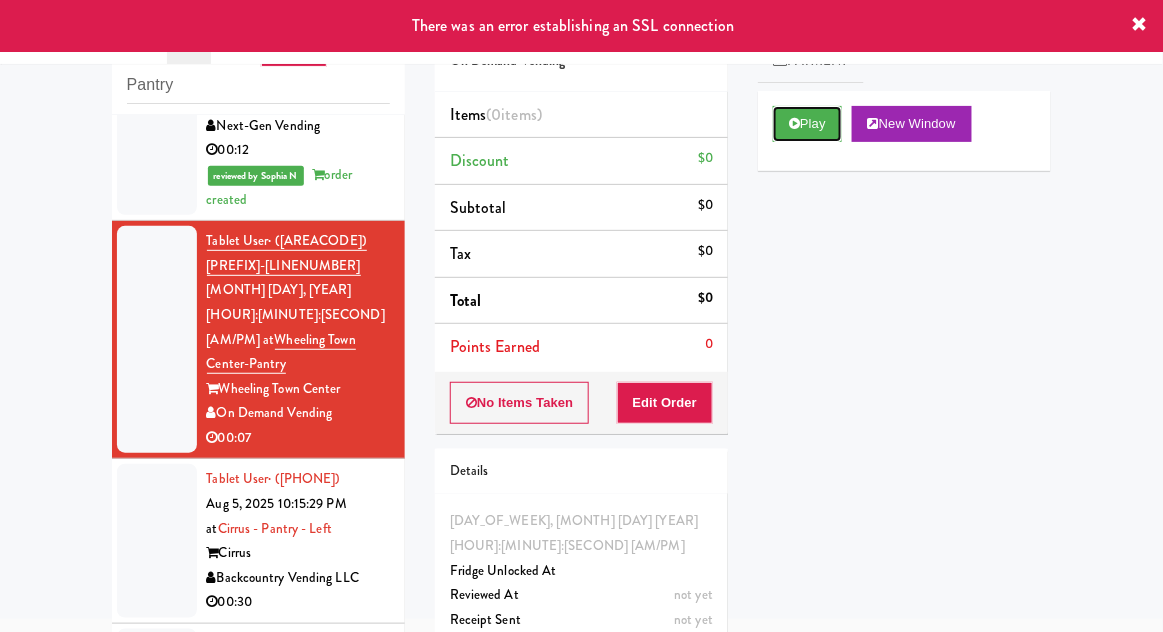 click on "Play" at bounding box center [807, 124] 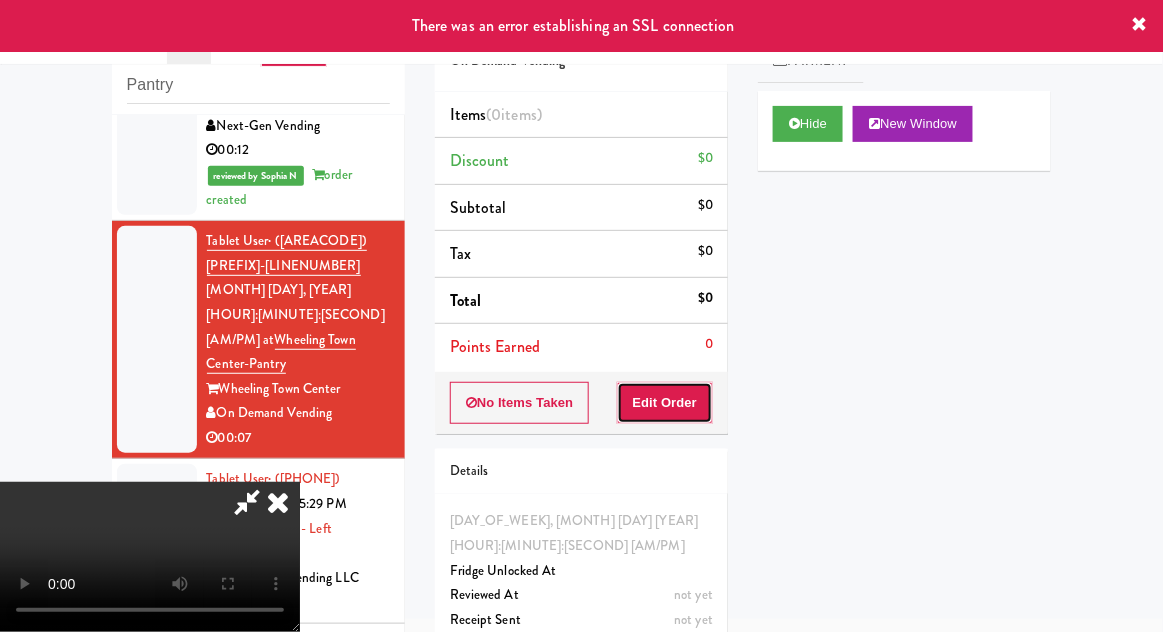 click on "Edit Order" at bounding box center [665, 403] 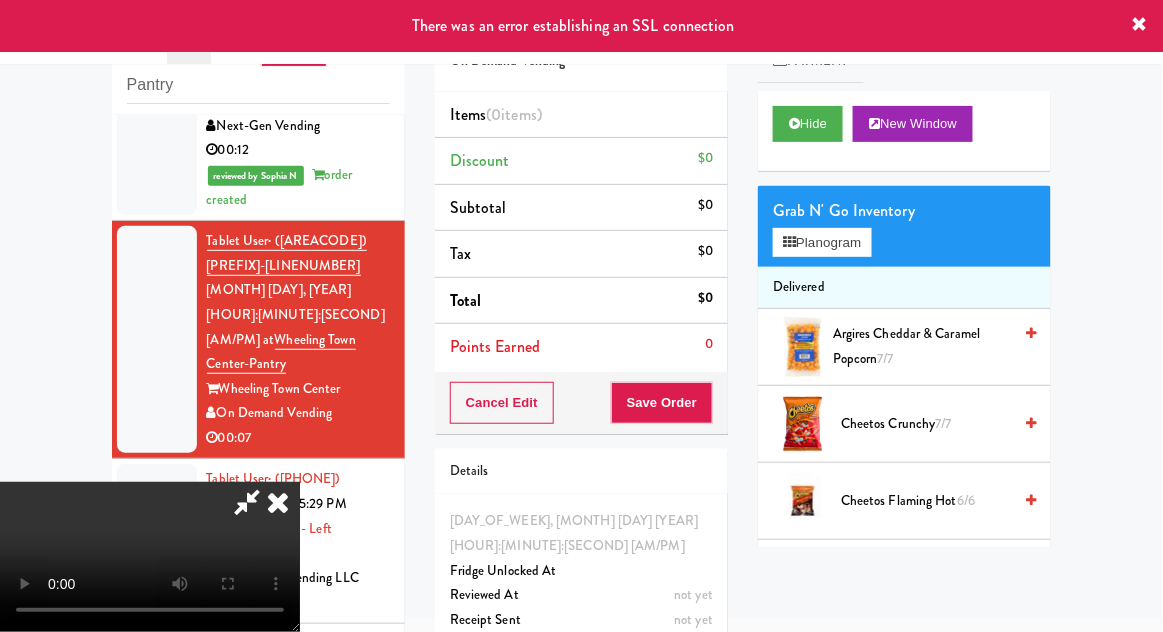 scroll, scrollTop: 73, scrollLeft: 0, axis: vertical 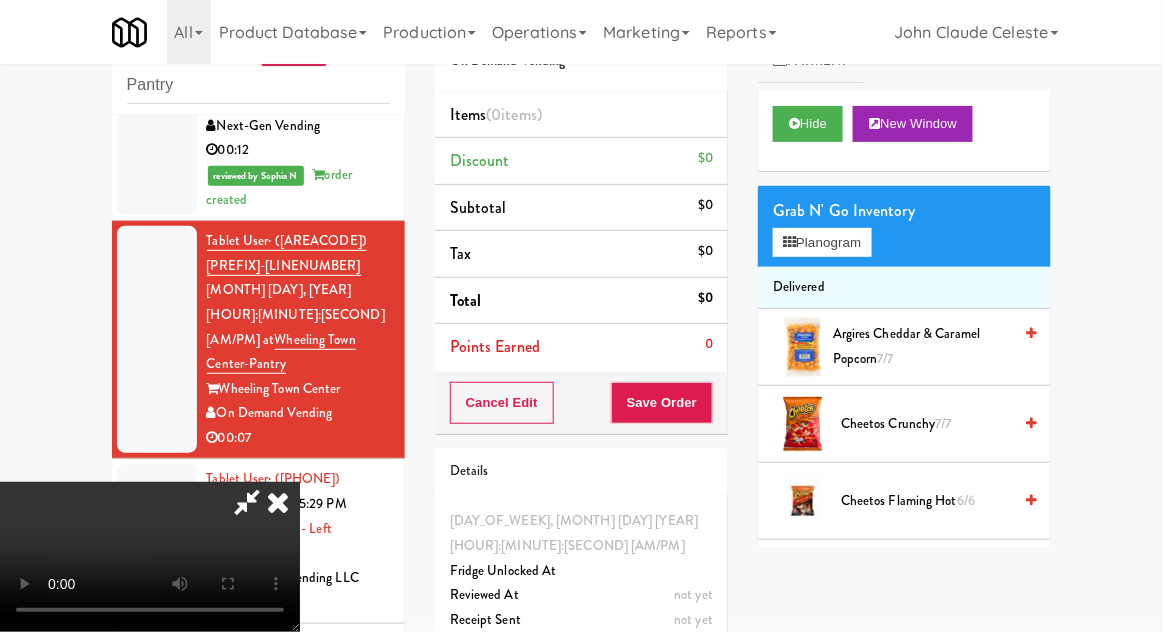 click on "Argires Cheddar & Caramel Popcorn  7/7" at bounding box center [922, 346] 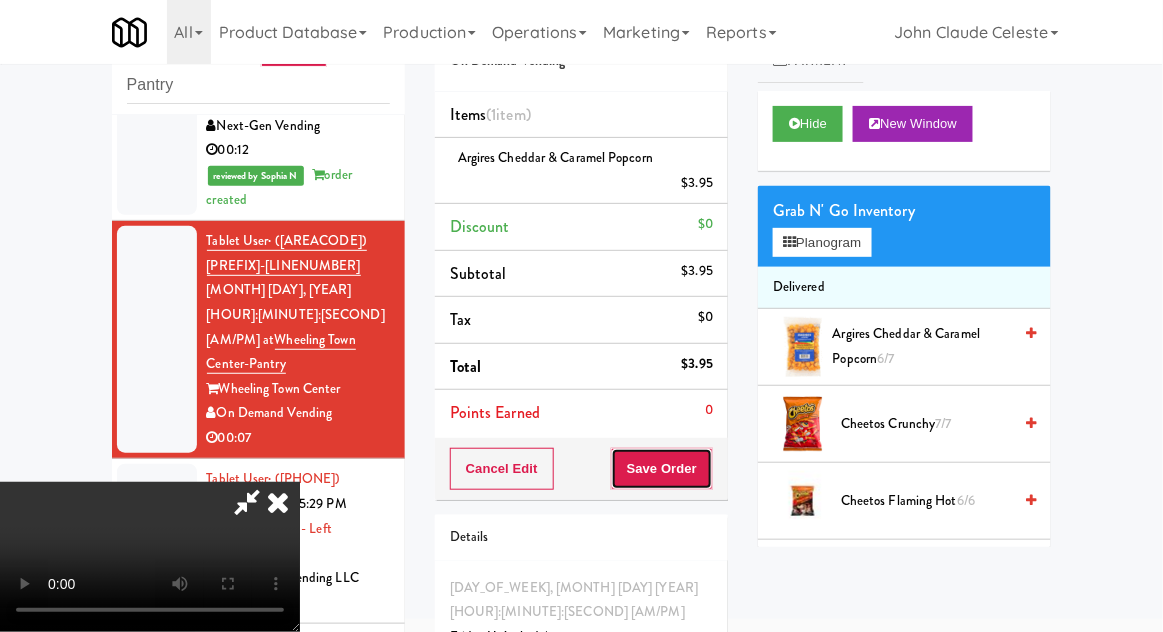 click on "Save Order" at bounding box center [662, 469] 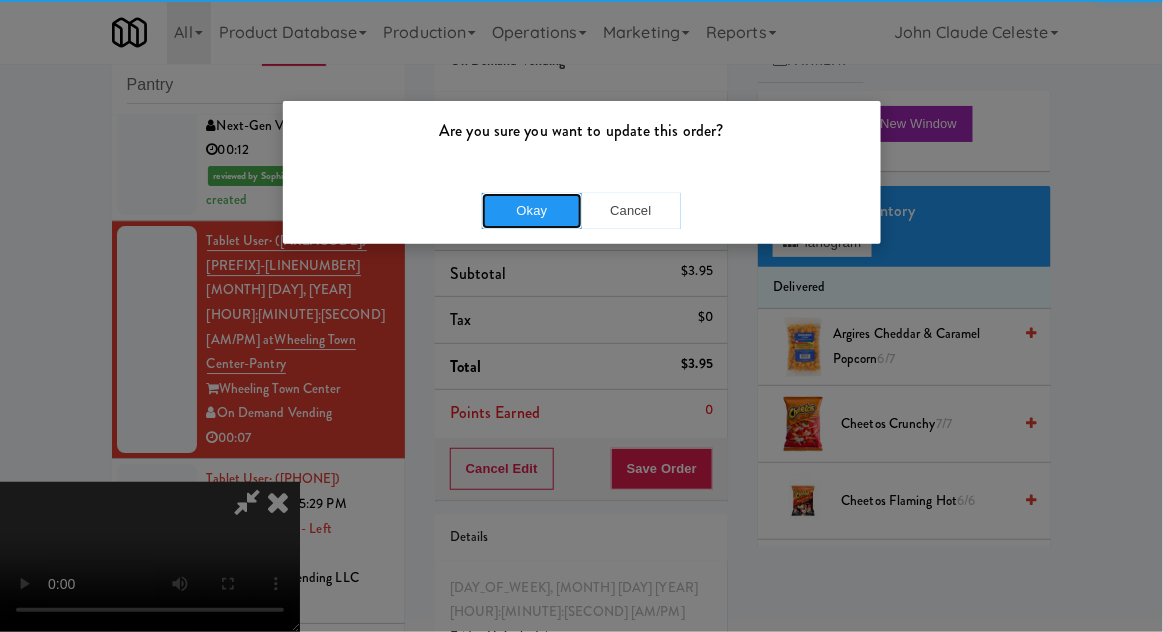 click on "Okay" at bounding box center [532, 211] 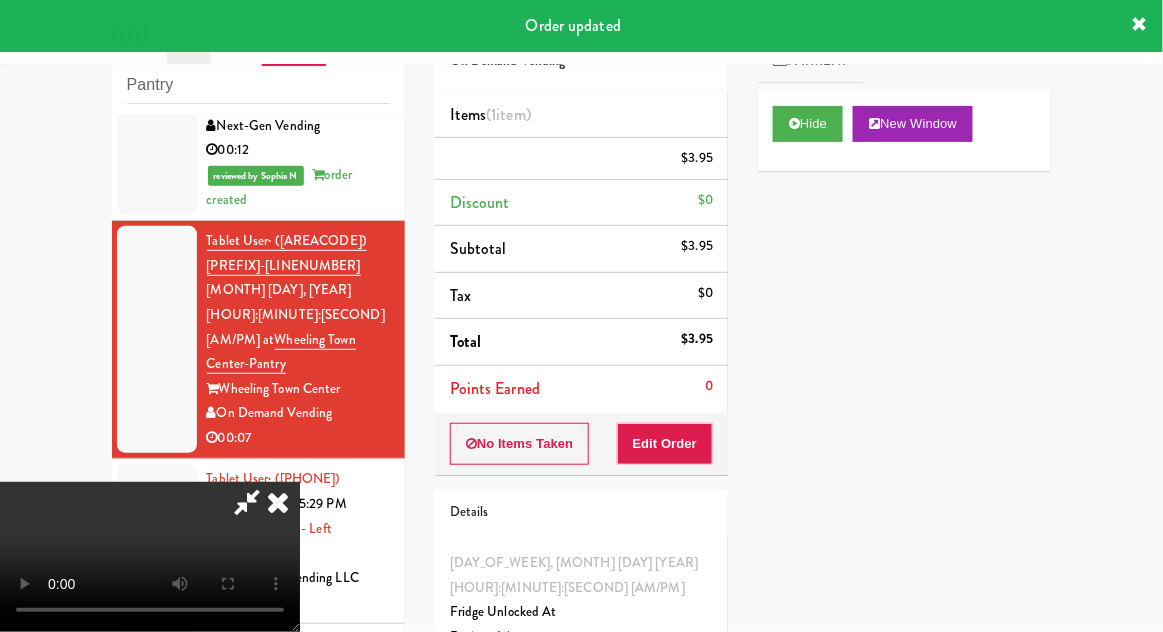 scroll, scrollTop: 0, scrollLeft: 0, axis: both 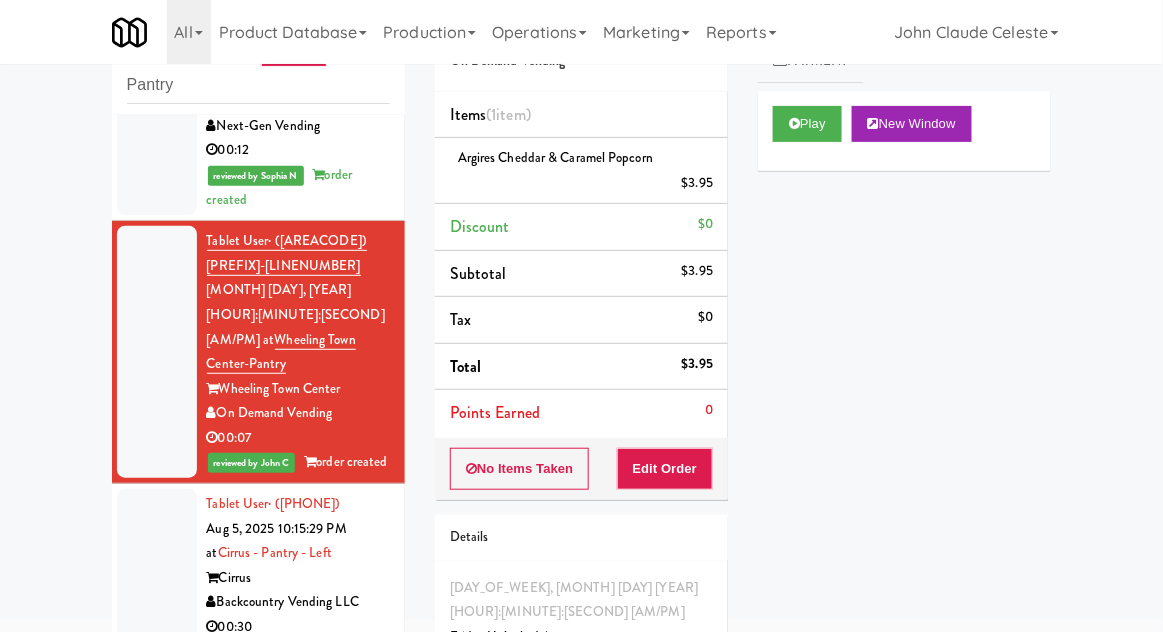 click at bounding box center [157, 566] 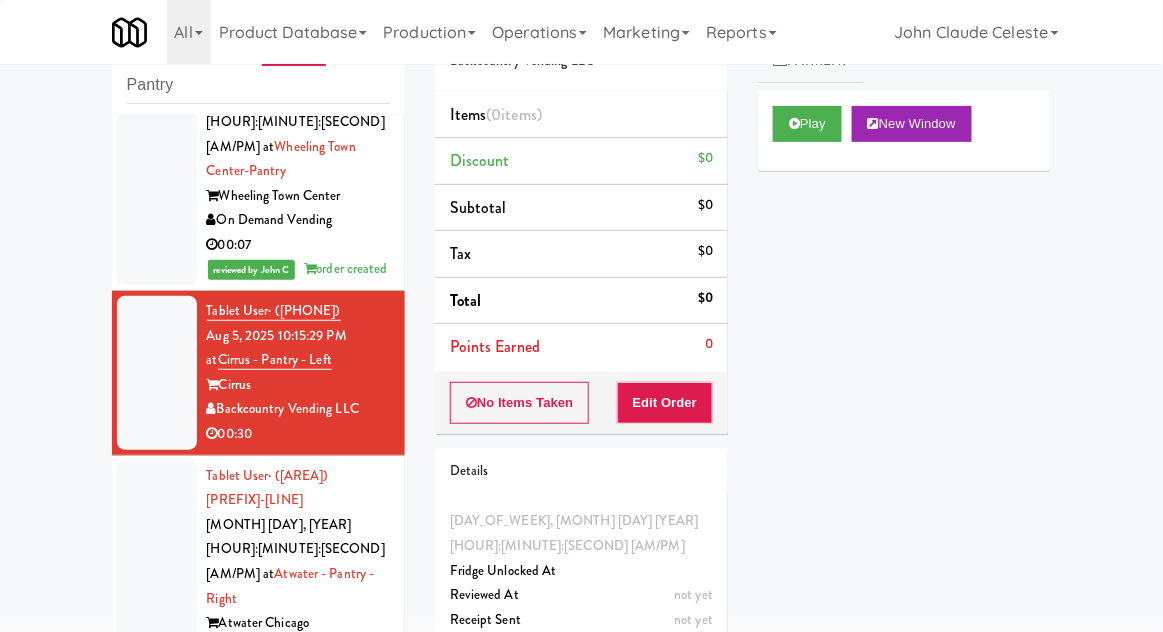 scroll, scrollTop: 1710, scrollLeft: 0, axis: vertical 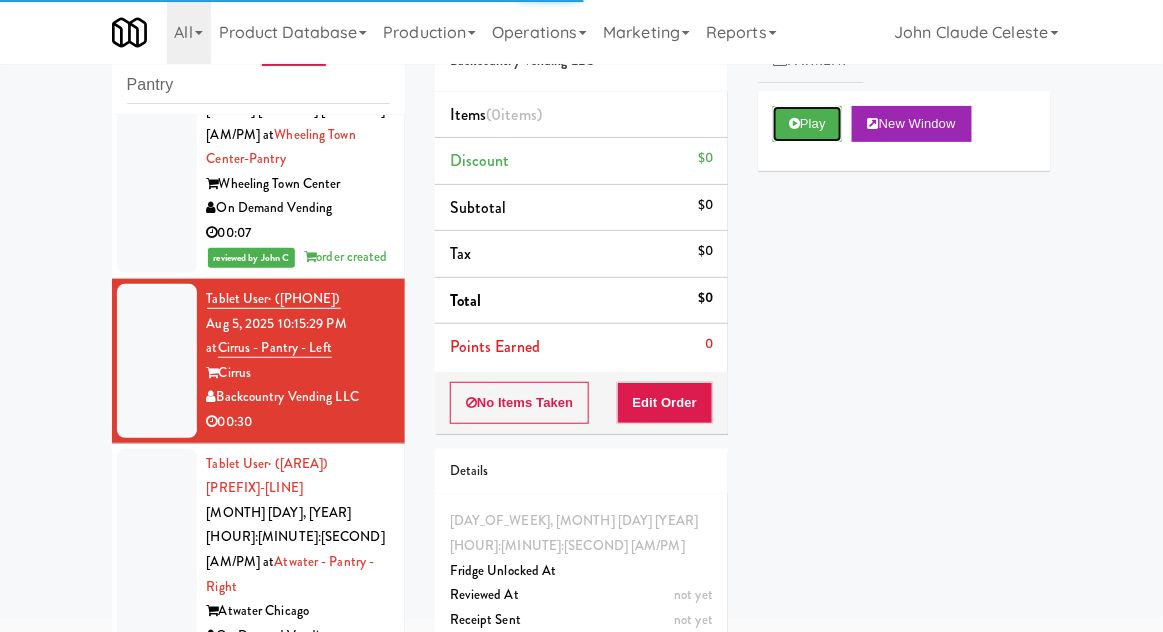click on "Play" at bounding box center (807, 124) 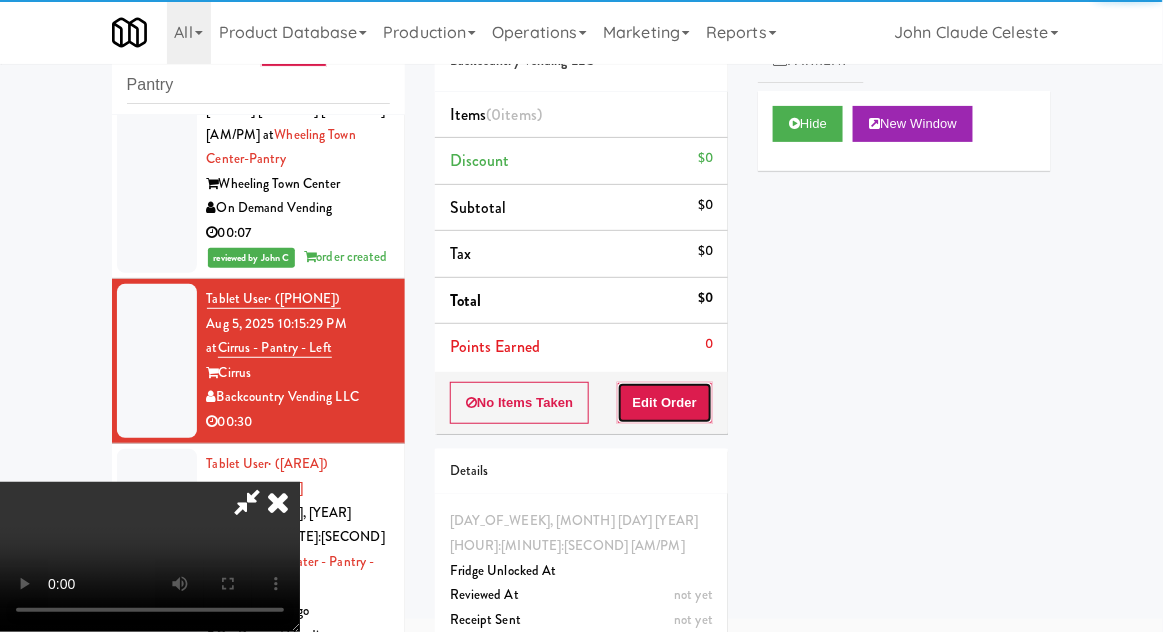 click on "Edit Order" at bounding box center [665, 403] 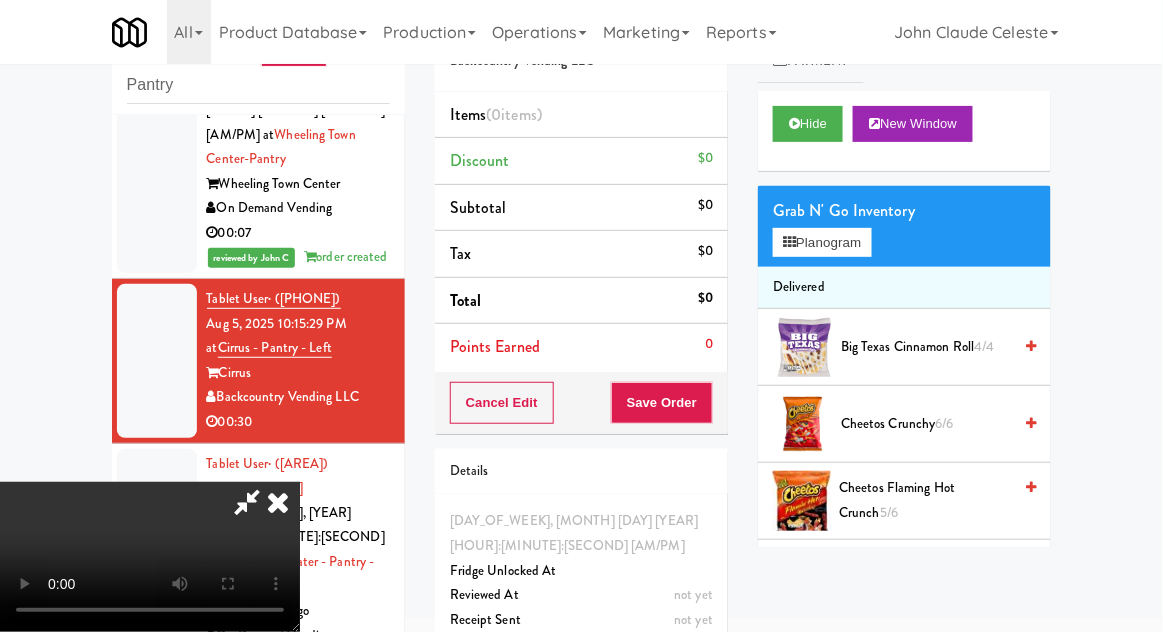 type 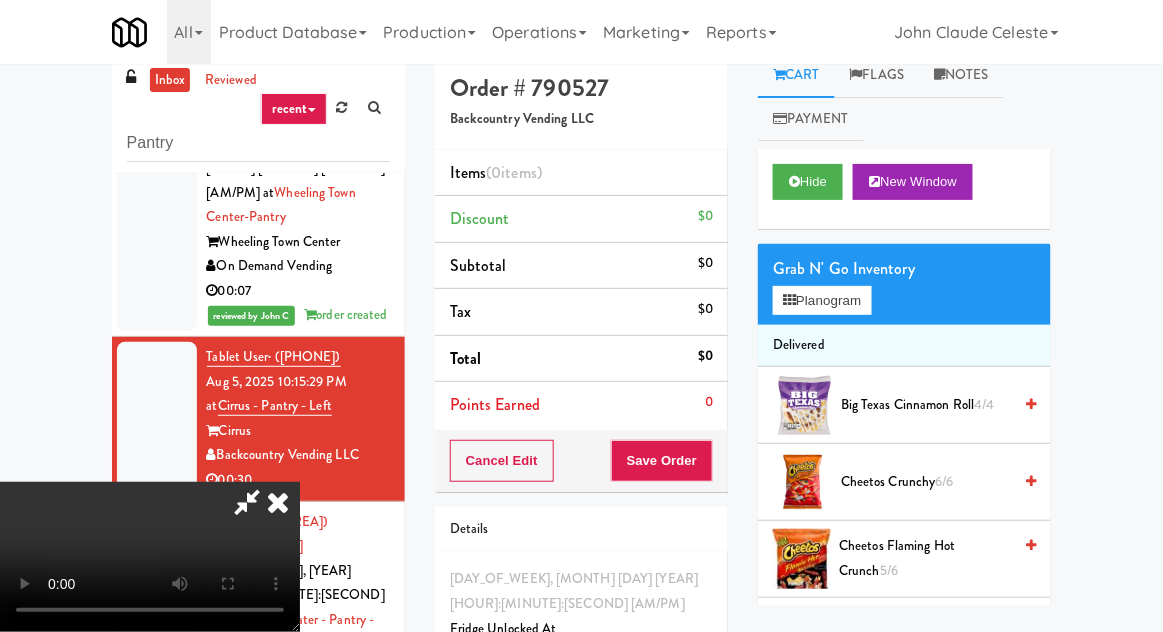 scroll, scrollTop: 0, scrollLeft: 0, axis: both 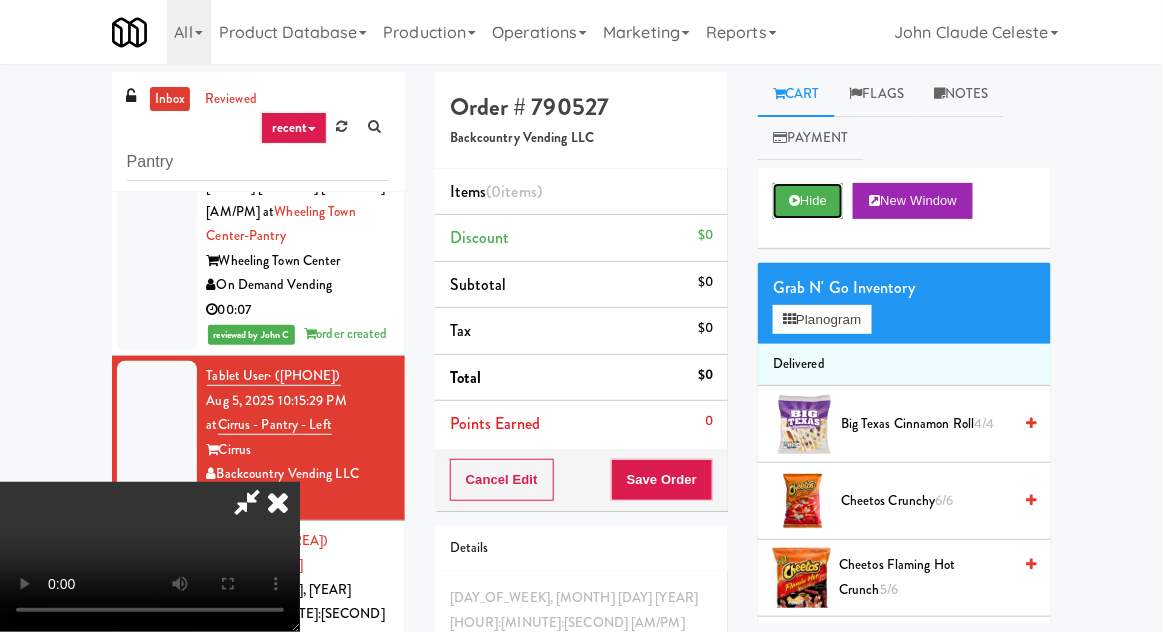 click at bounding box center [794, 200] 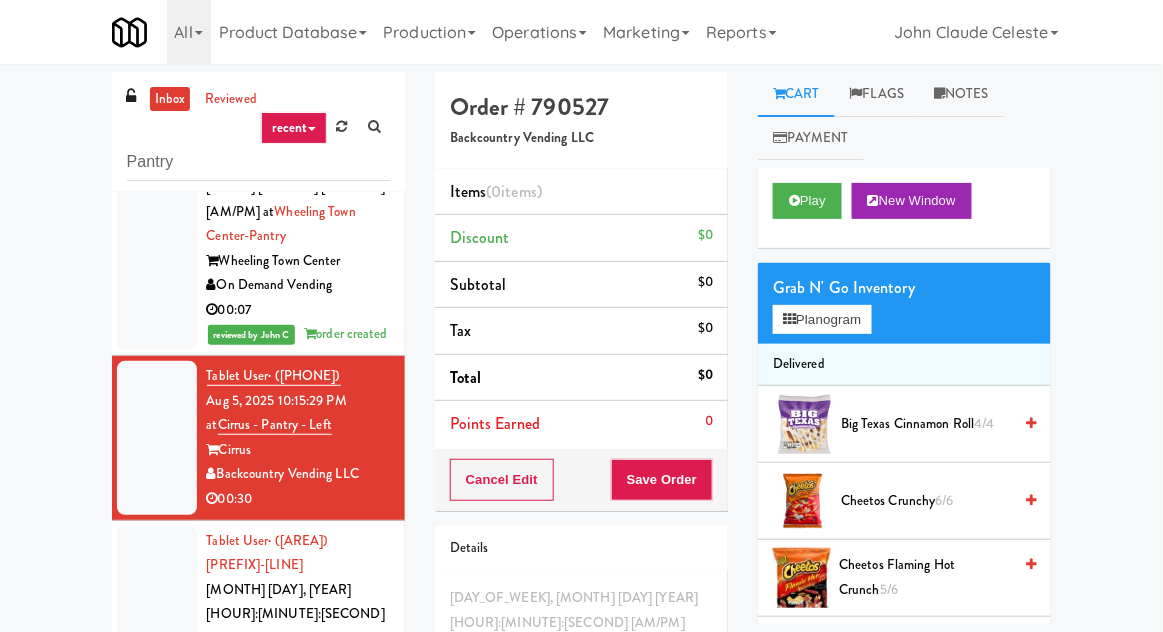 click at bounding box center (157, 639) 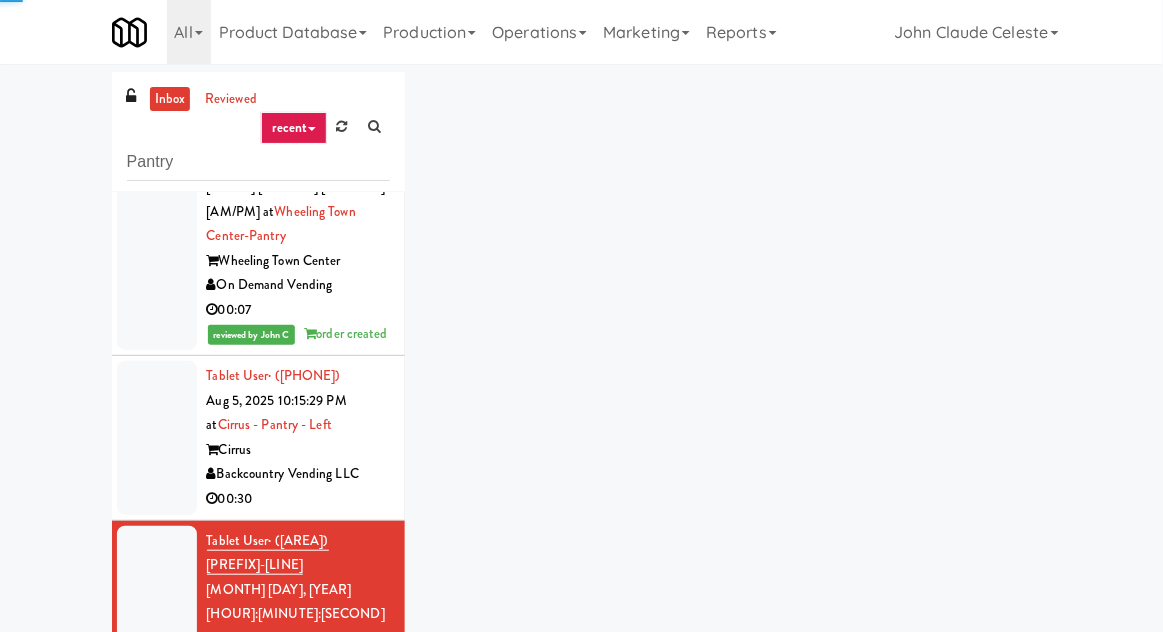 click at bounding box center (157, 438) 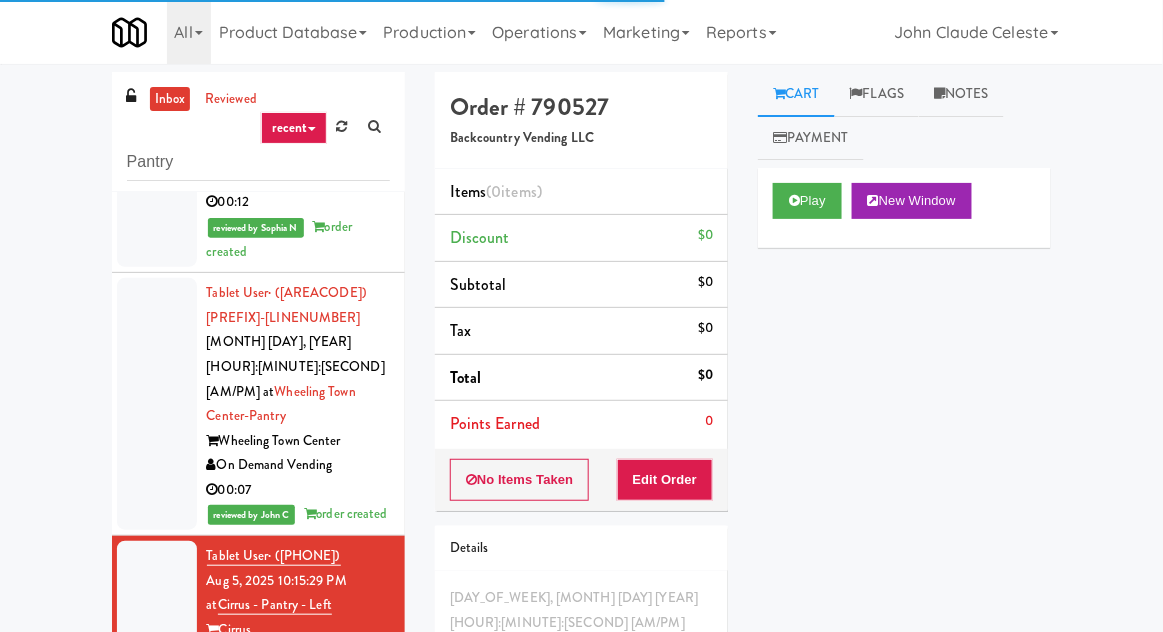 scroll, scrollTop: 1556, scrollLeft: 0, axis: vertical 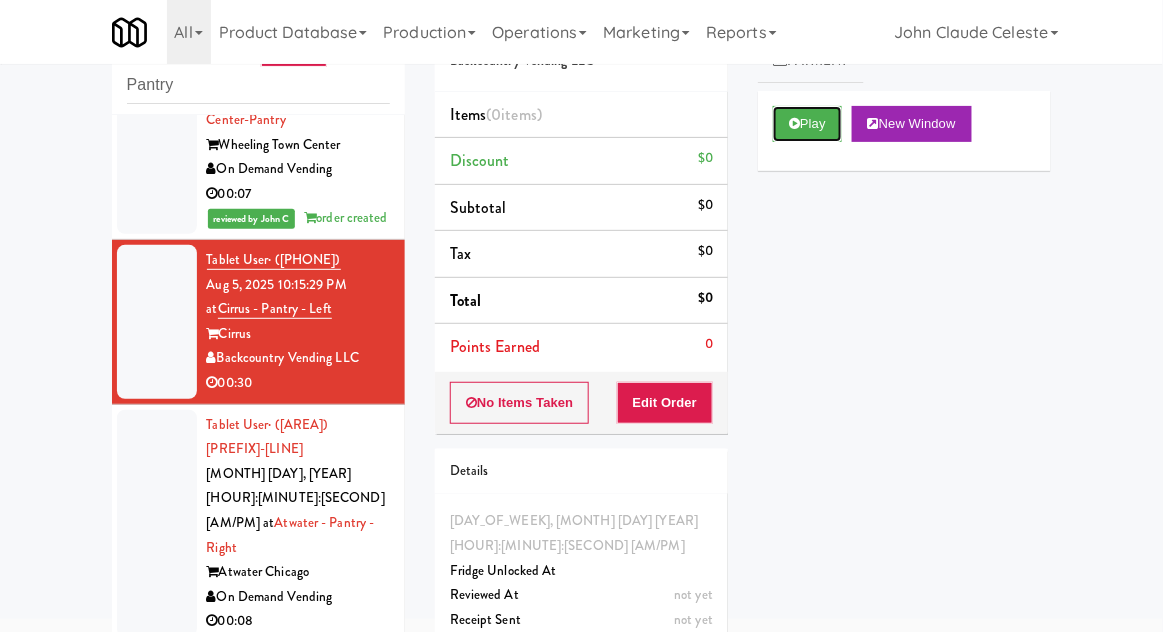 click on "Play" at bounding box center [807, 124] 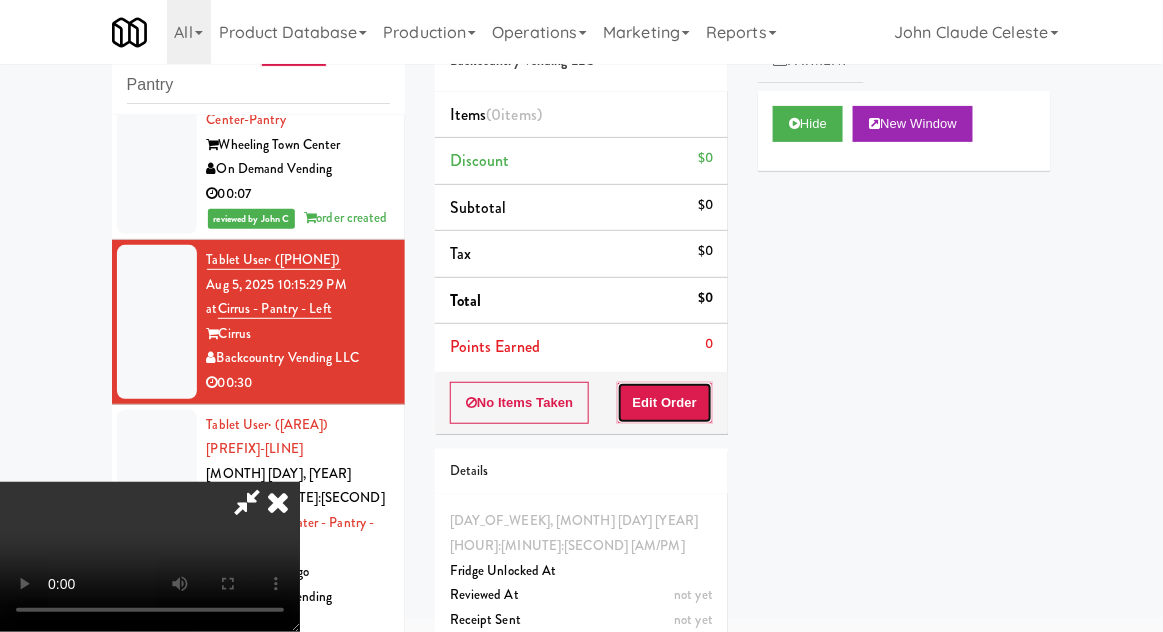 click on "Edit Order" at bounding box center [665, 403] 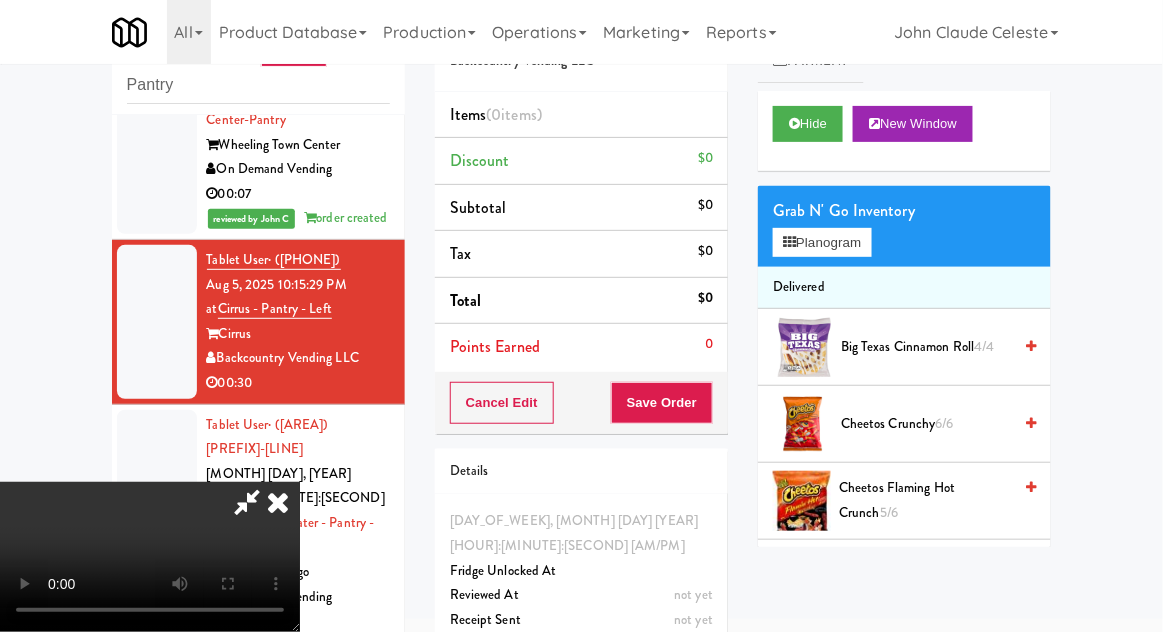 type 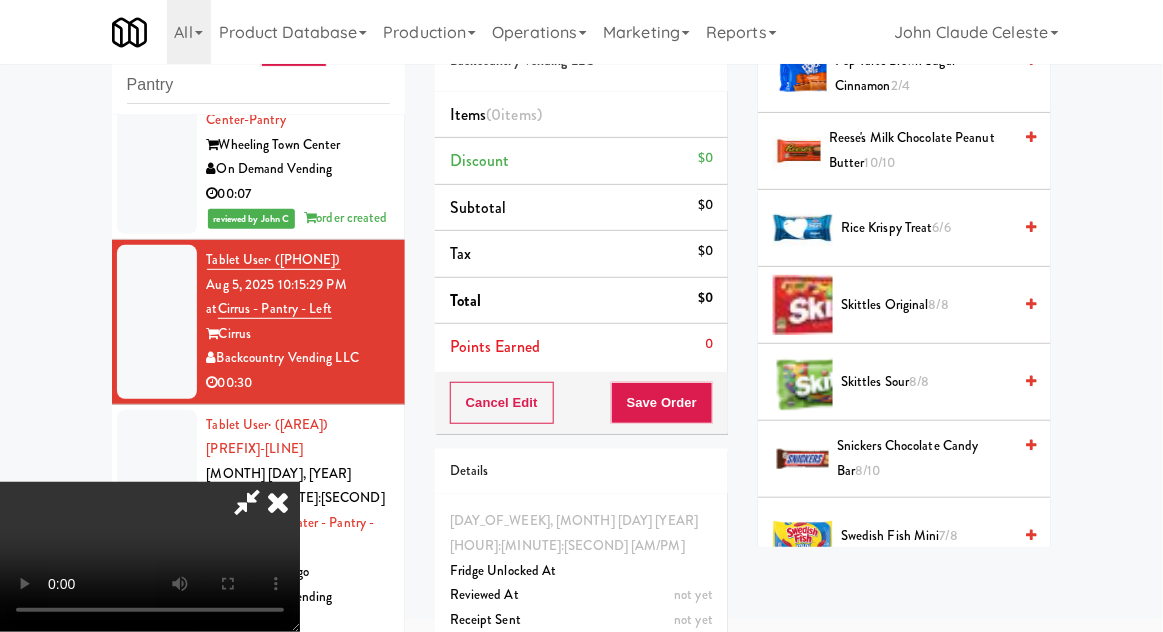 scroll, scrollTop: 1661, scrollLeft: 0, axis: vertical 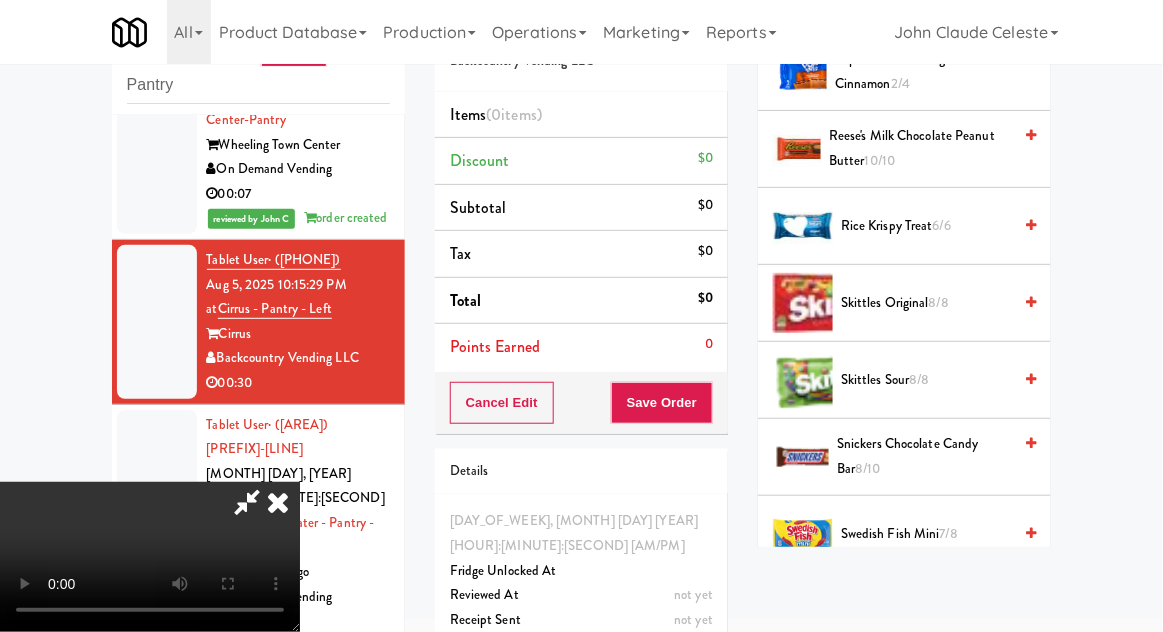 click on "Skittles Sour  8/8" at bounding box center [926, 380] 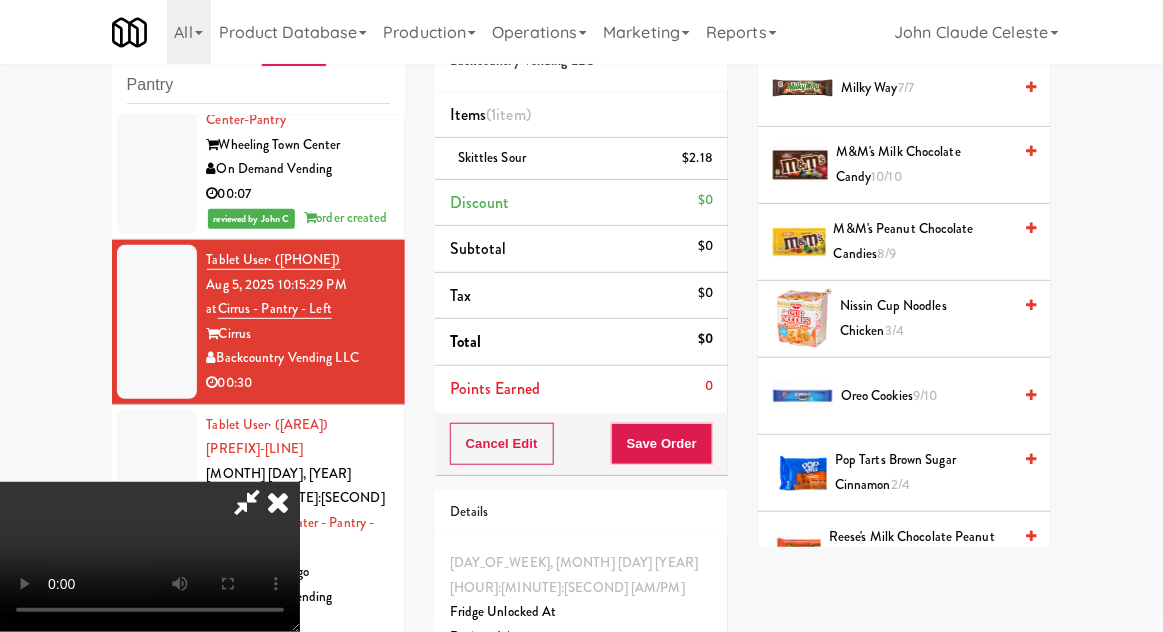 scroll, scrollTop: 1266, scrollLeft: 0, axis: vertical 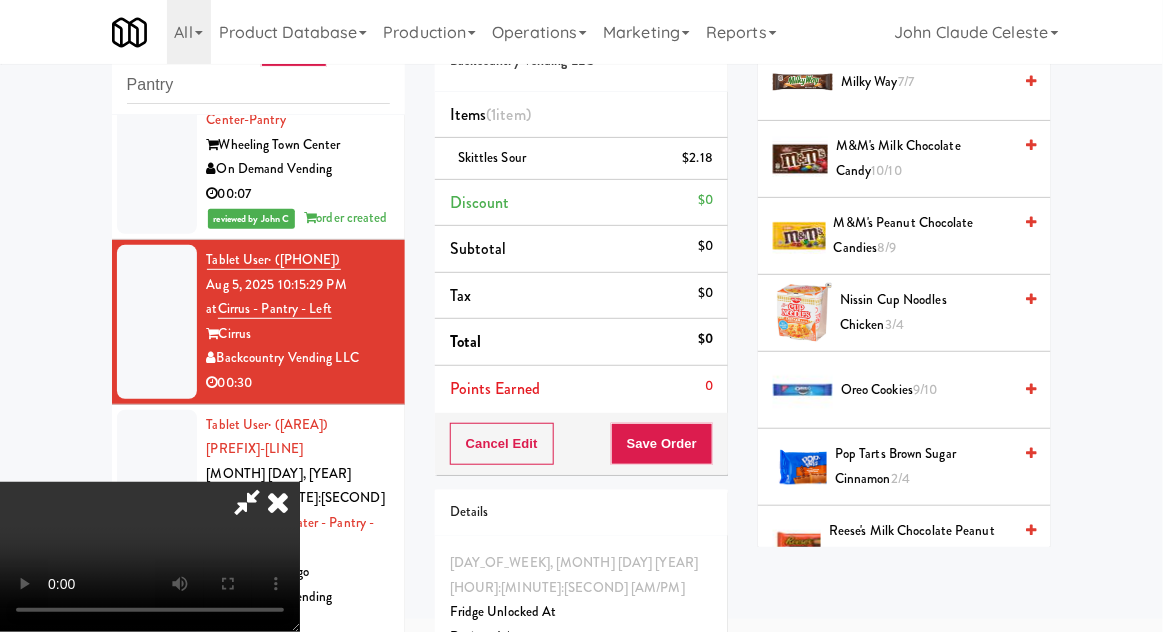 click on "Pop Tarts Brown Sugar Cinnamon  2/4" at bounding box center (923, 466) 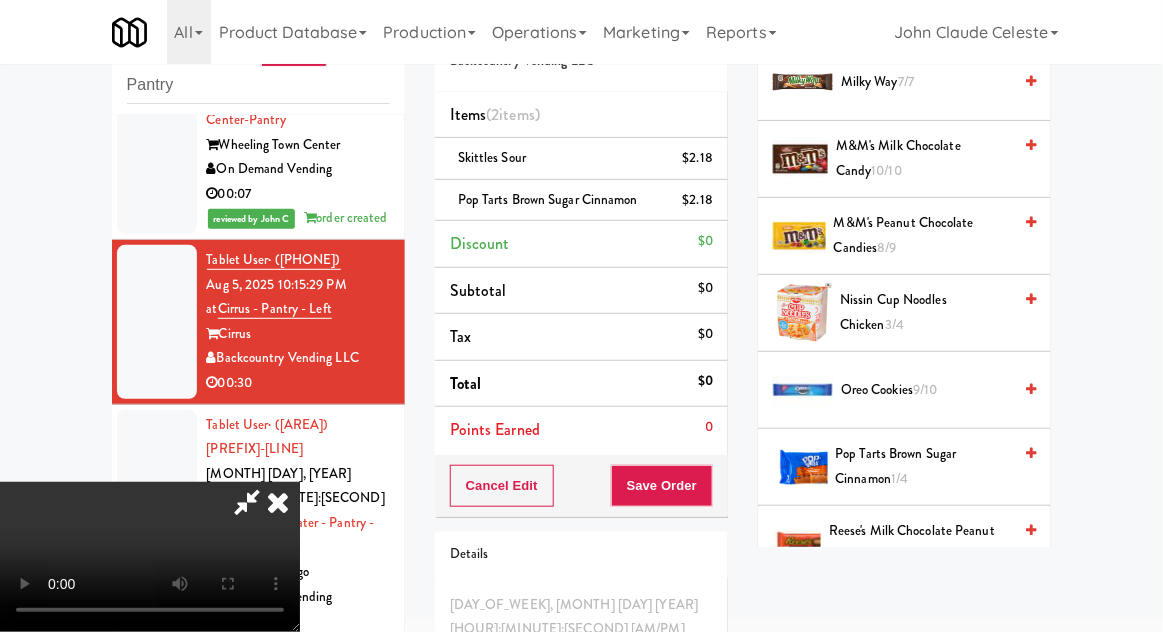 click at bounding box center (157, 523) 